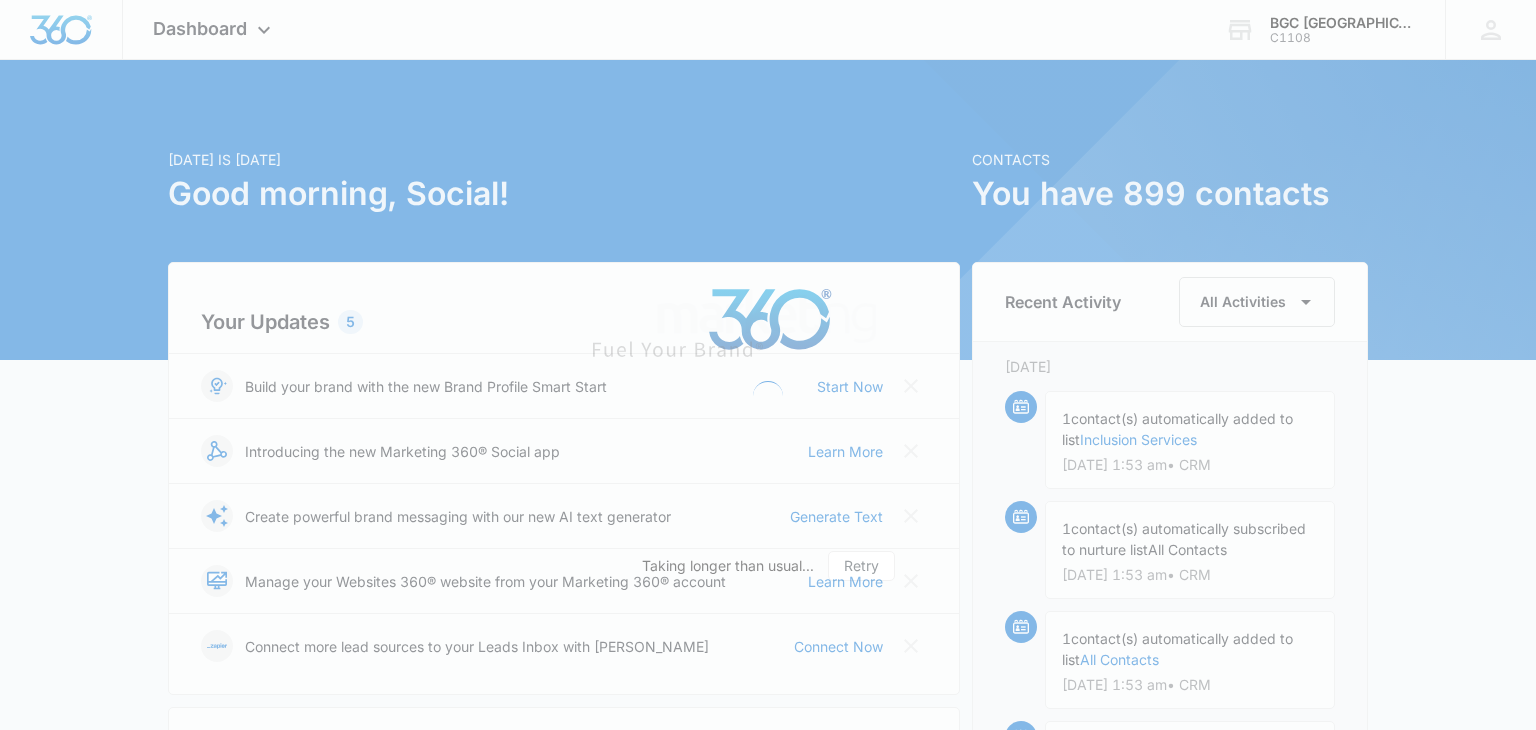 scroll, scrollTop: 0, scrollLeft: 0, axis: both 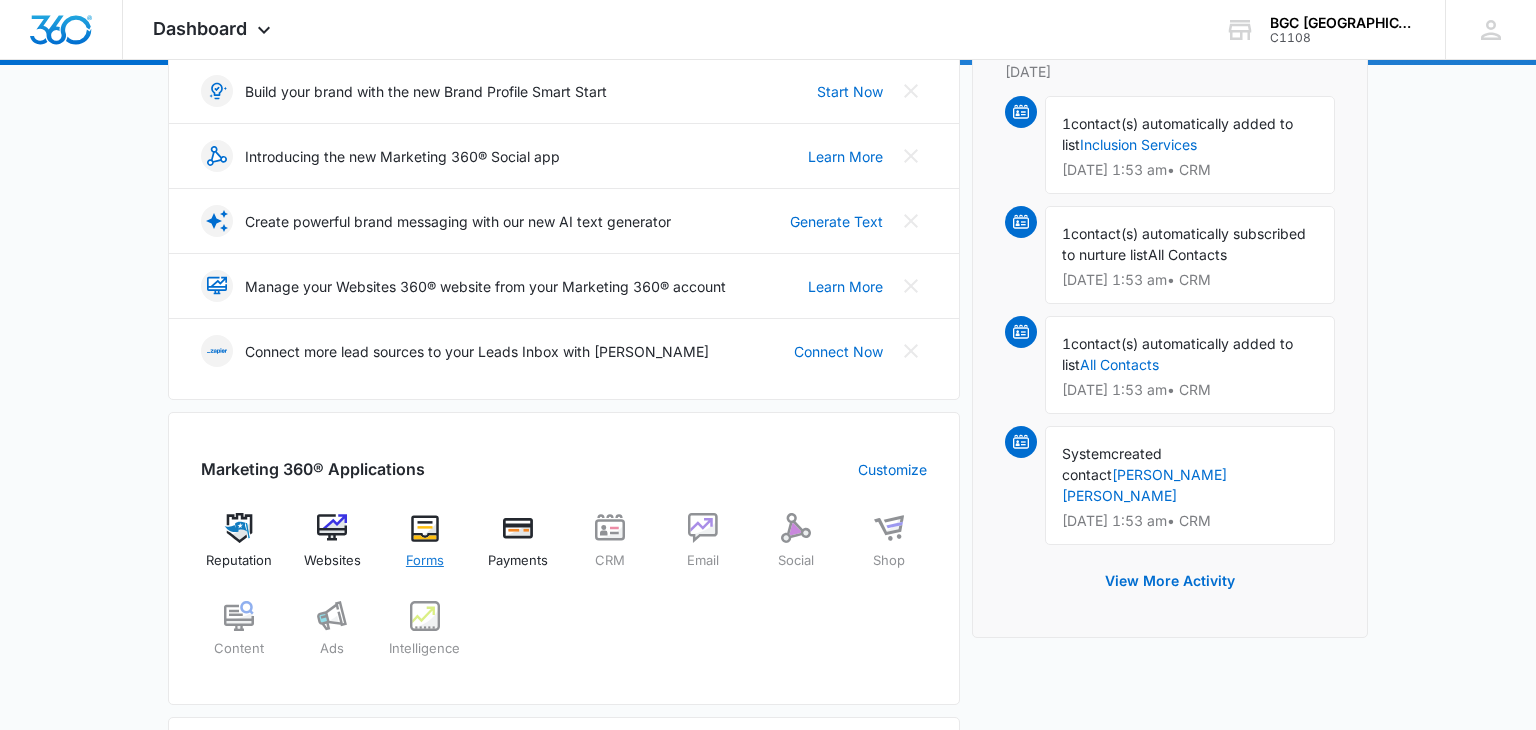 click on "Forms" at bounding box center [425, 549] 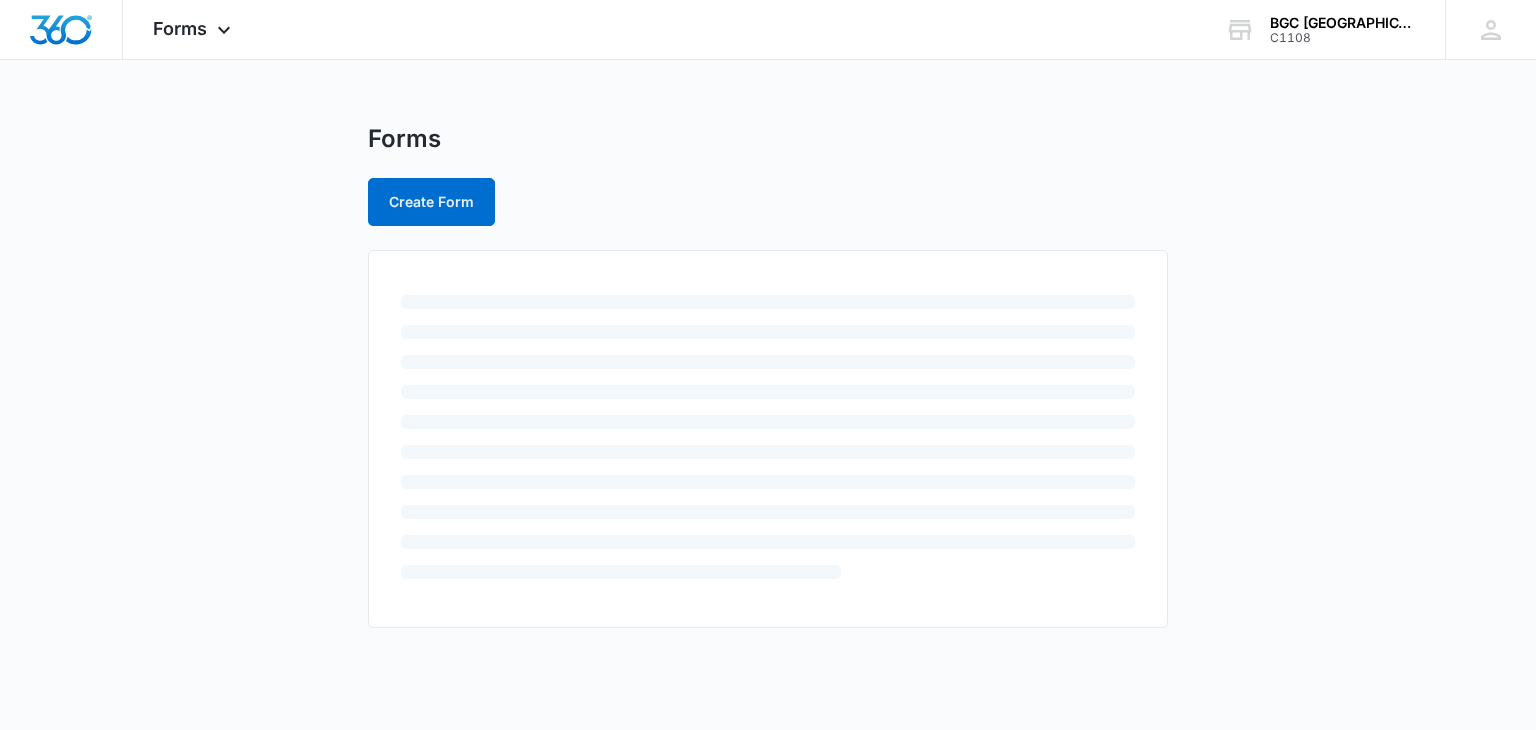 scroll, scrollTop: 0, scrollLeft: 0, axis: both 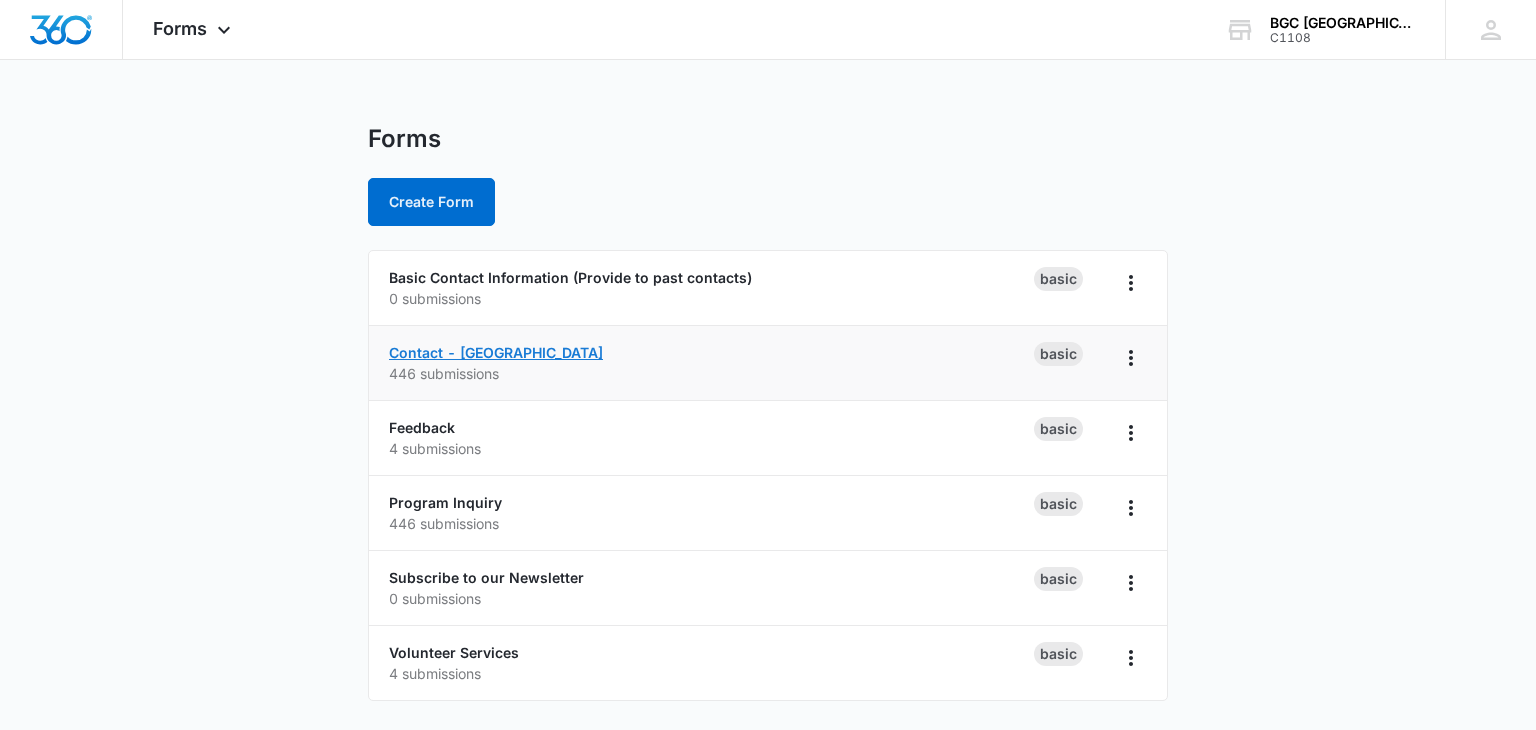 click on "Contact - [GEOGRAPHIC_DATA]" at bounding box center [496, 352] 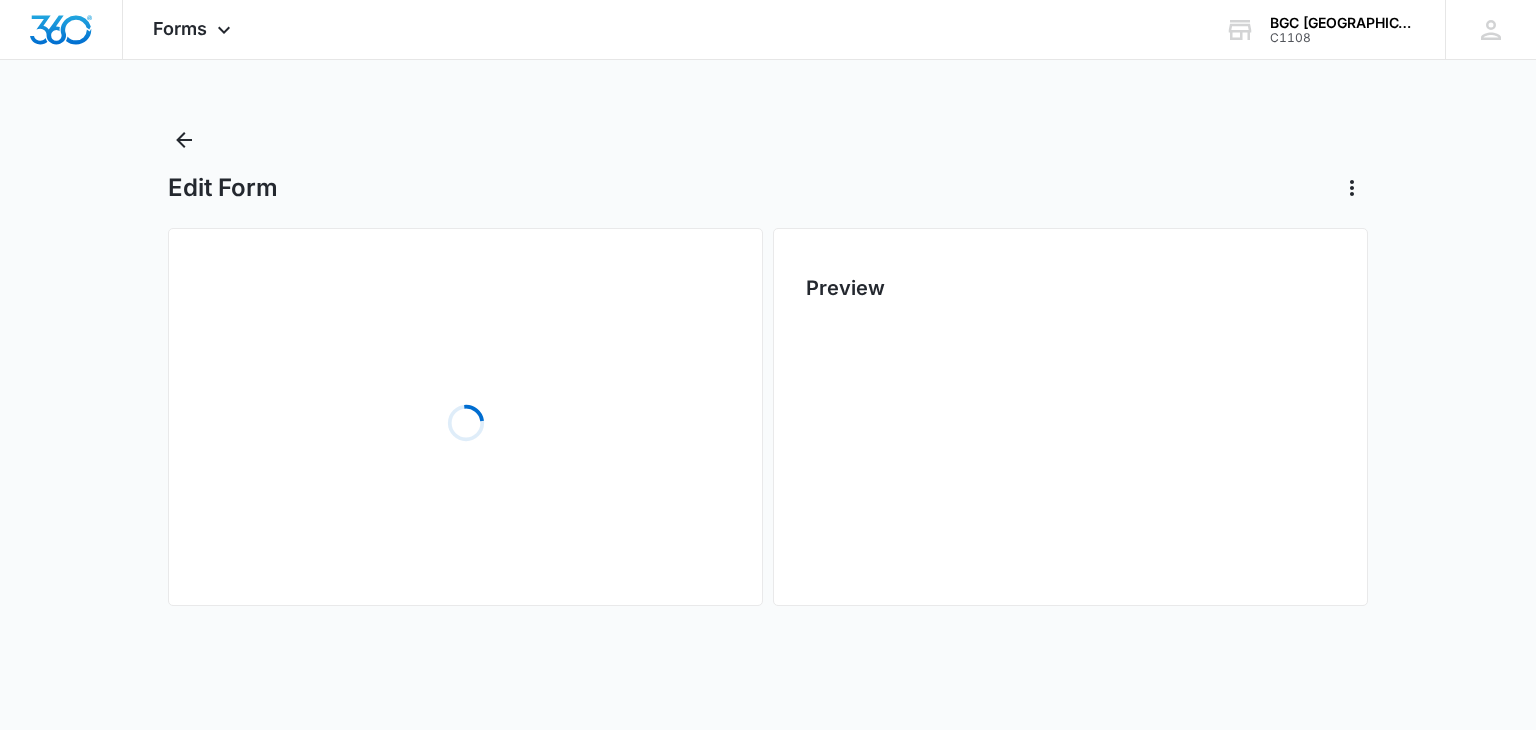 scroll, scrollTop: 0, scrollLeft: 0, axis: both 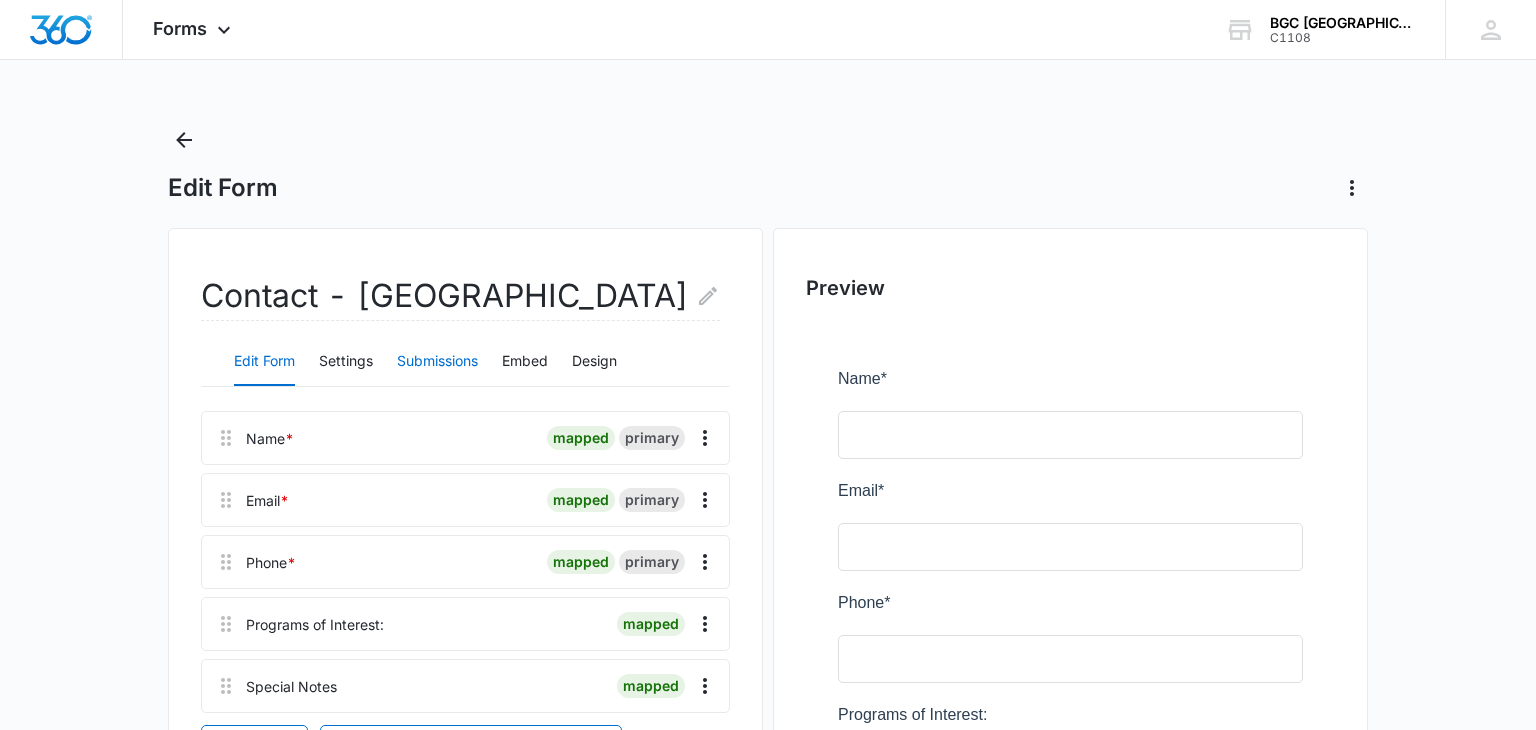 click on "Submissions" at bounding box center (437, 362) 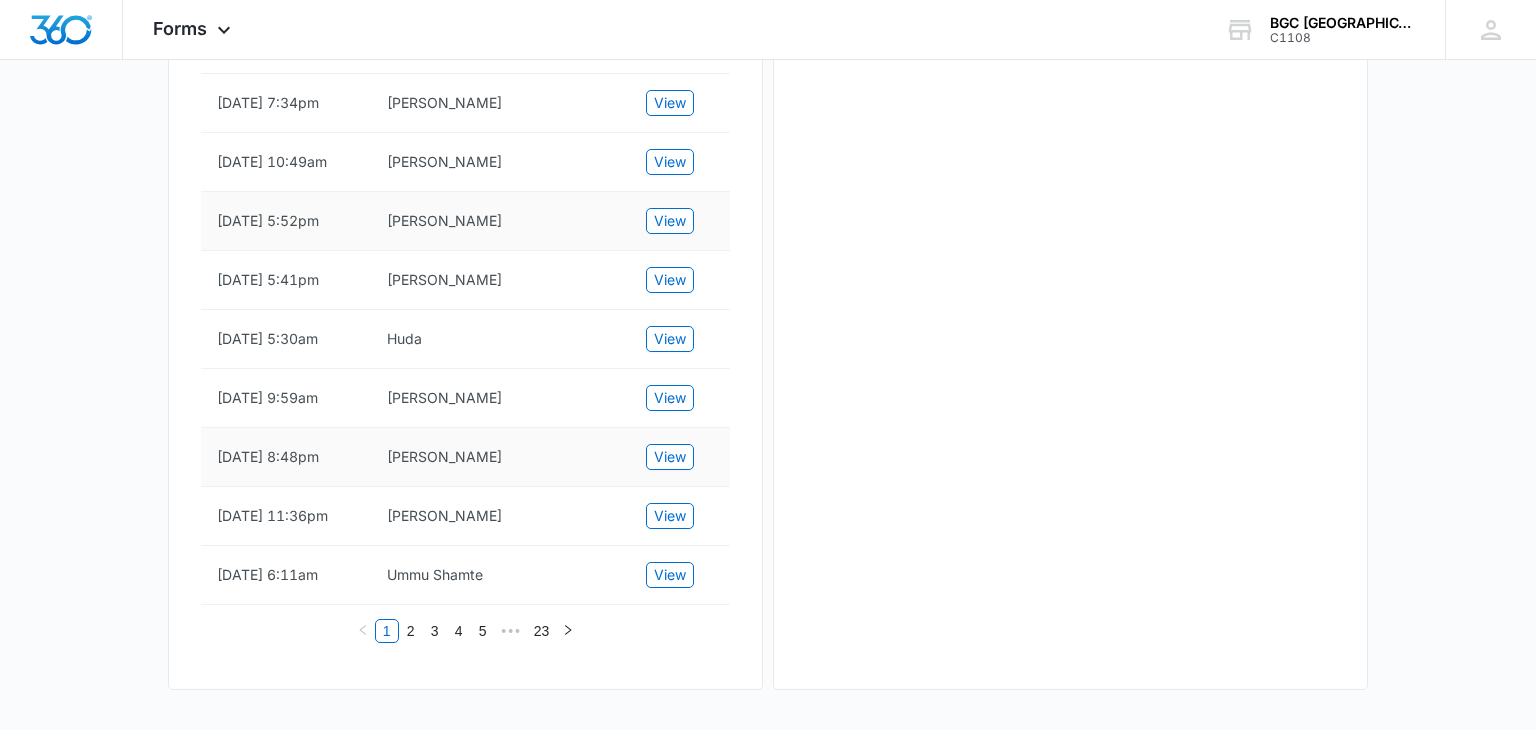 scroll, scrollTop: 1216, scrollLeft: 0, axis: vertical 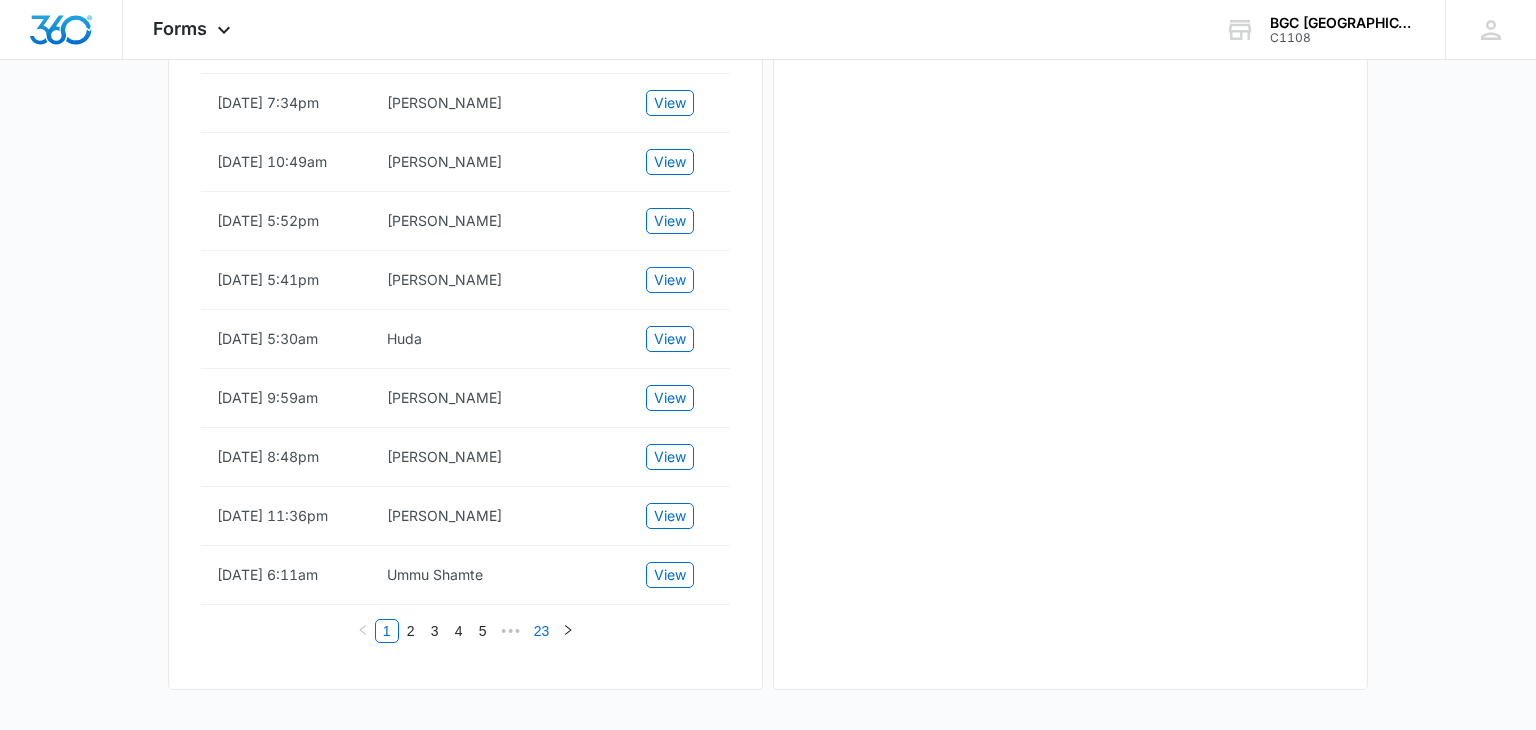 click on "23" at bounding box center (542, 631) 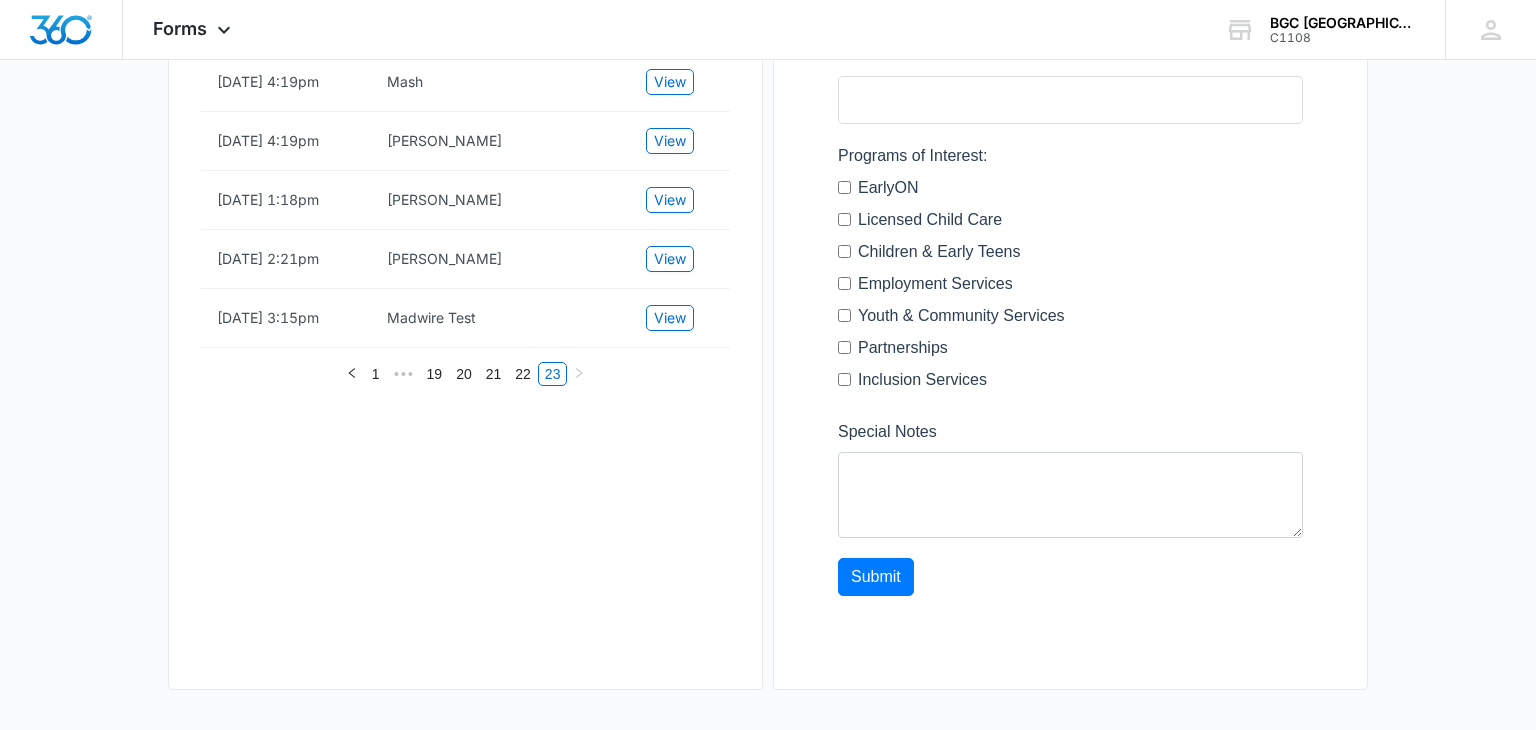 scroll, scrollTop: 560, scrollLeft: 0, axis: vertical 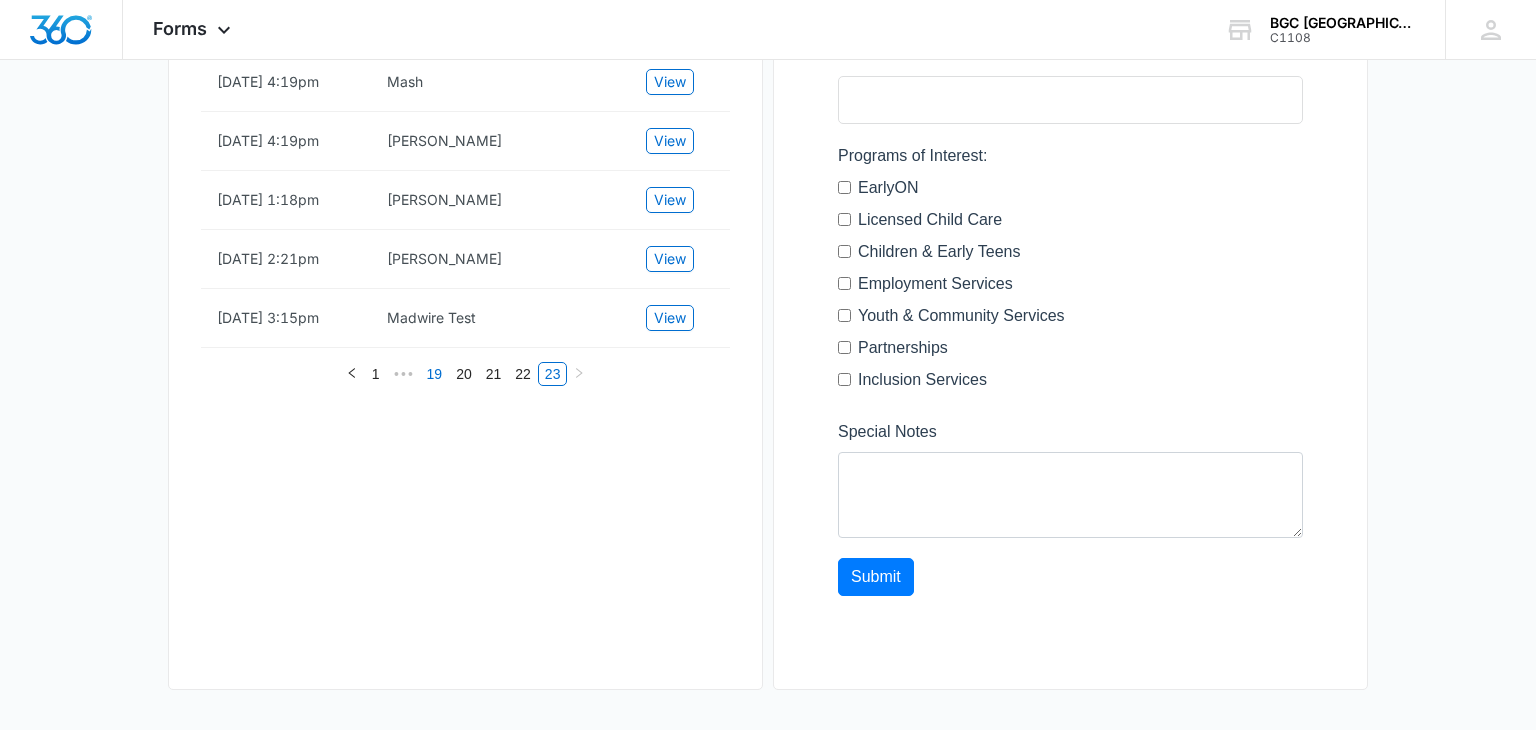 click on "19" at bounding box center (435, 374) 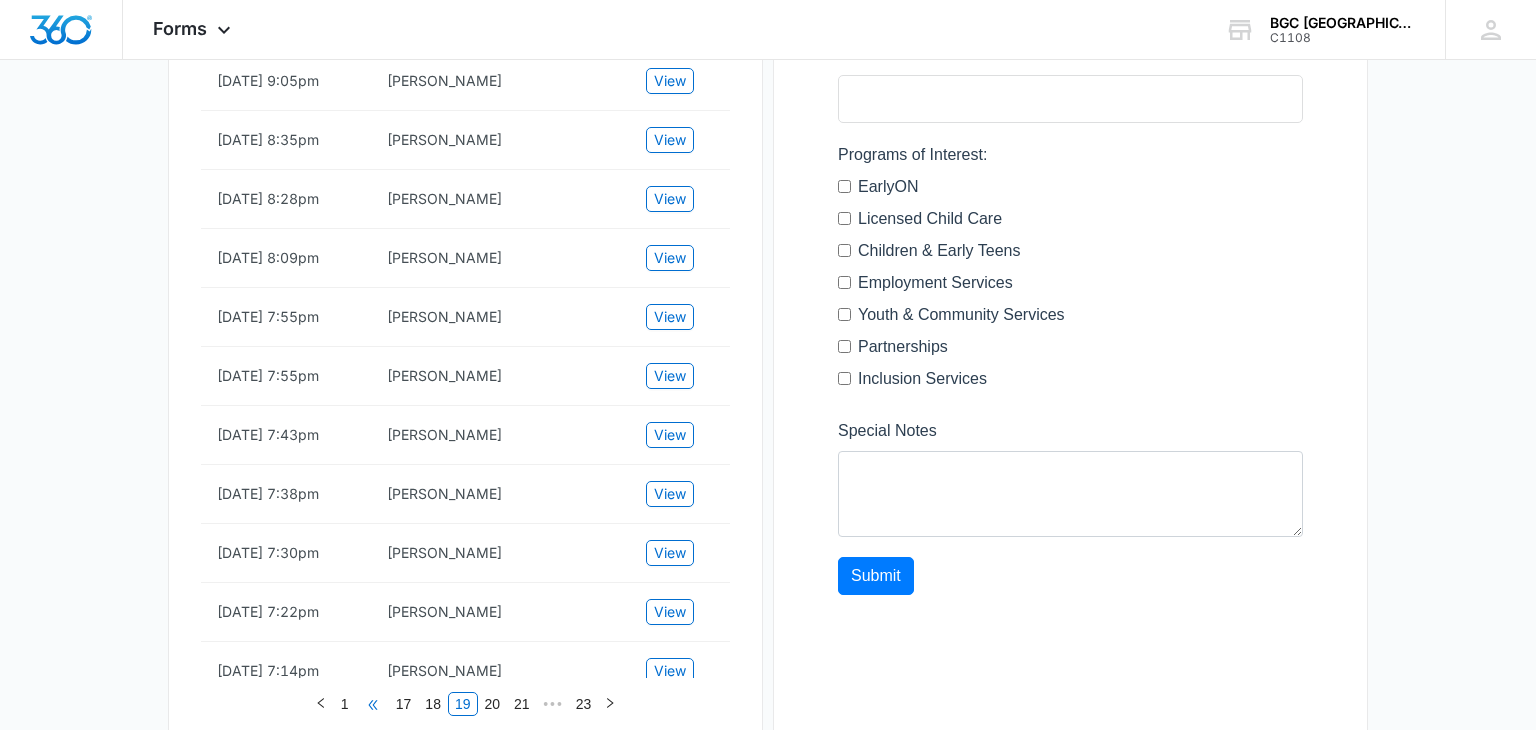 click on "•••" at bounding box center (373, 704) 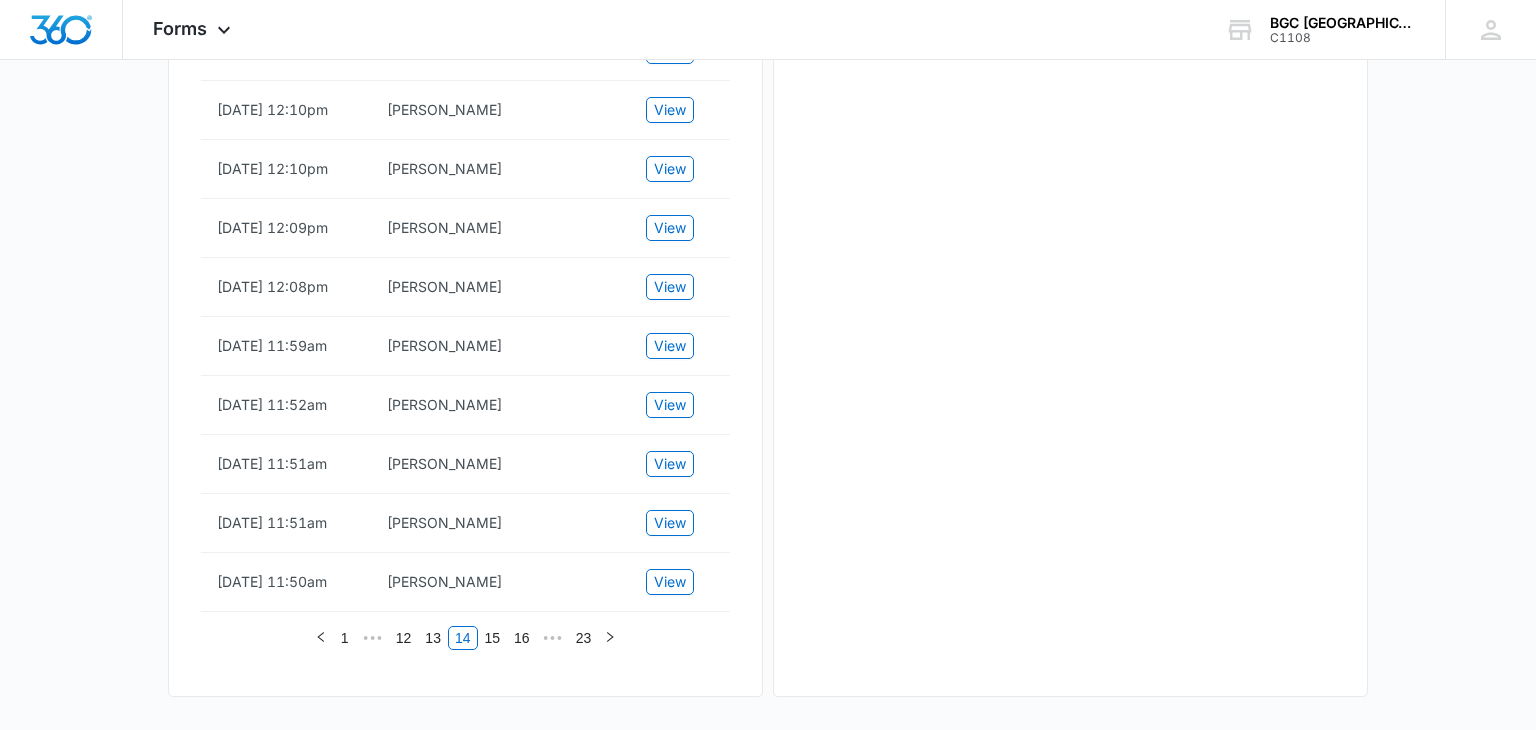 scroll, scrollTop: 1446, scrollLeft: 0, axis: vertical 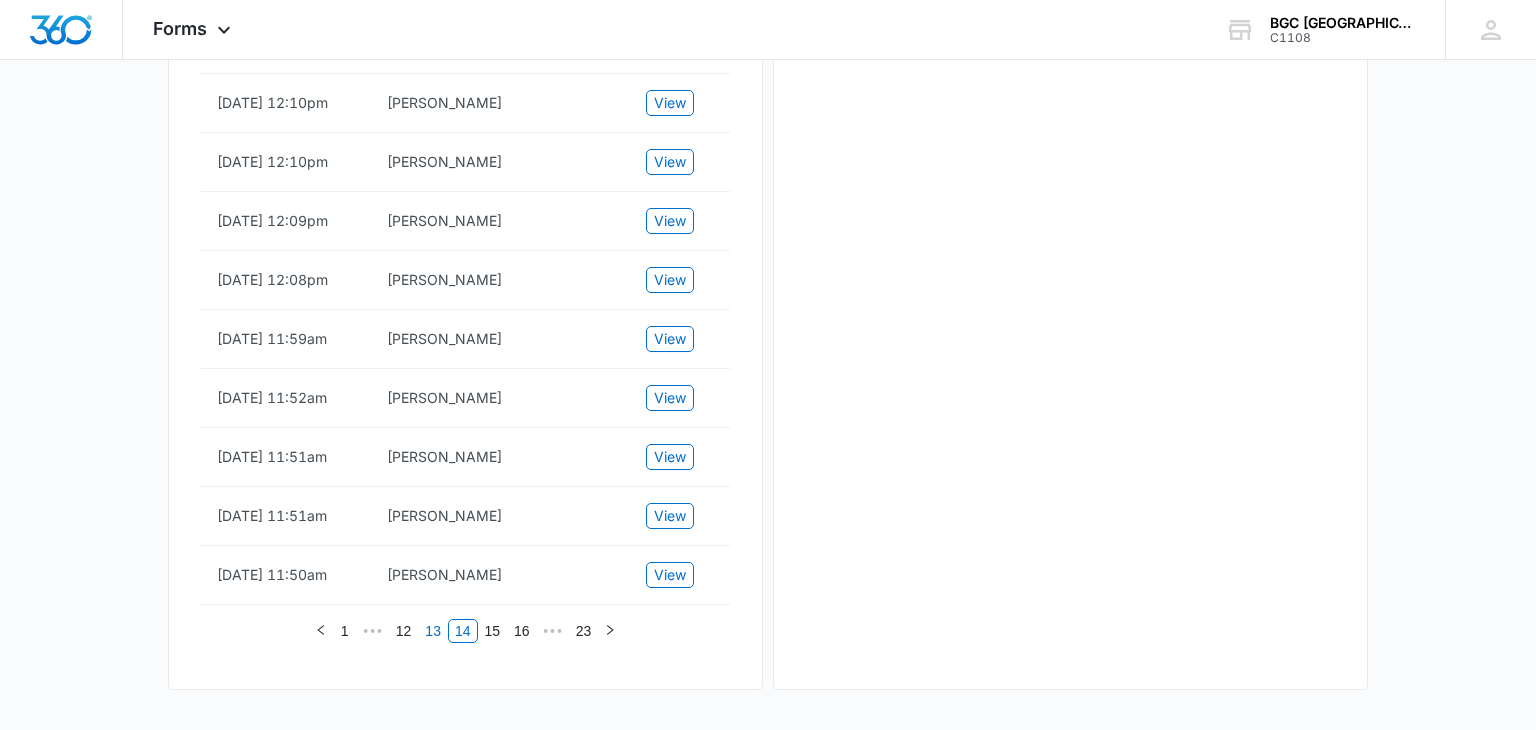 click on "13" at bounding box center (433, 631) 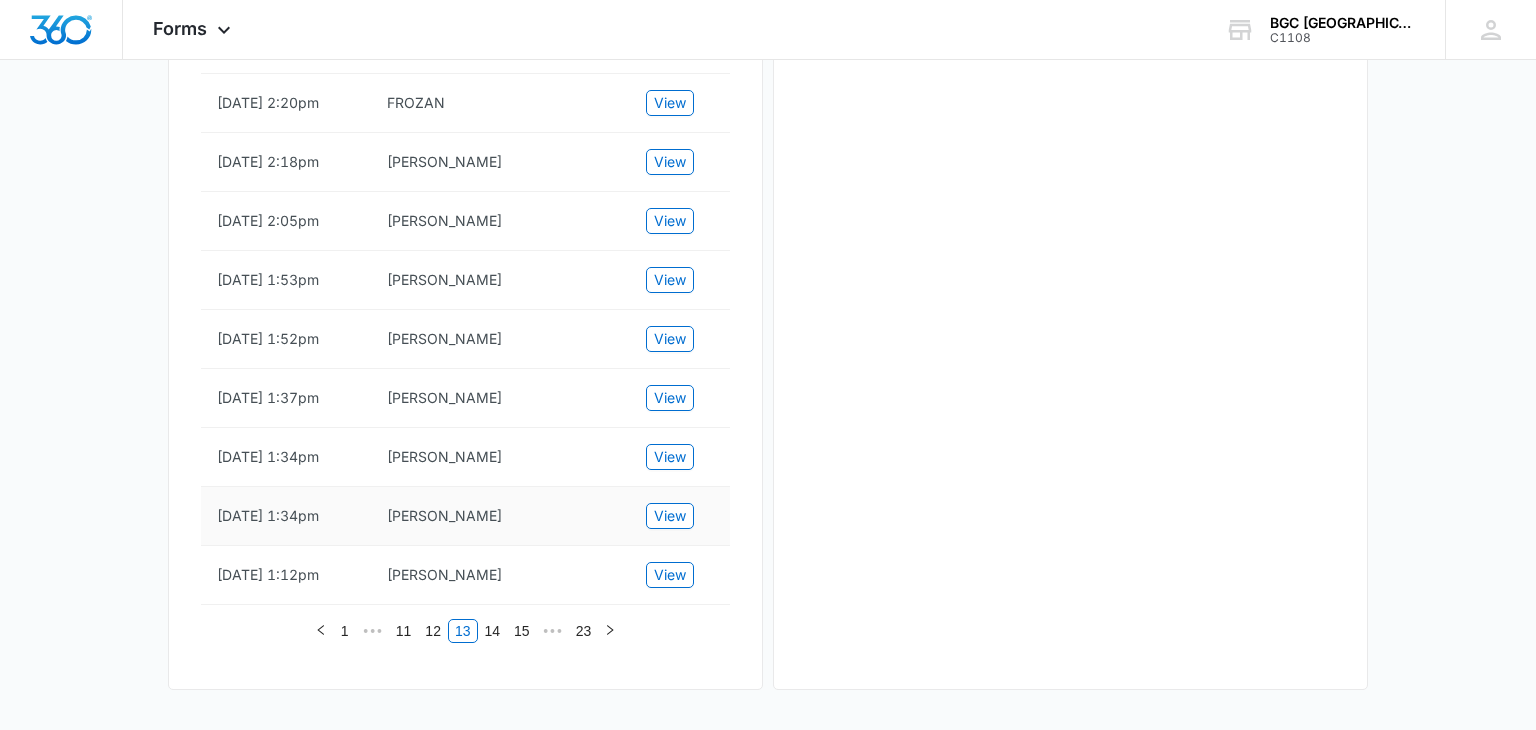 scroll, scrollTop: 1230, scrollLeft: 0, axis: vertical 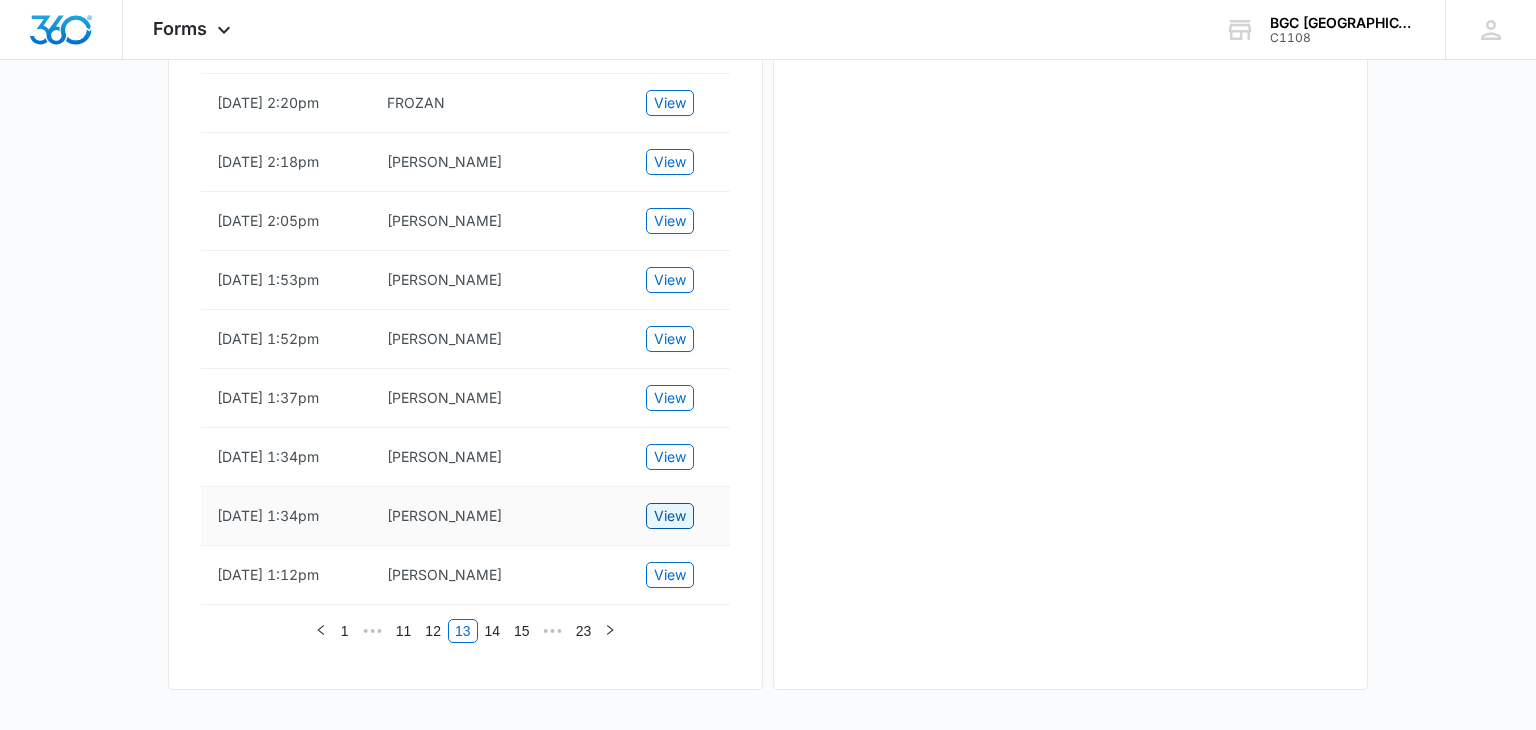 click on "View" at bounding box center [670, 516] 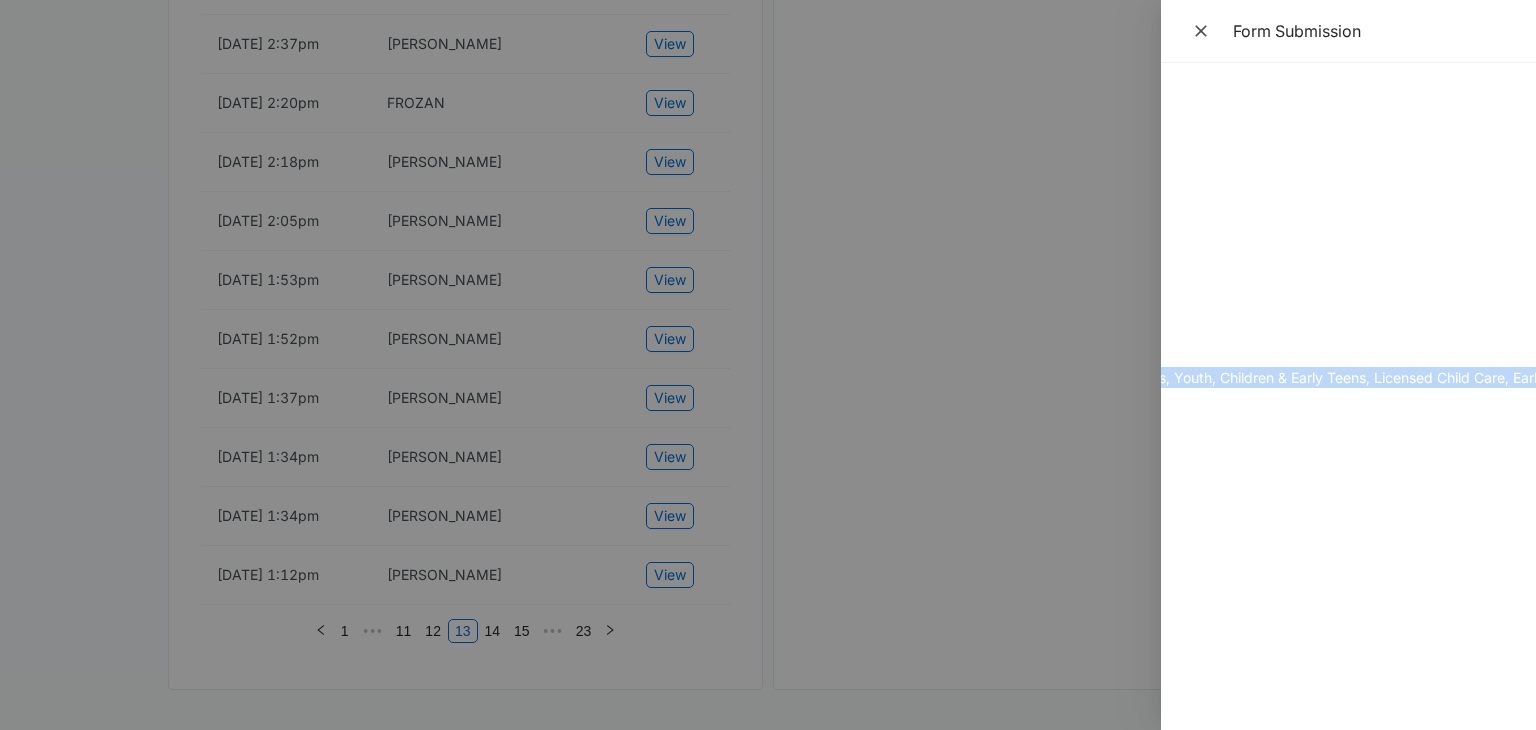 scroll, scrollTop: 0, scrollLeft: 408, axis: horizontal 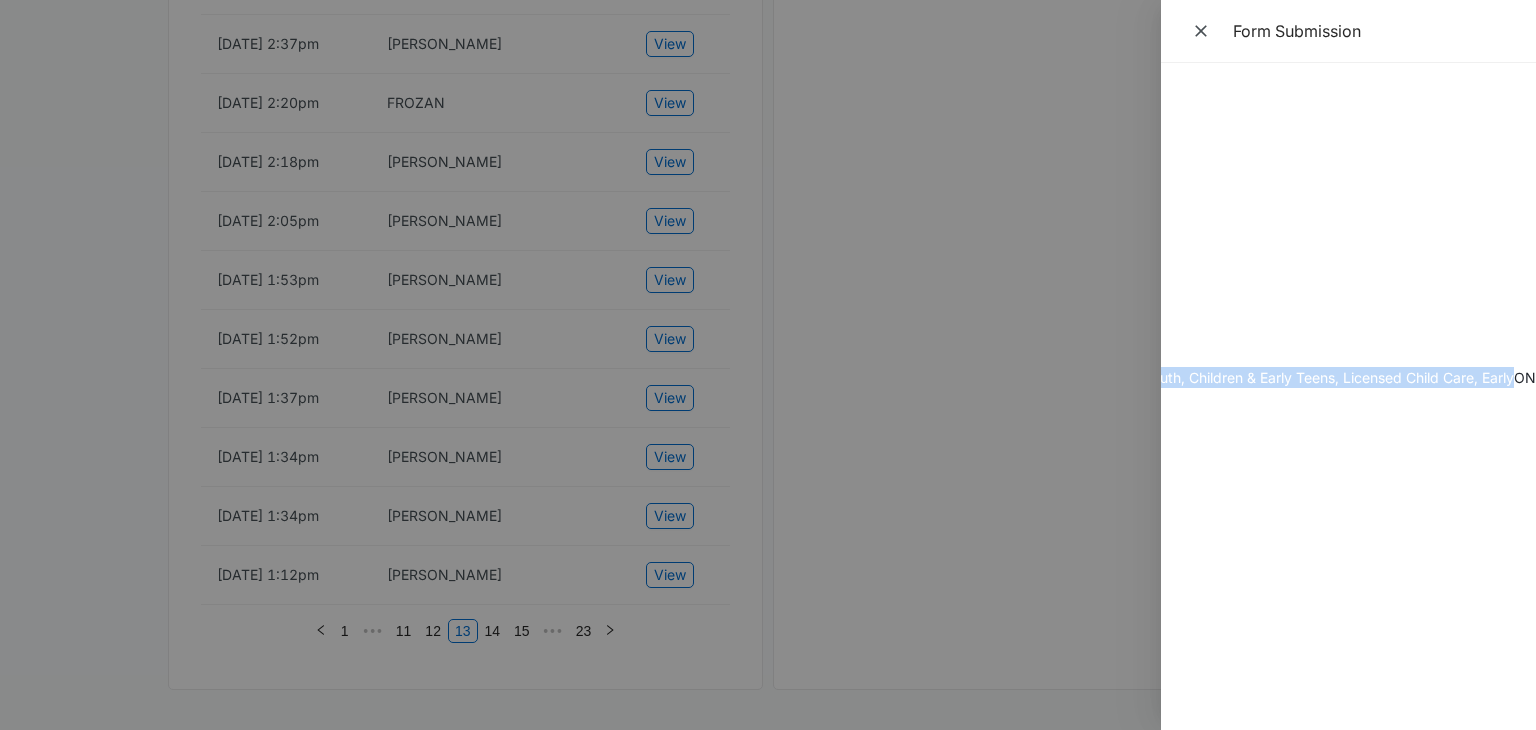drag, startPoint x: 1188, startPoint y: 96, endPoint x: 1518, endPoint y: 378, distance: 434.07834 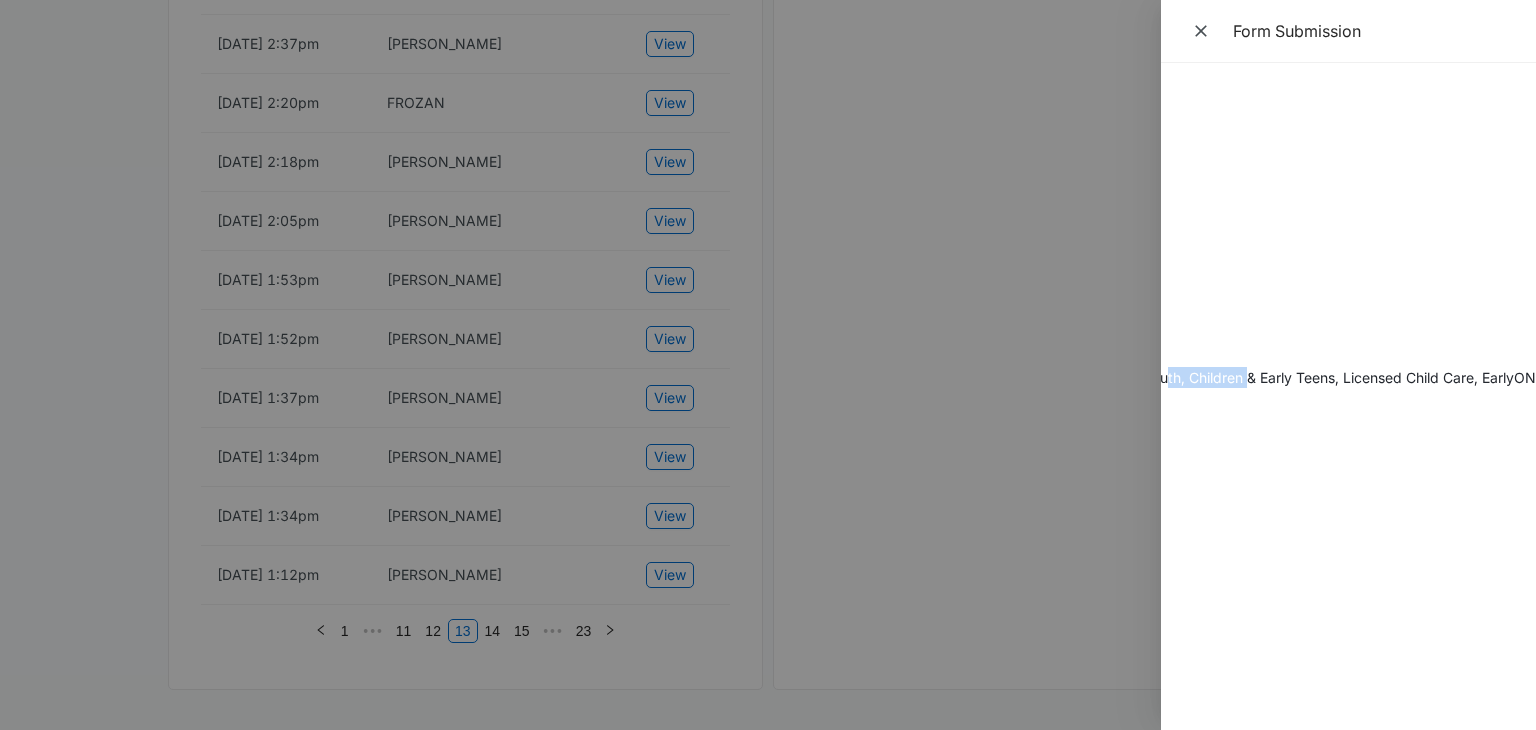 scroll, scrollTop: 0, scrollLeft: 0, axis: both 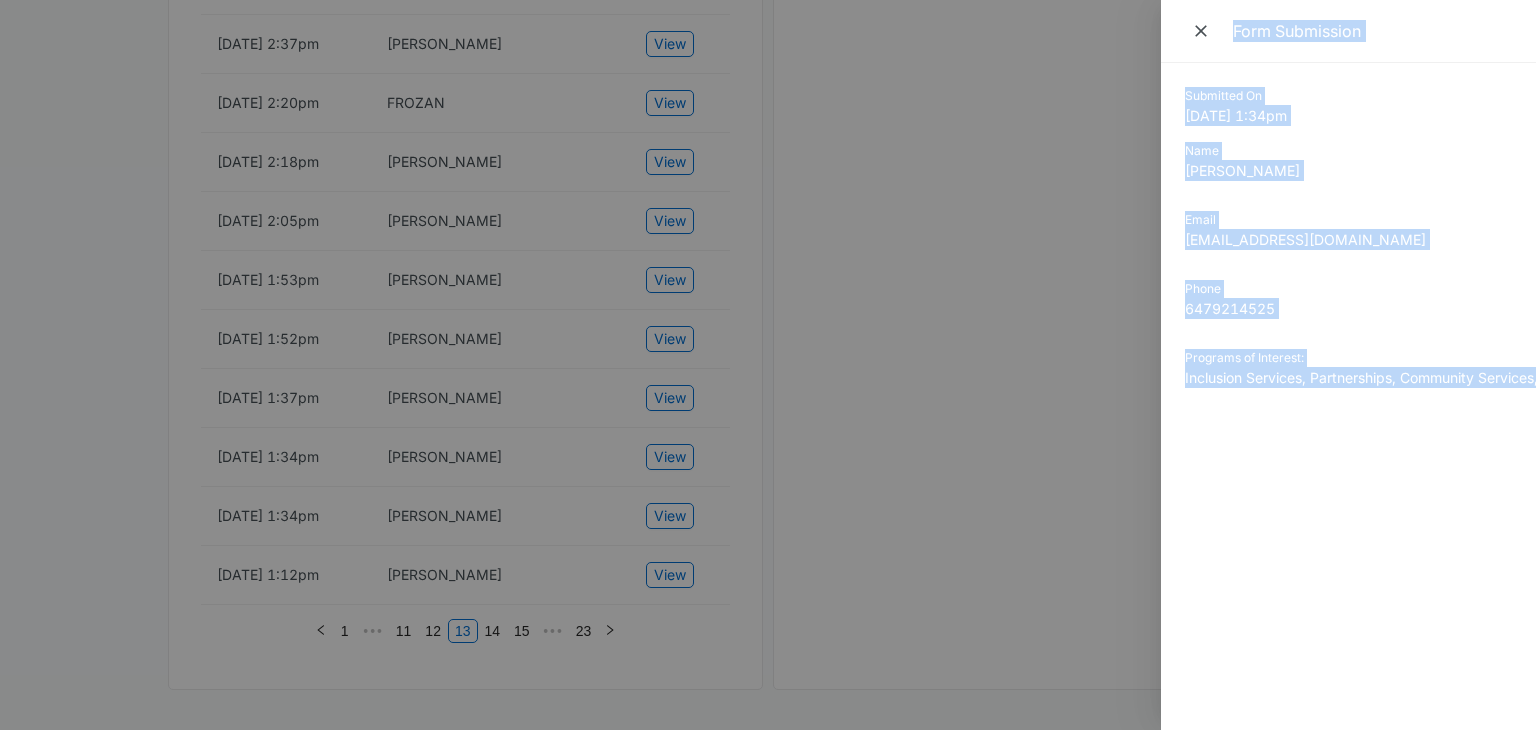 drag, startPoint x: 1246, startPoint y: 380, endPoint x: 954, endPoint y: 358, distance: 292.8276 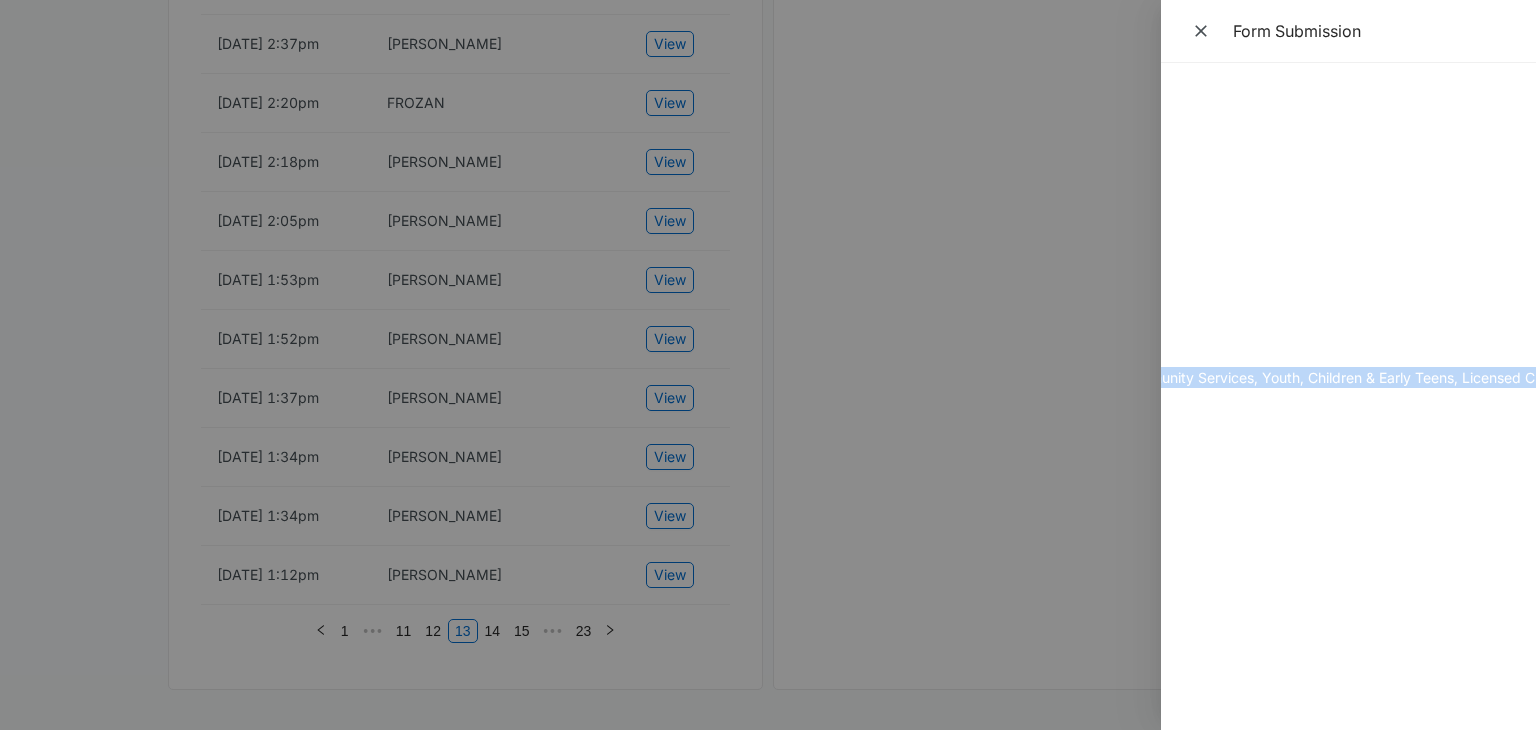 scroll, scrollTop: 0, scrollLeft: 408, axis: horizontal 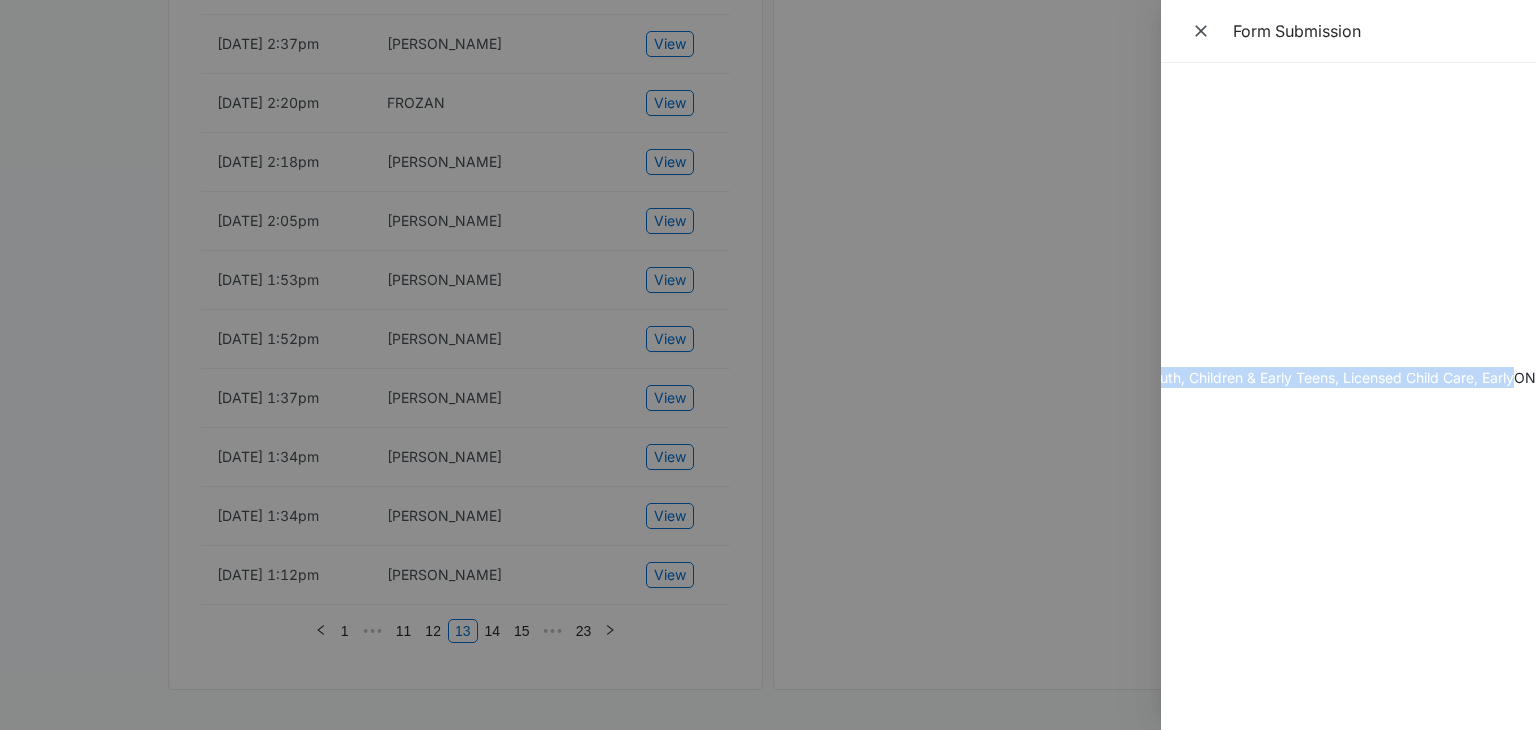 drag, startPoint x: 1186, startPoint y: 96, endPoint x: 1518, endPoint y: 375, distance: 433.6646 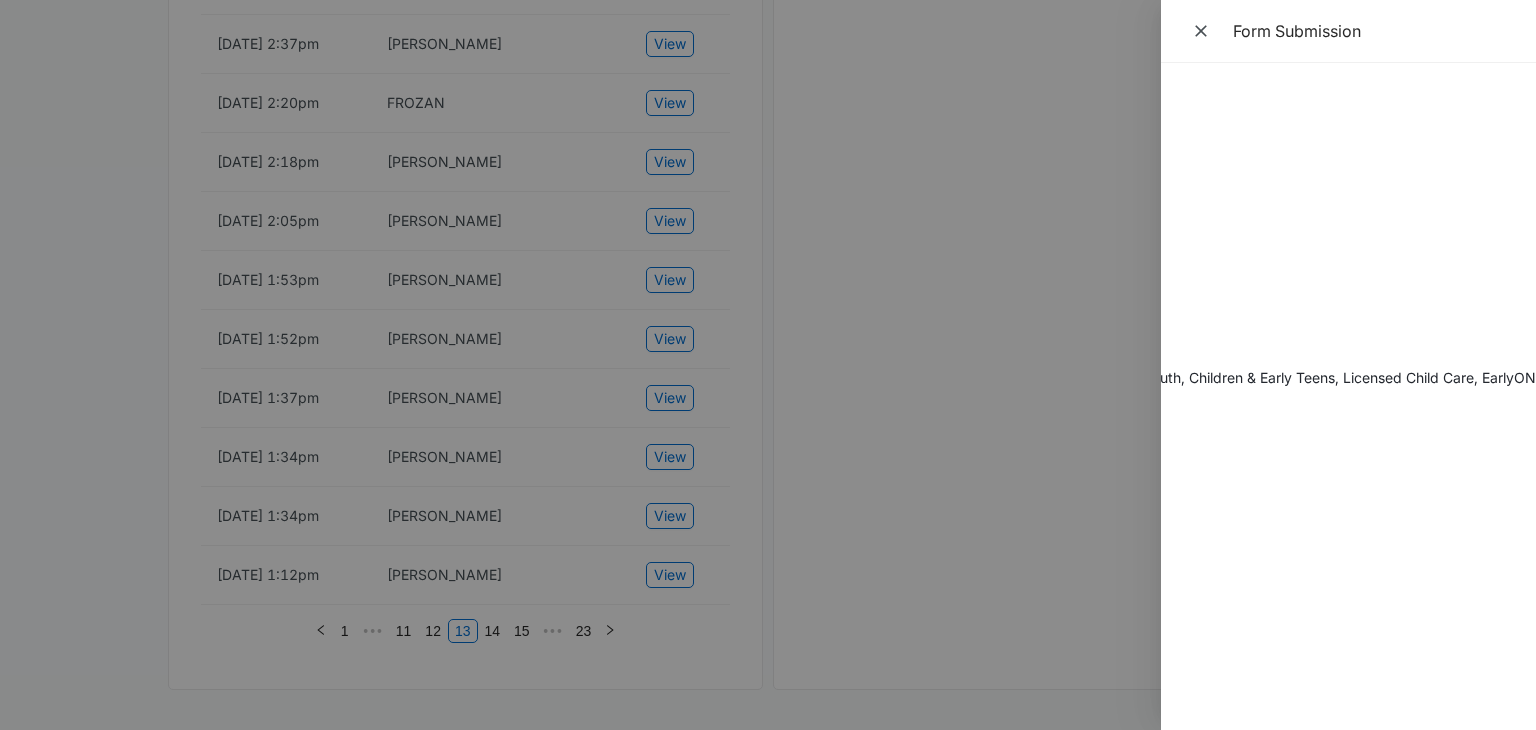 click at bounding box center [768, 365] 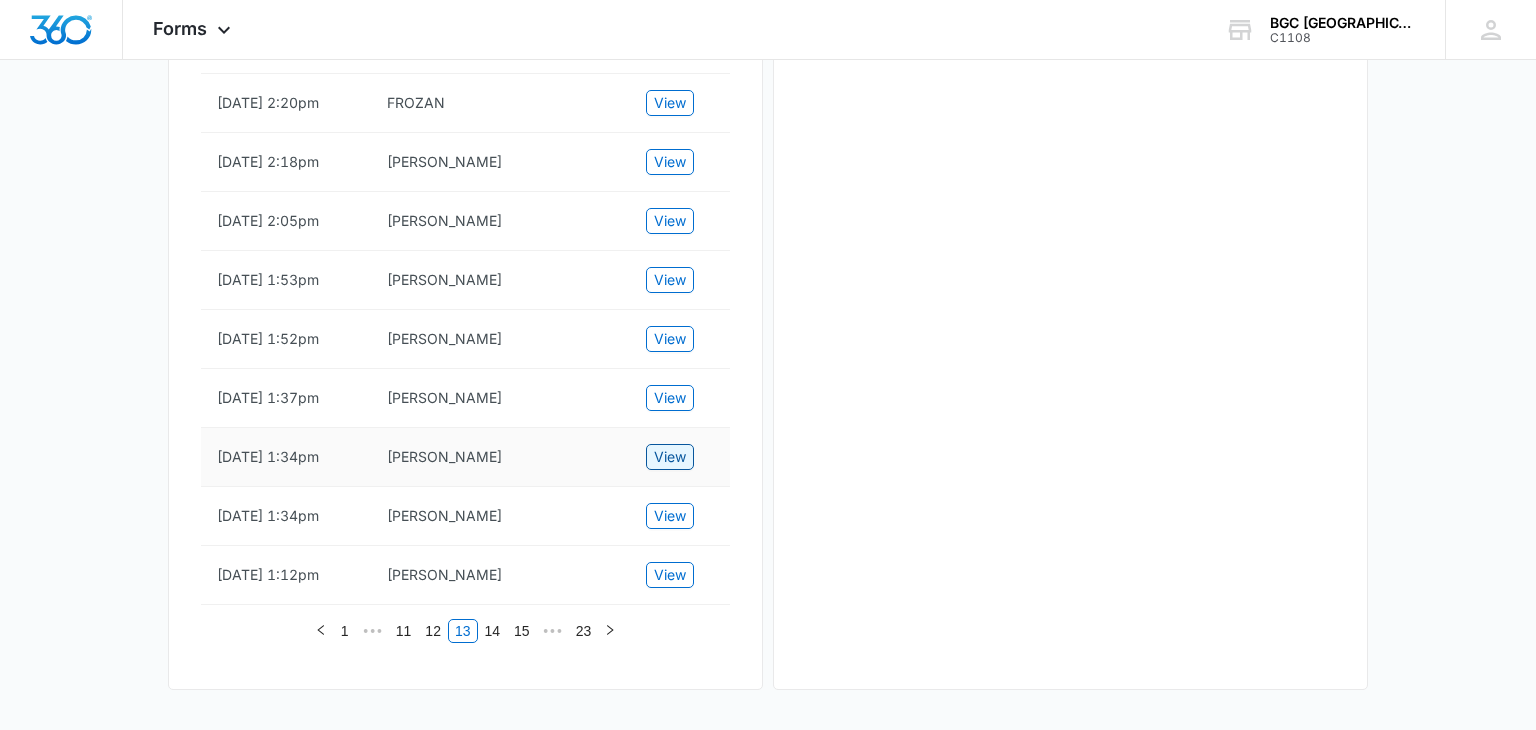 click on "View" at bounding box center [670, 457] 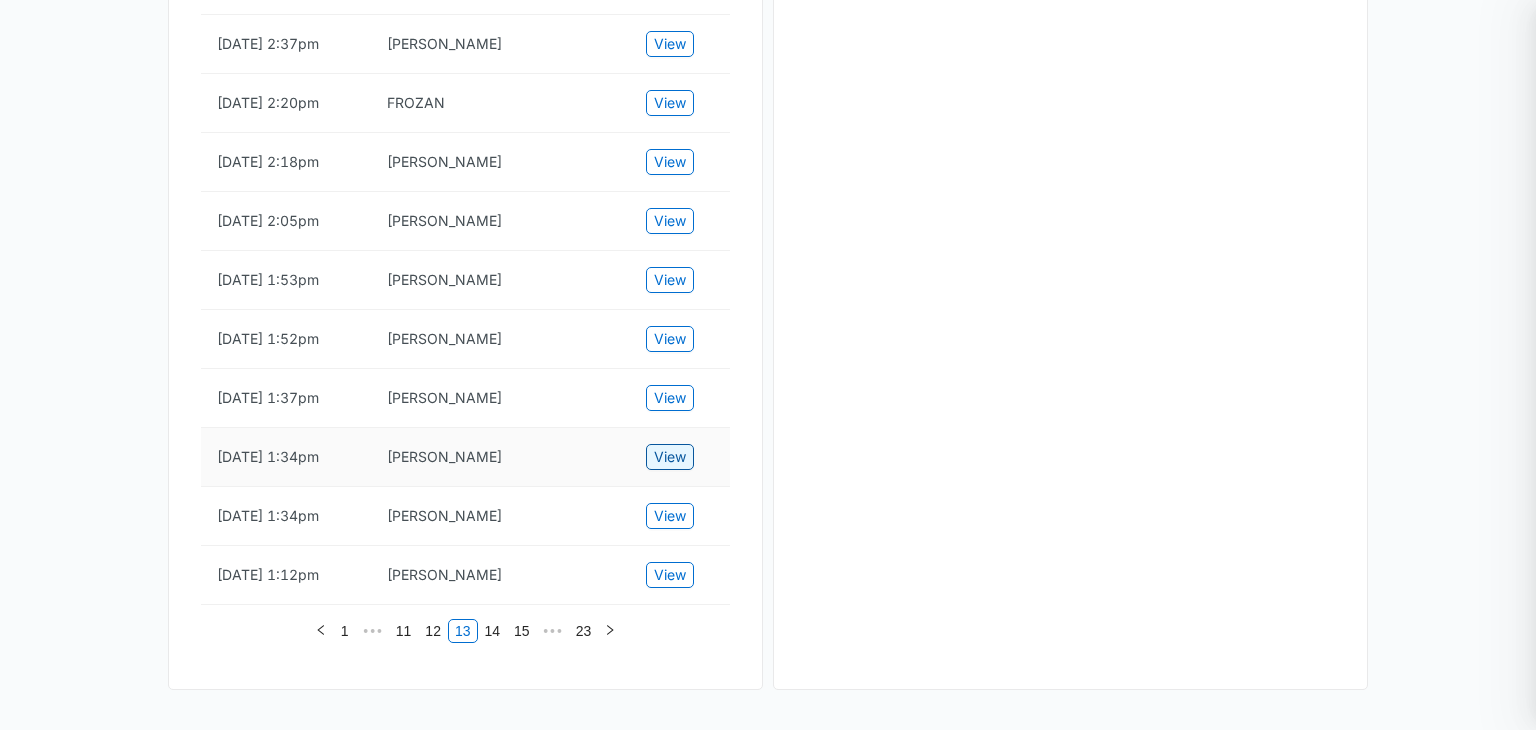 scroll, scrollTop: 0, scrollLeft: 280, axis: horizontal 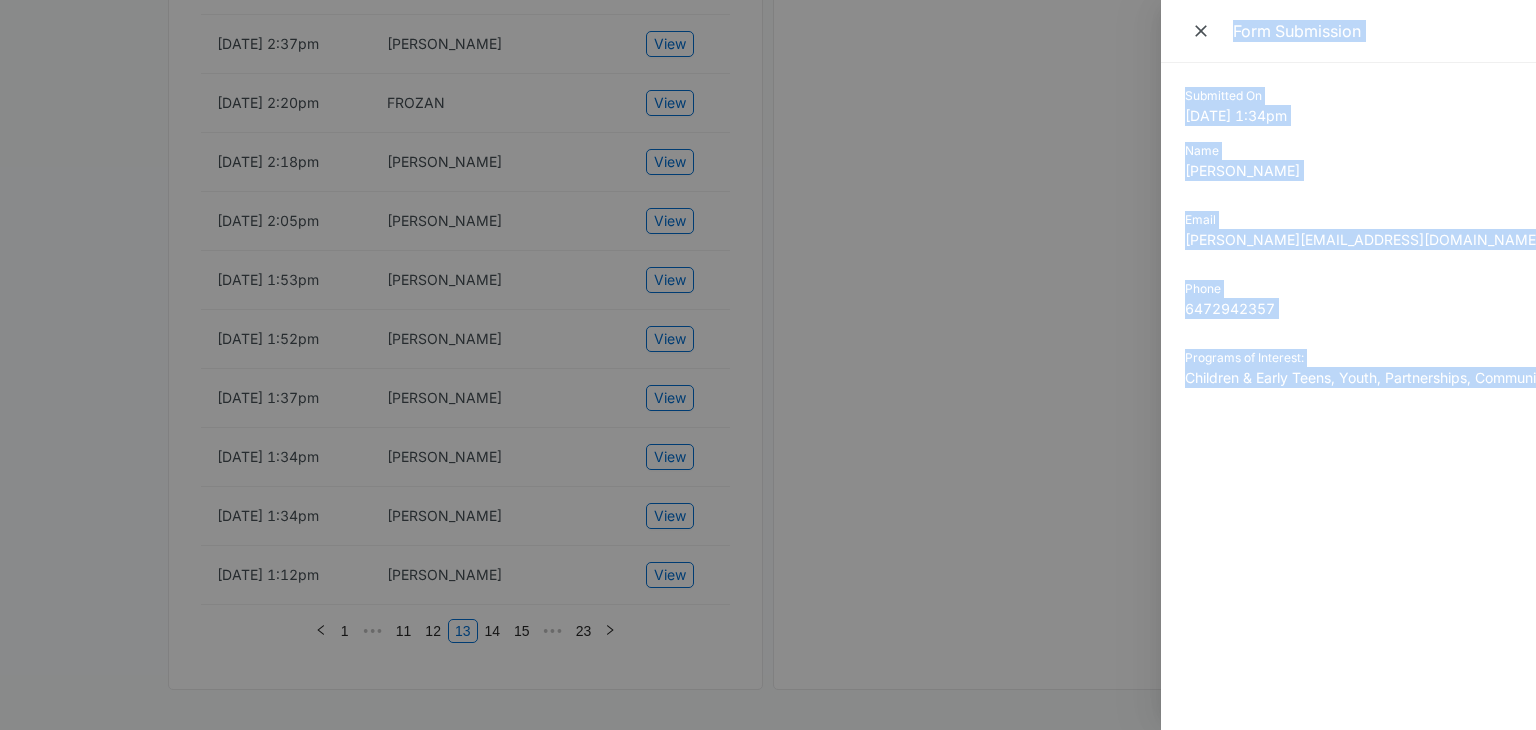 drag, startPoint x: 1389, startPoint y: 373, endPoint x: 1091, endPoint y: 368, distance: 298.04193 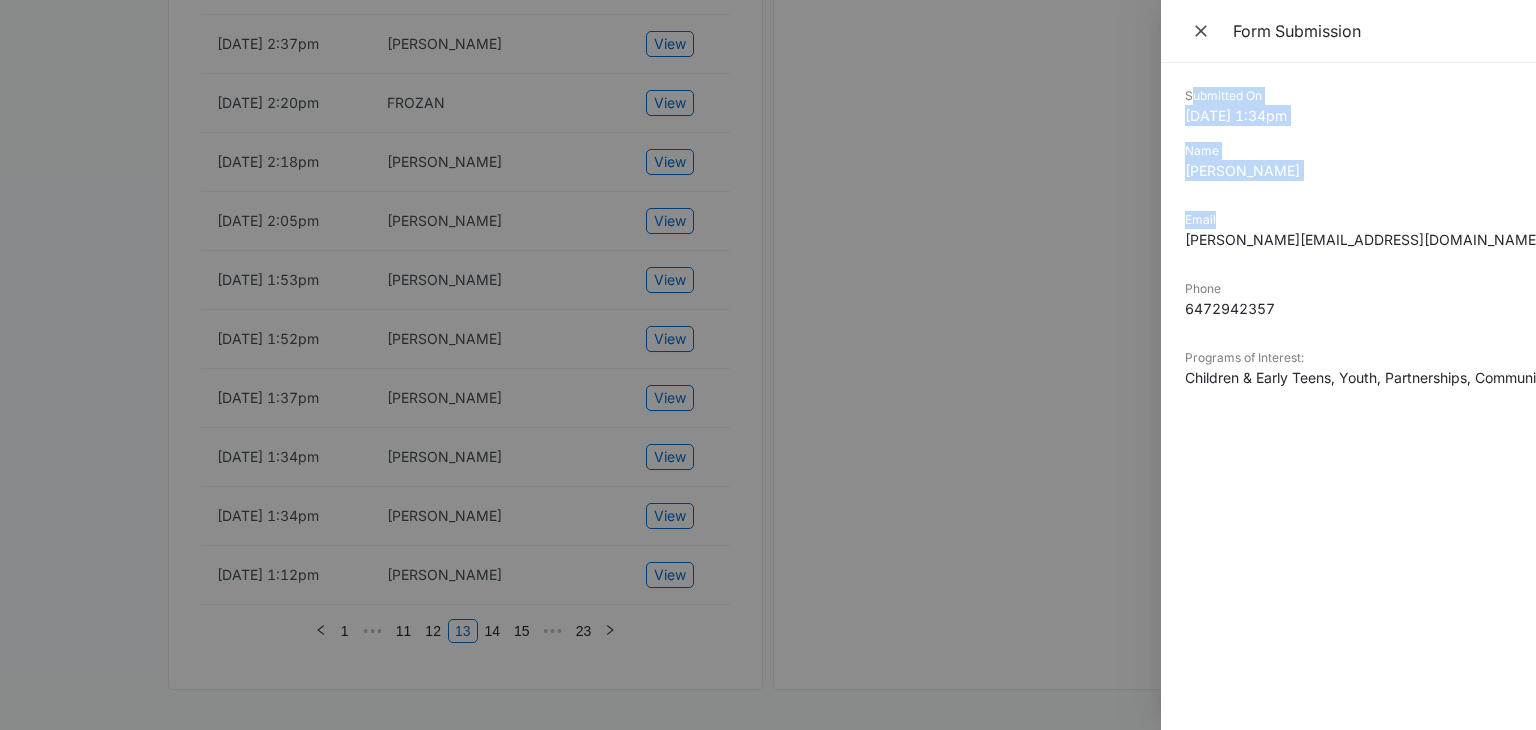 drag, startPoint x: 1190, startPoint y: 98, endPoint x: 1273, endPoint y: 212, distance: 141.01419 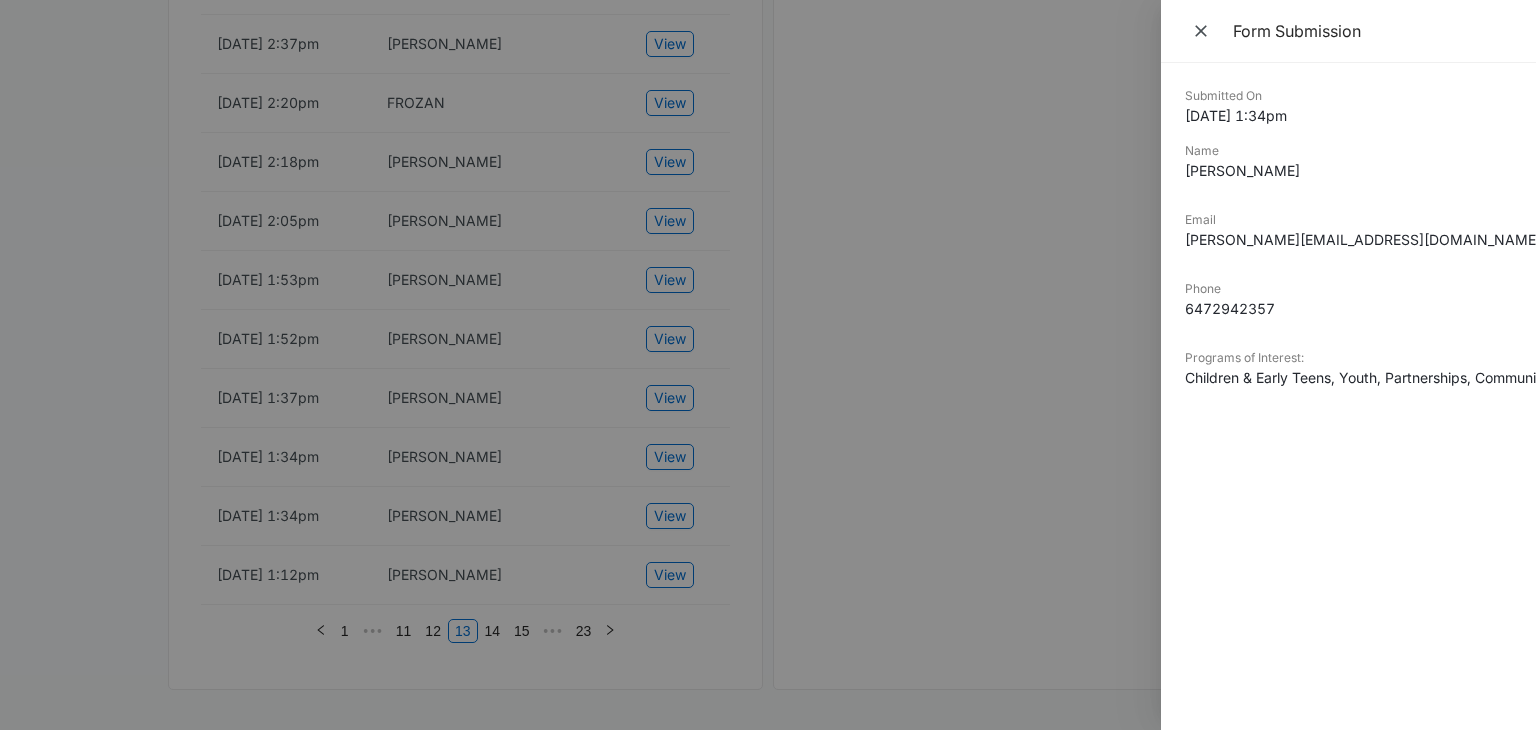 click on "Submitted On" at bounding box center [1348, 96] 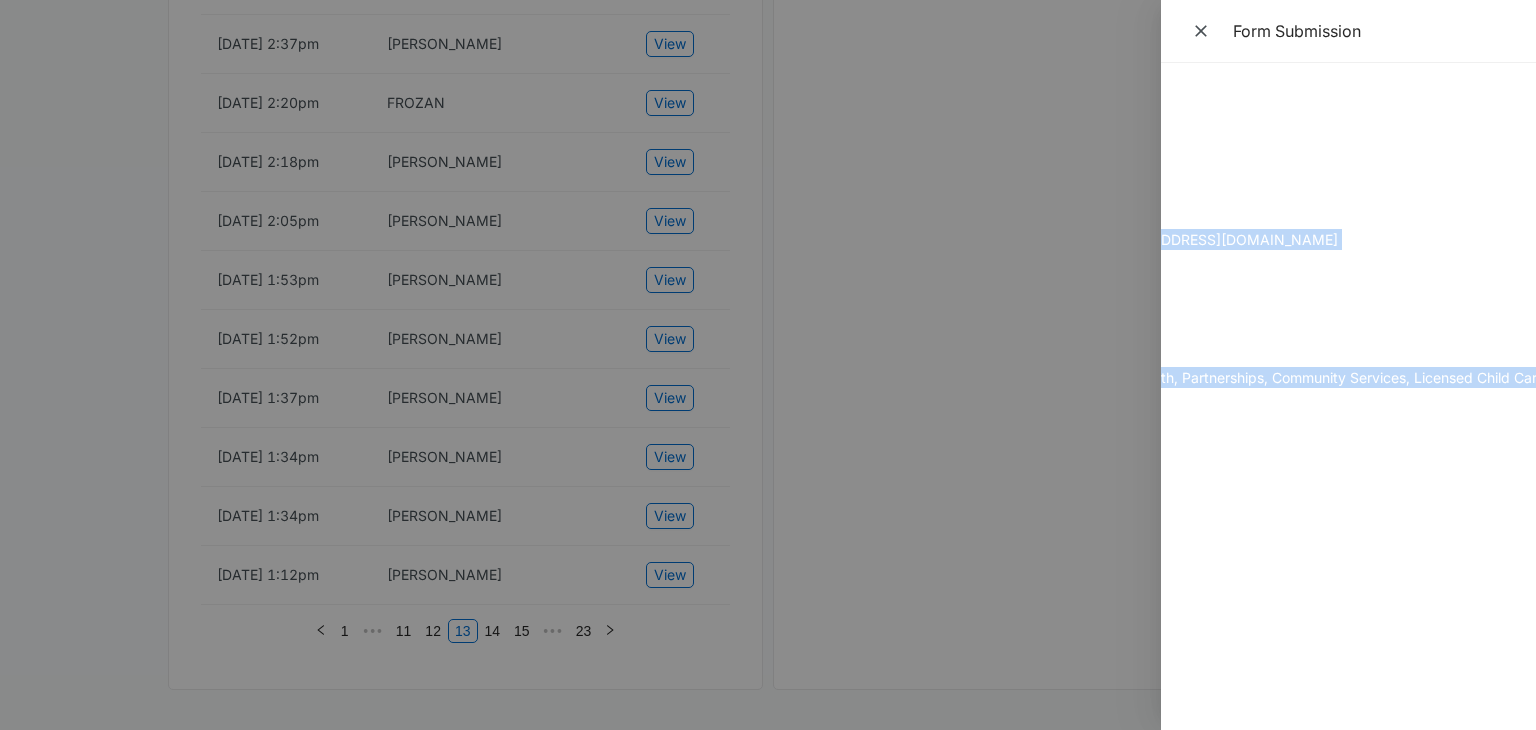 scroll, scrollTop: 0, scrollLeft: 280, axis: horizontal 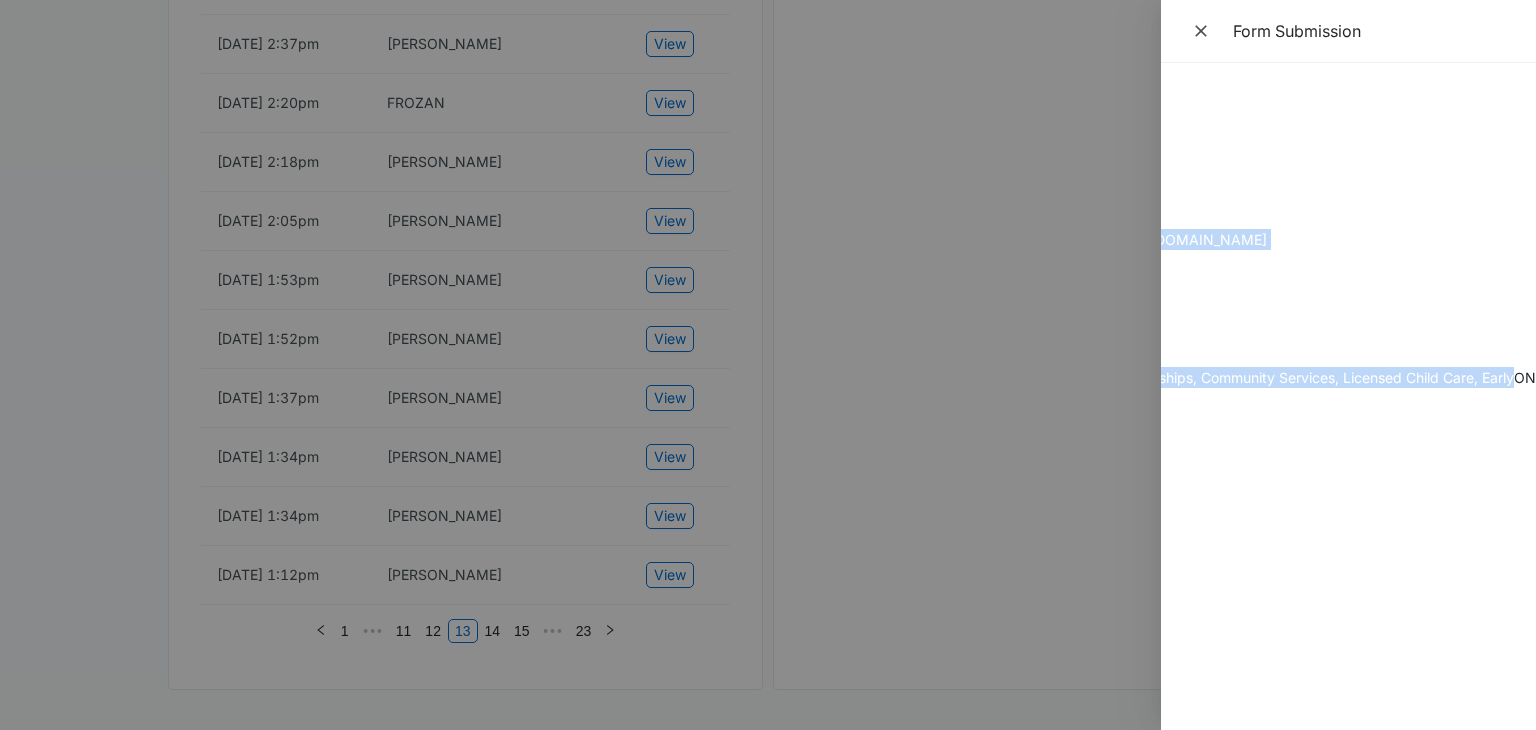 drag, startPoint x: 1187, startPoint y: 97, endPoint x: 1517, endPoint y: 384, distance: 437.3431 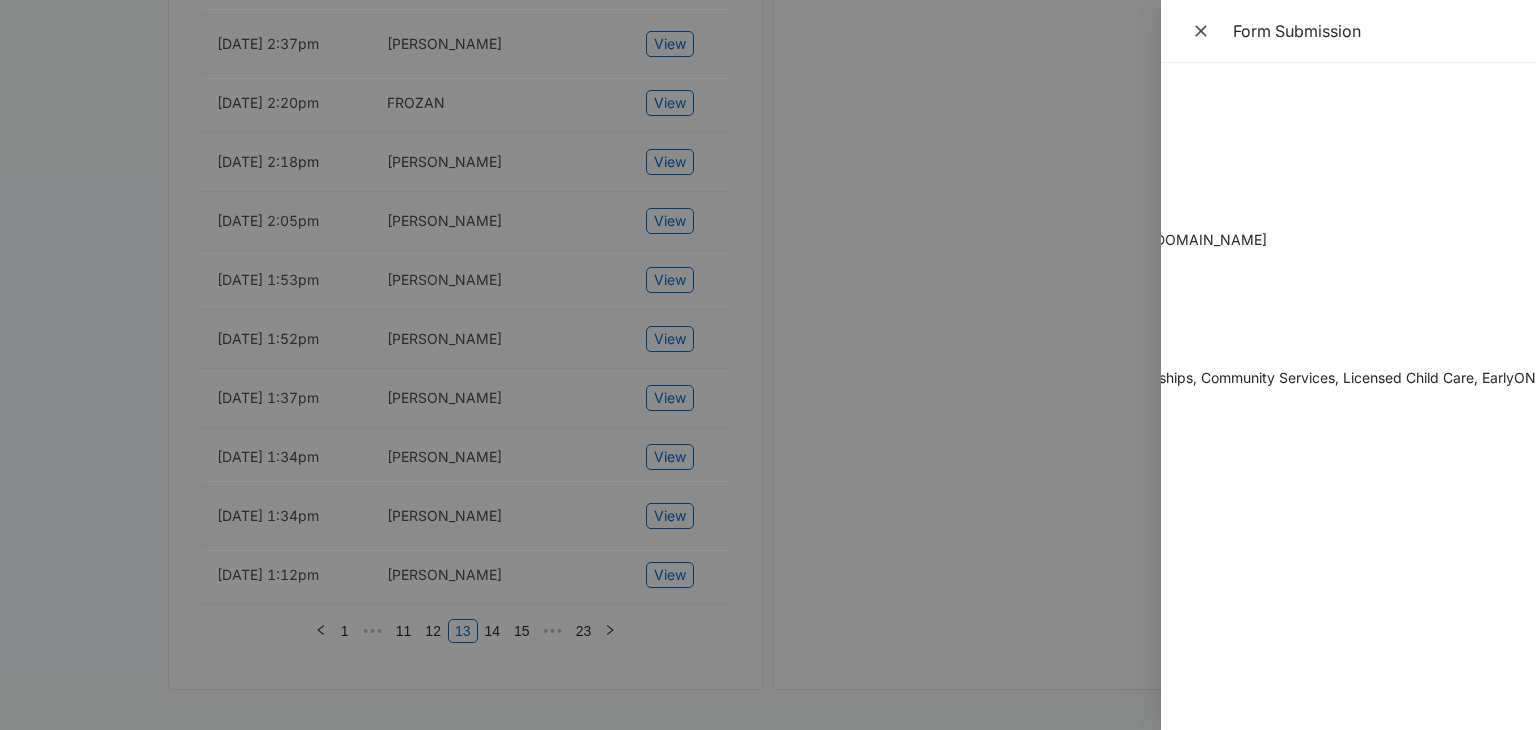 click at bounding box center [768, 365] 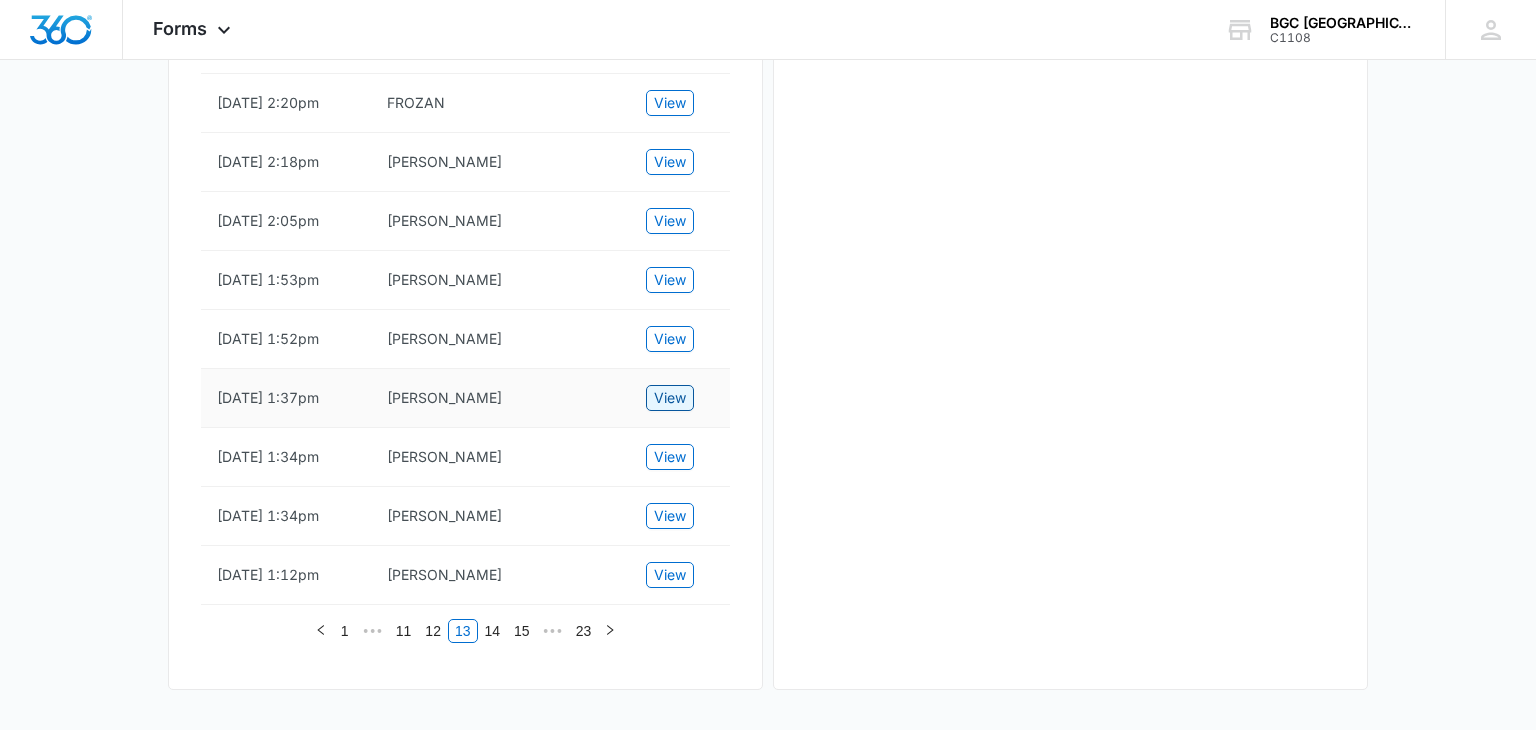 click on "View" at bounding box center (670, 398) 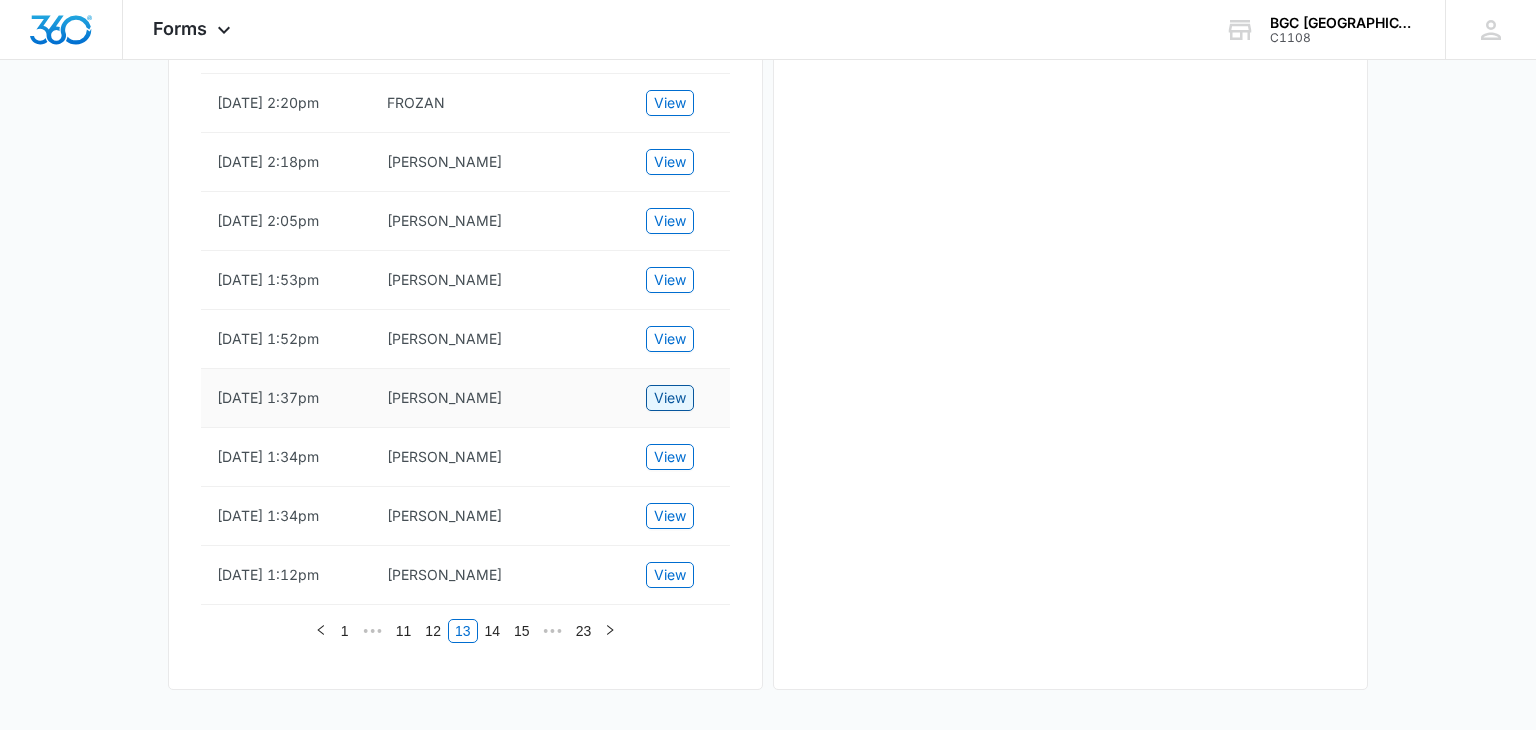 scroll, scrollTop: 0, scrollLeft: 206, axis: horizontal 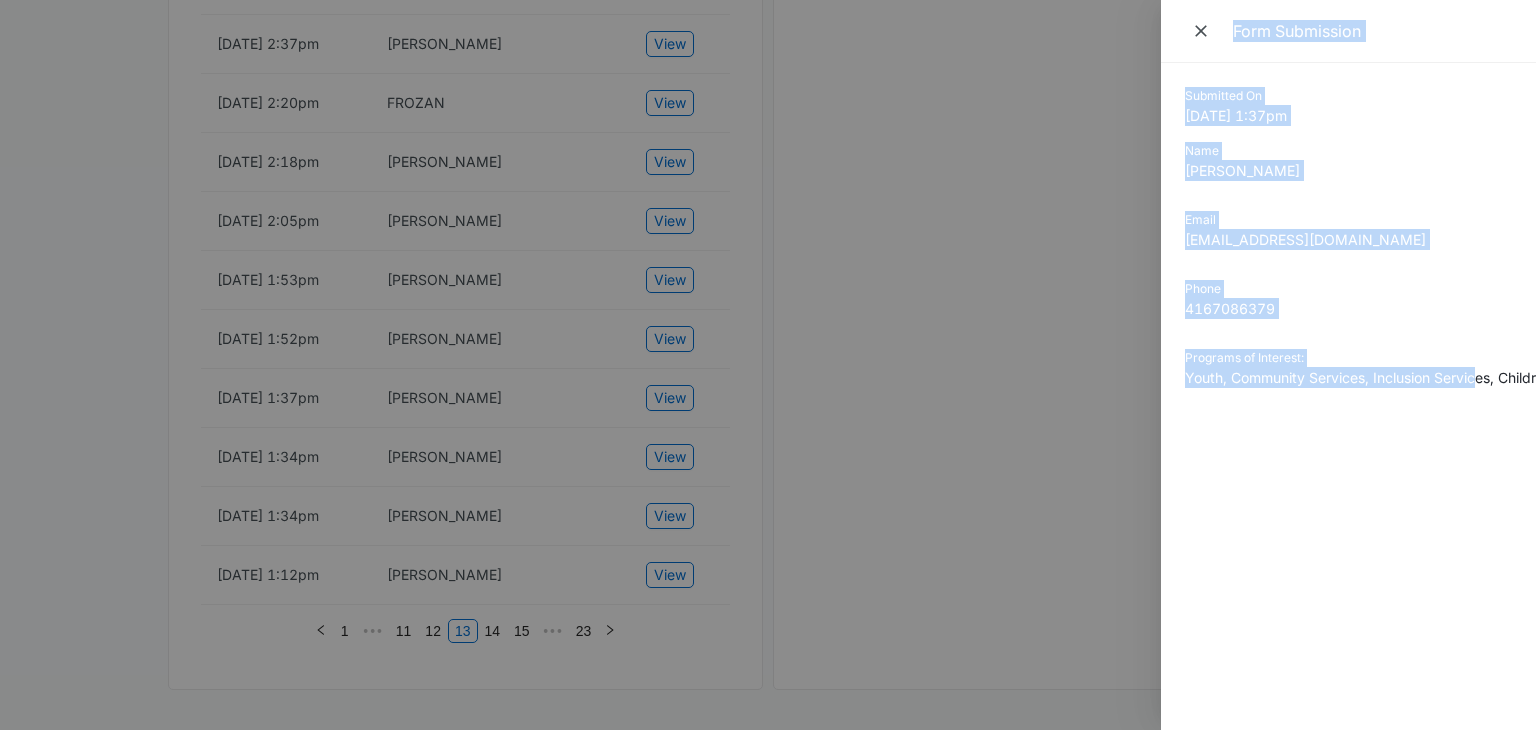 drag, startPoint x: 1268, startPoint y: 375, endPoint x: 1195, endPoint y: 205, distance: 185.0108 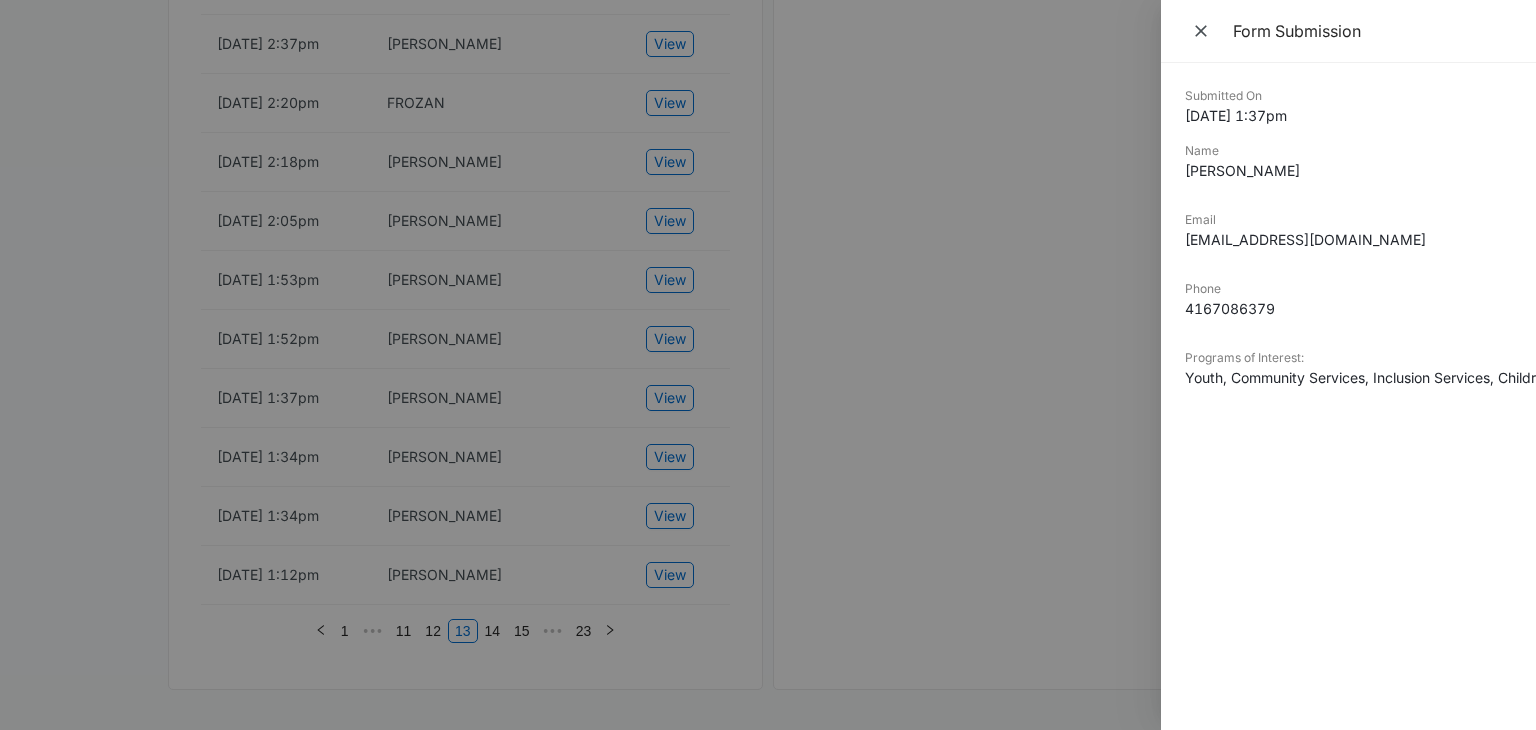 drag, startPoint x: 1191, startPoint y: 101, endPoint x: 1246, endPoint y: 333, distance: 238.43028 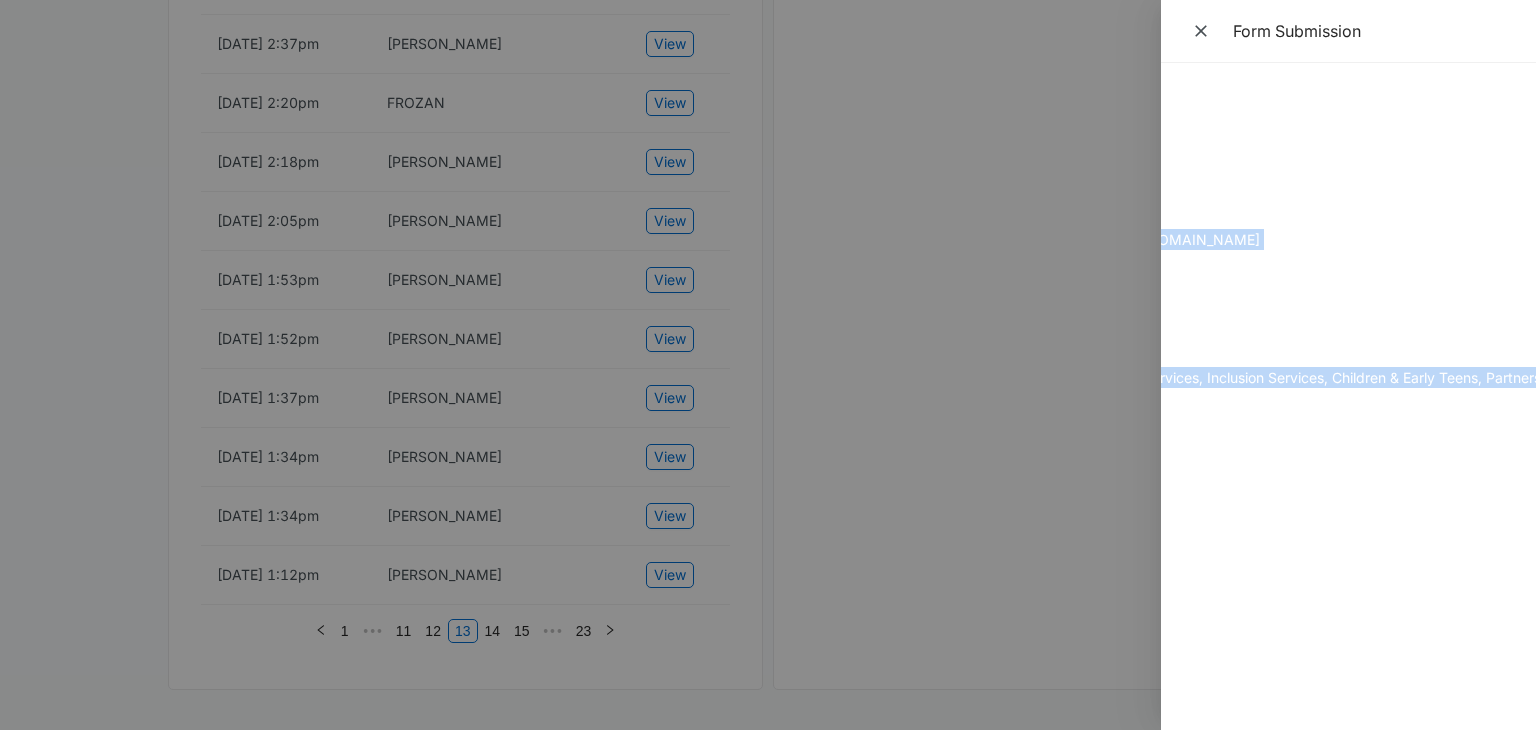 scroll, scrollTop: 0, scrollLeft: 206, axis: horizontal 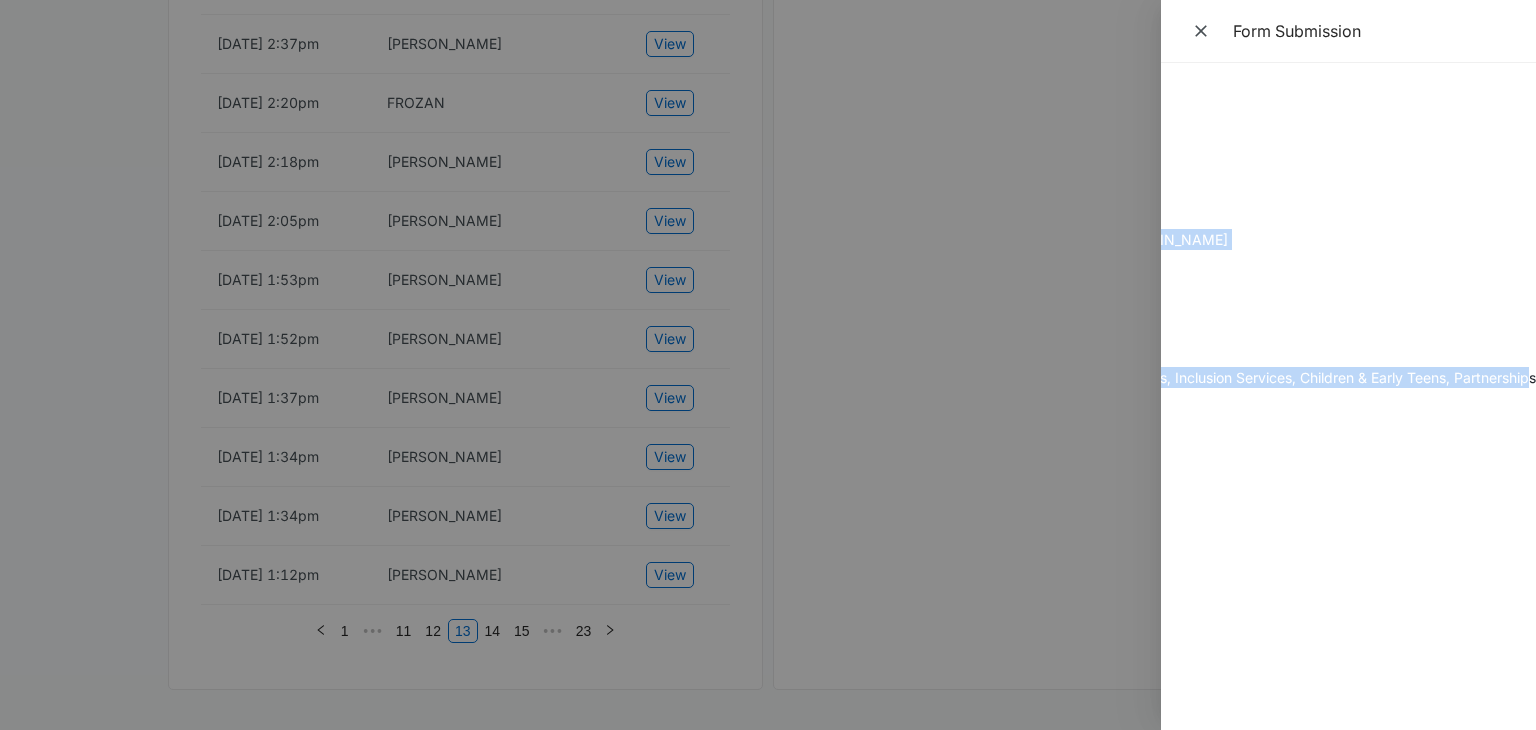 drag, startPoint x: 1186, startPoint y: 94, endPoint x: 1525, endPoint y: 377, distance: 441.59937 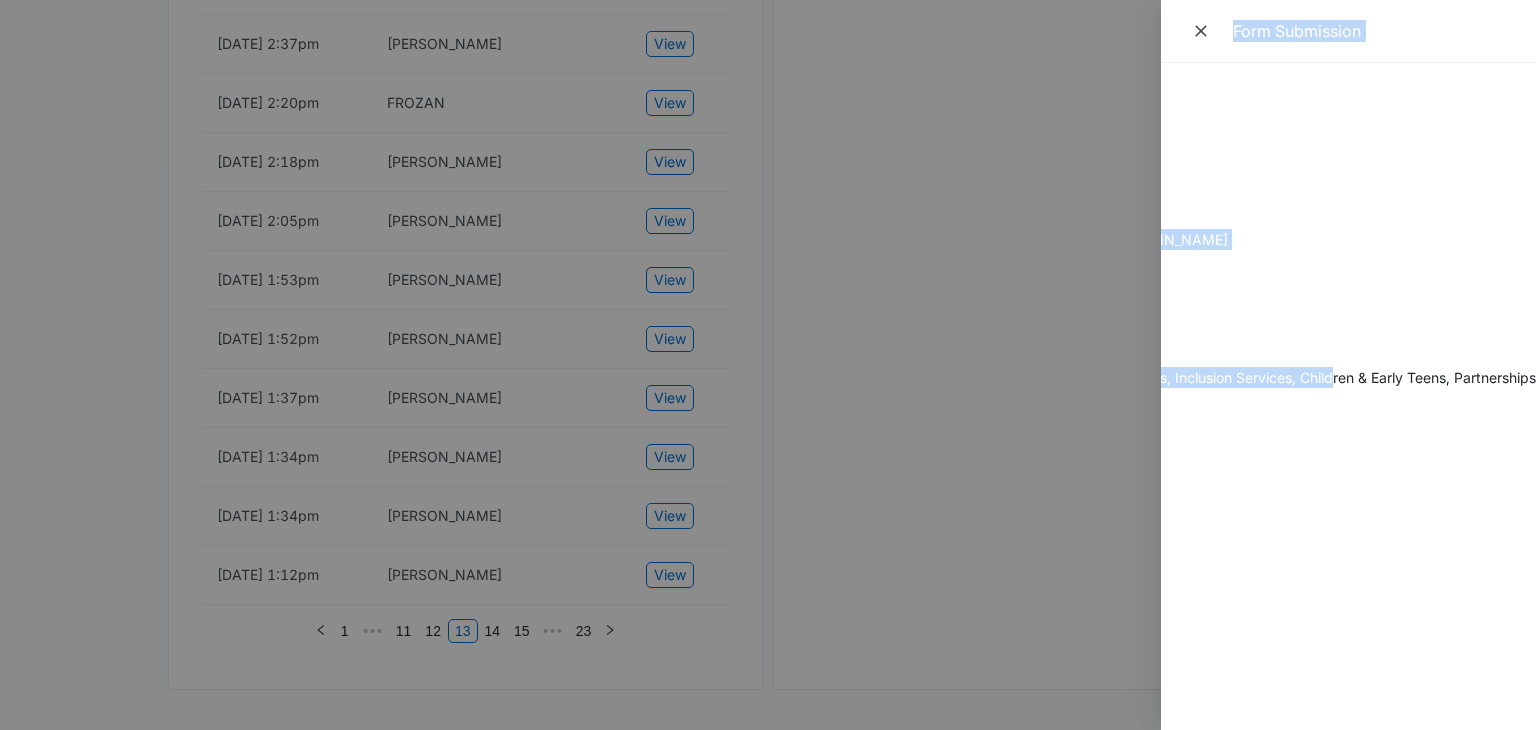 scroll, scrollTop: 0, scrollLeft: 0, axis: both 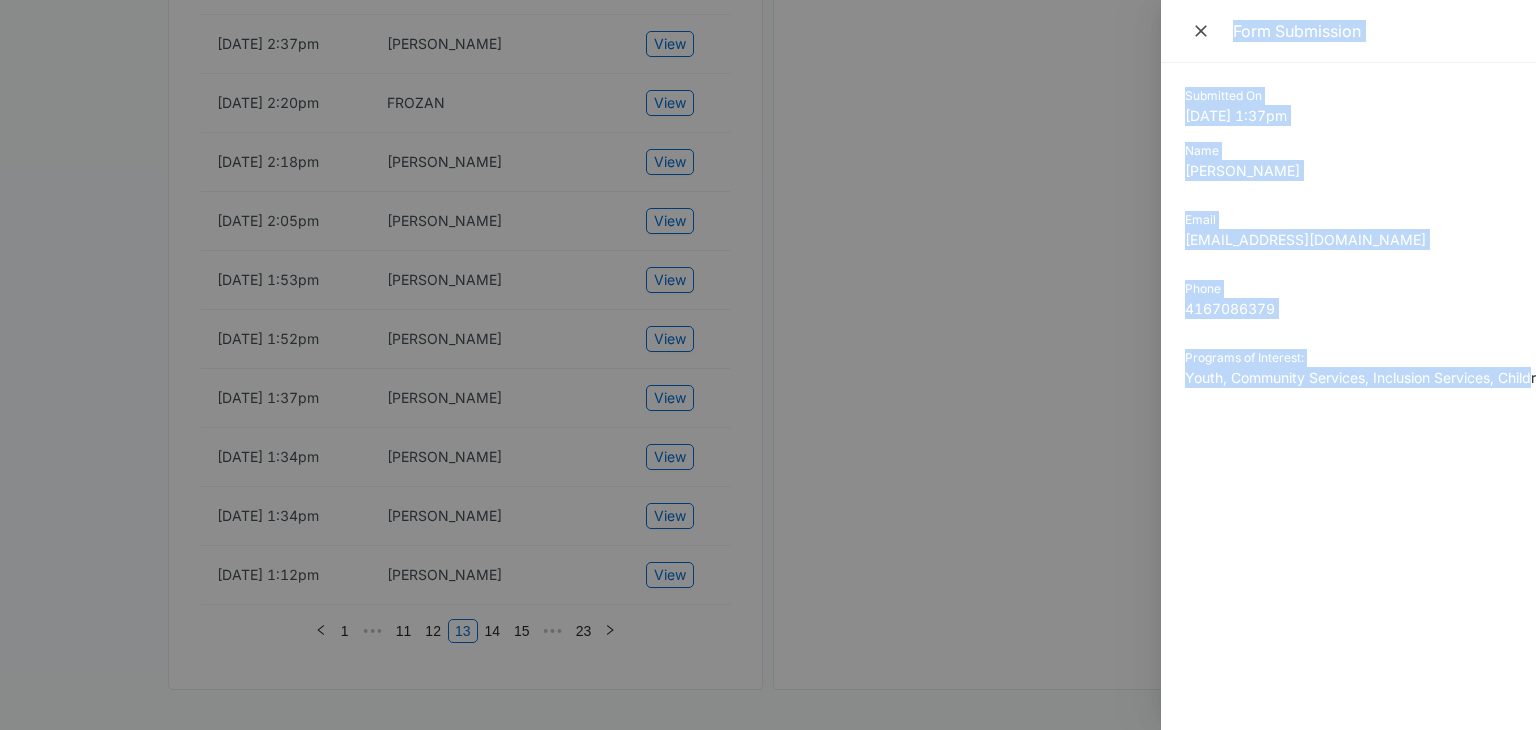 drag, startPoint x: 1333, startPoint y: 383, endPoint x: 1046, endPoint y: 383, distance: 287 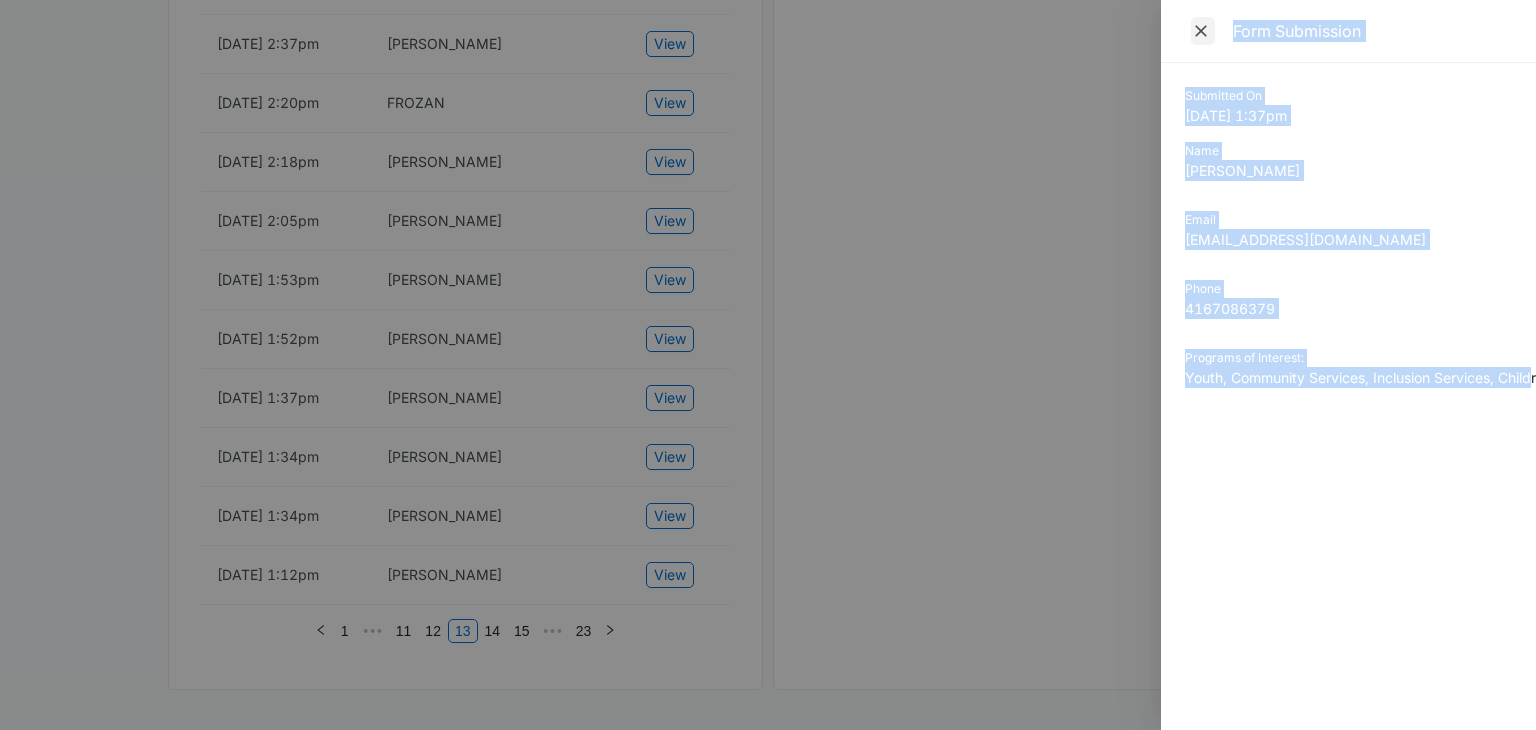 click 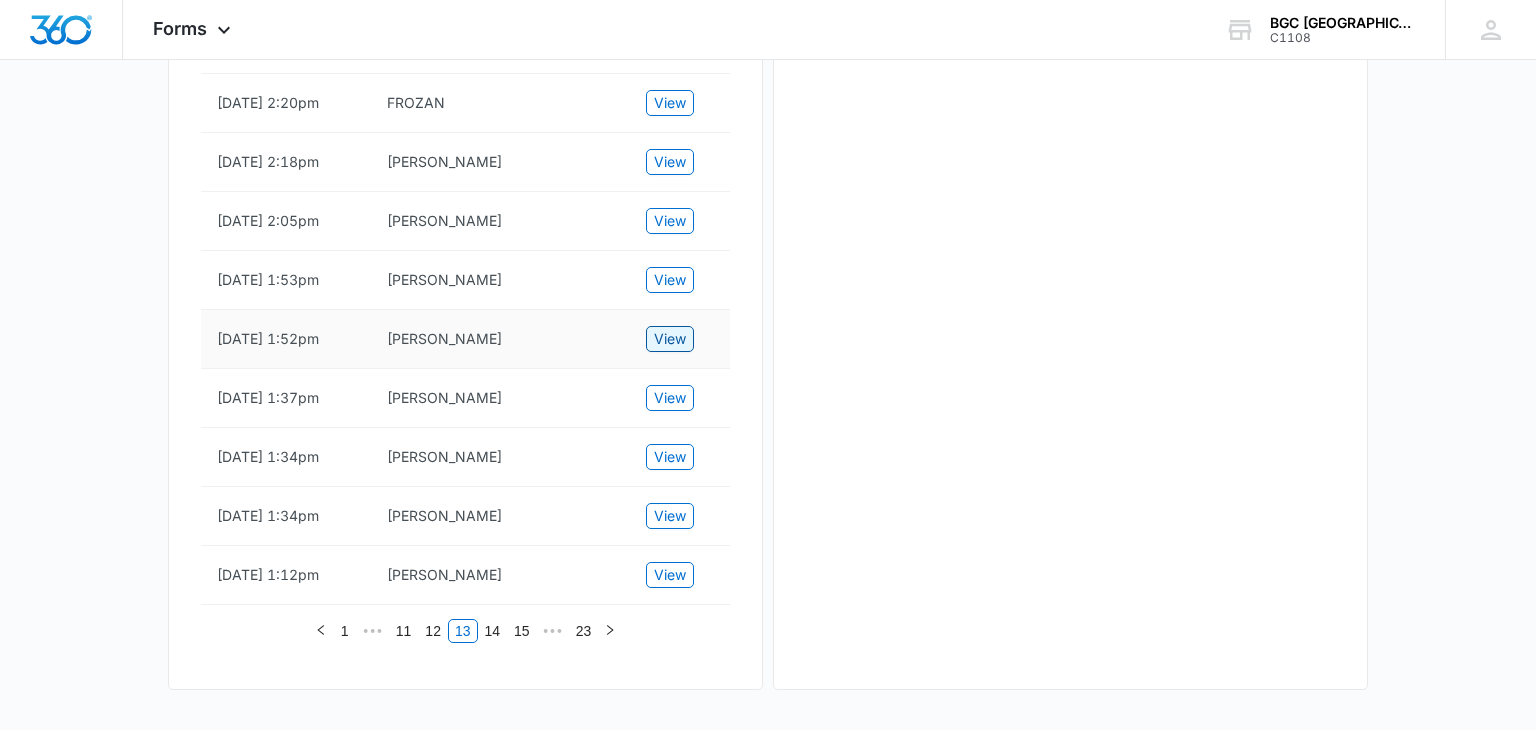 click on "View" at bounding box center [670, 339] 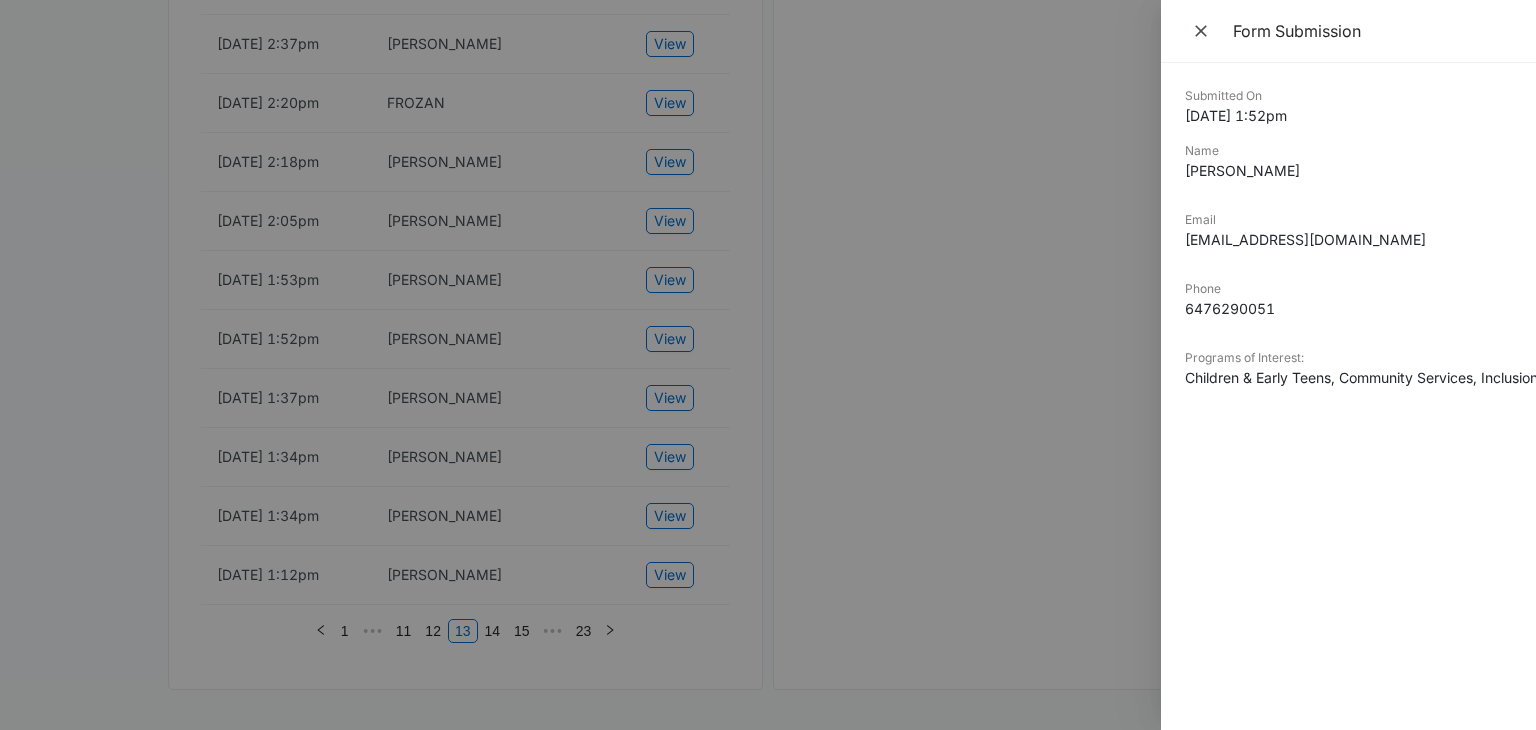 click on "[DATE] 1:52pm" at bounding box center (1348, 115) 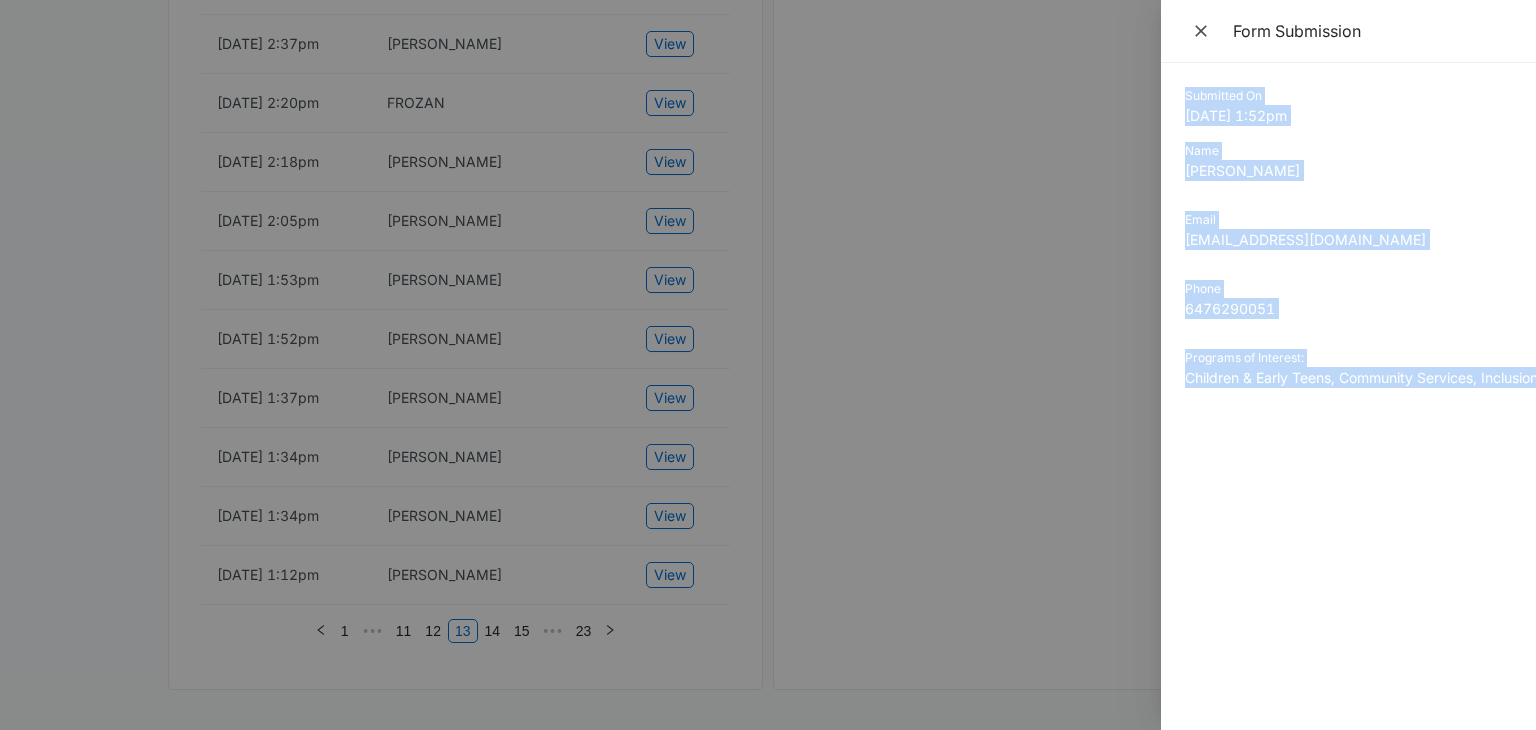 scroll, scrollTop: 0, scrollLeft: 69, axis: horizontal 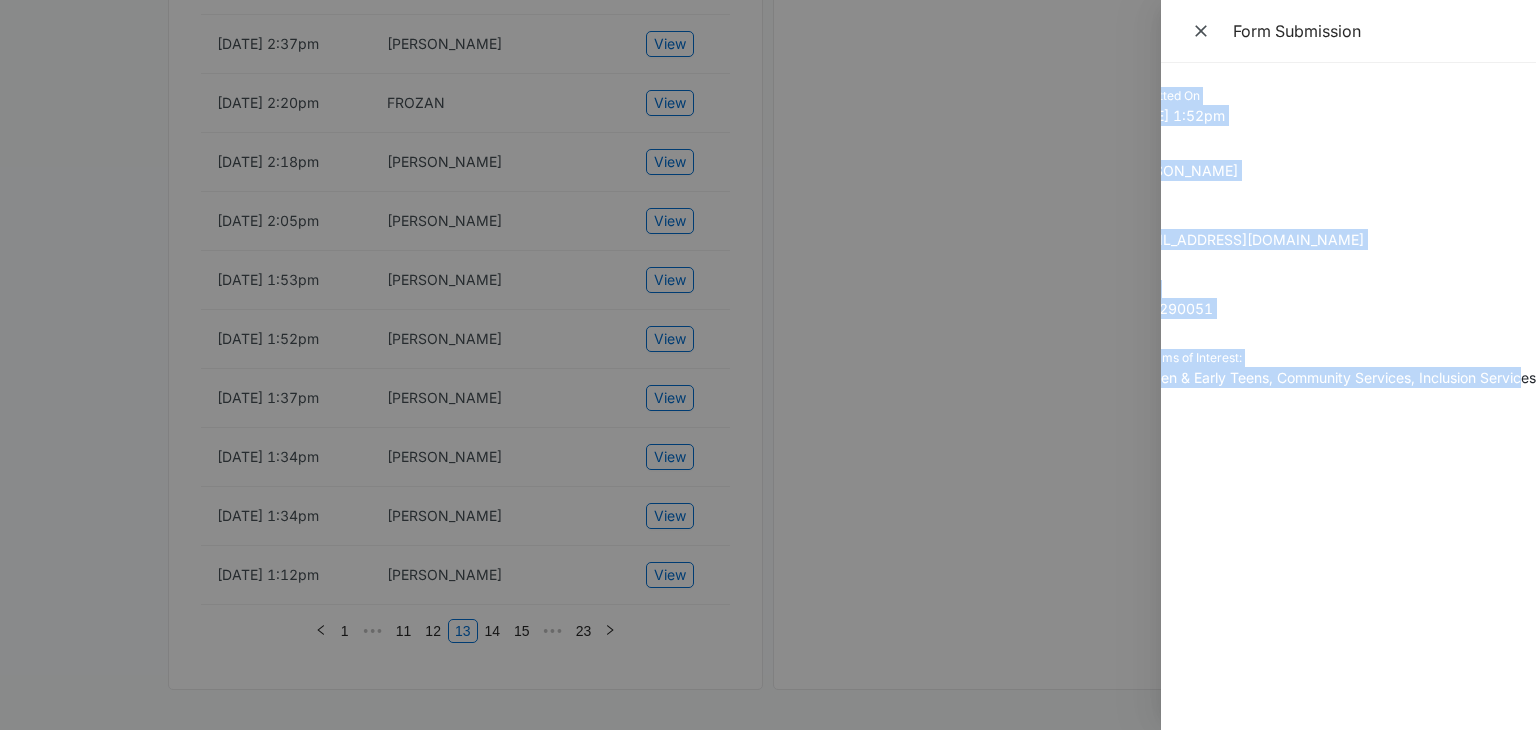 drag, startPoint x: 1185, startPoint y: 98, endPoint x: 1521, endPoint y: 380, distance: 438.65704 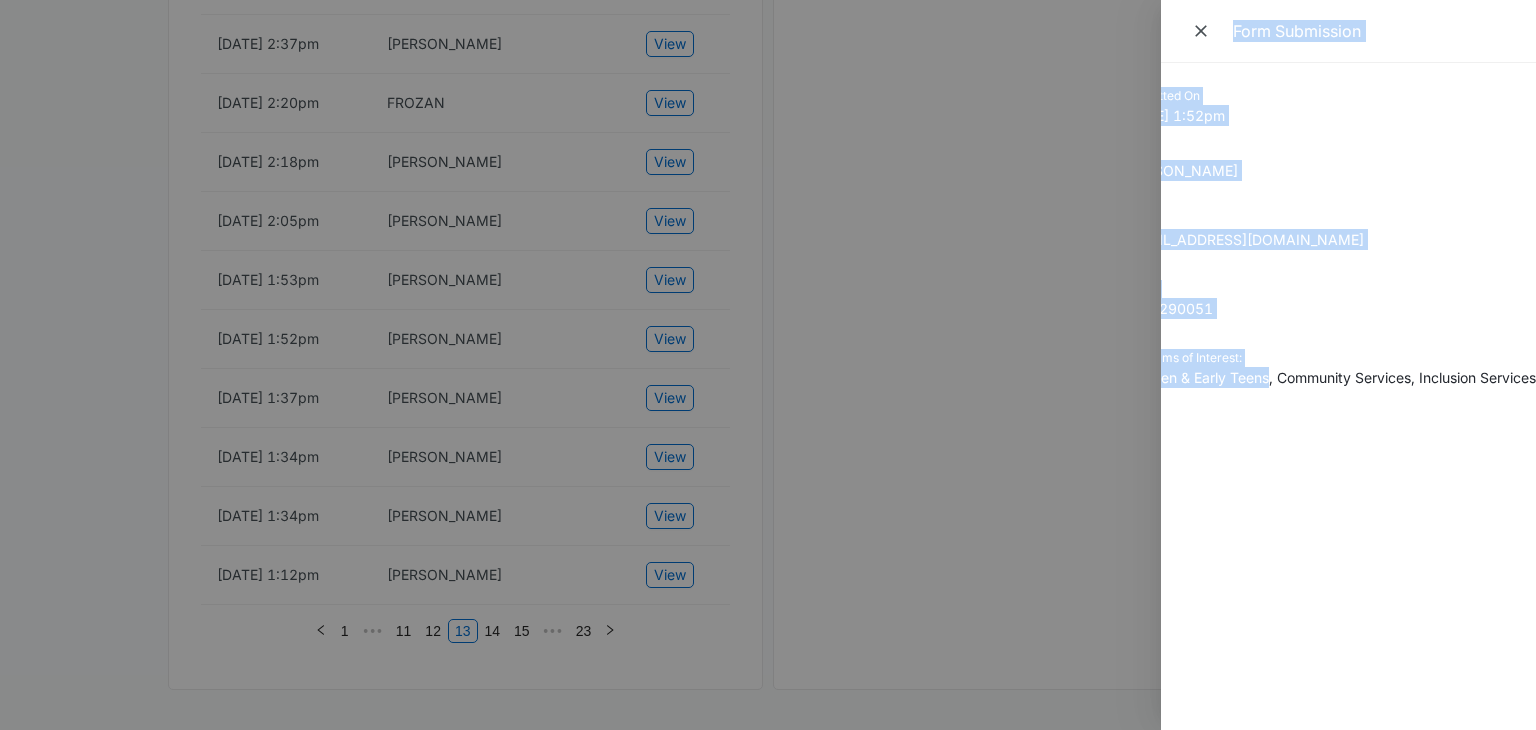 scroll, scrollTop: 0, scrollLeft: 0, axis: both 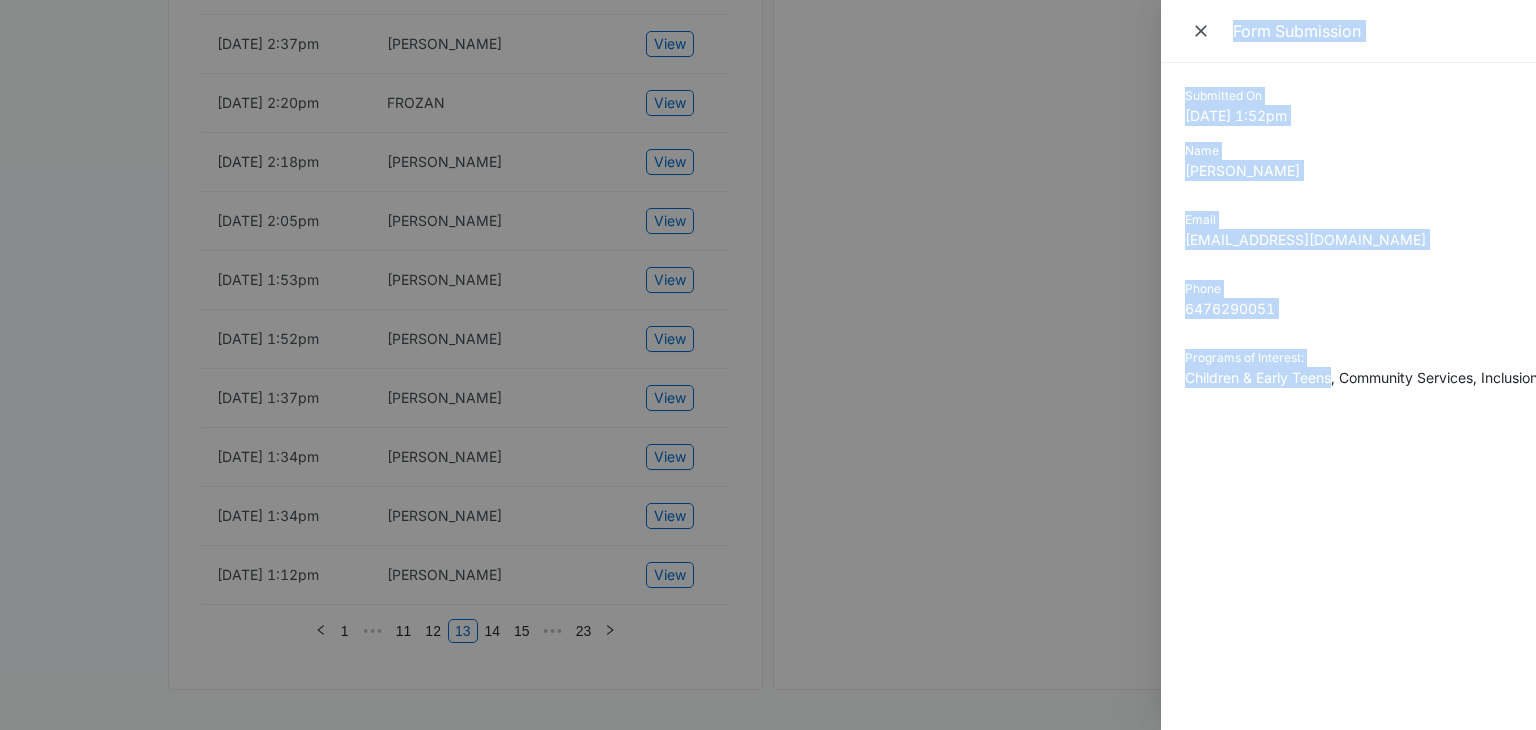 drag, startPoint x: 1247, startPoint y: 379, endPoint x: 1040, endPoint y: 374, distance: 207.06038 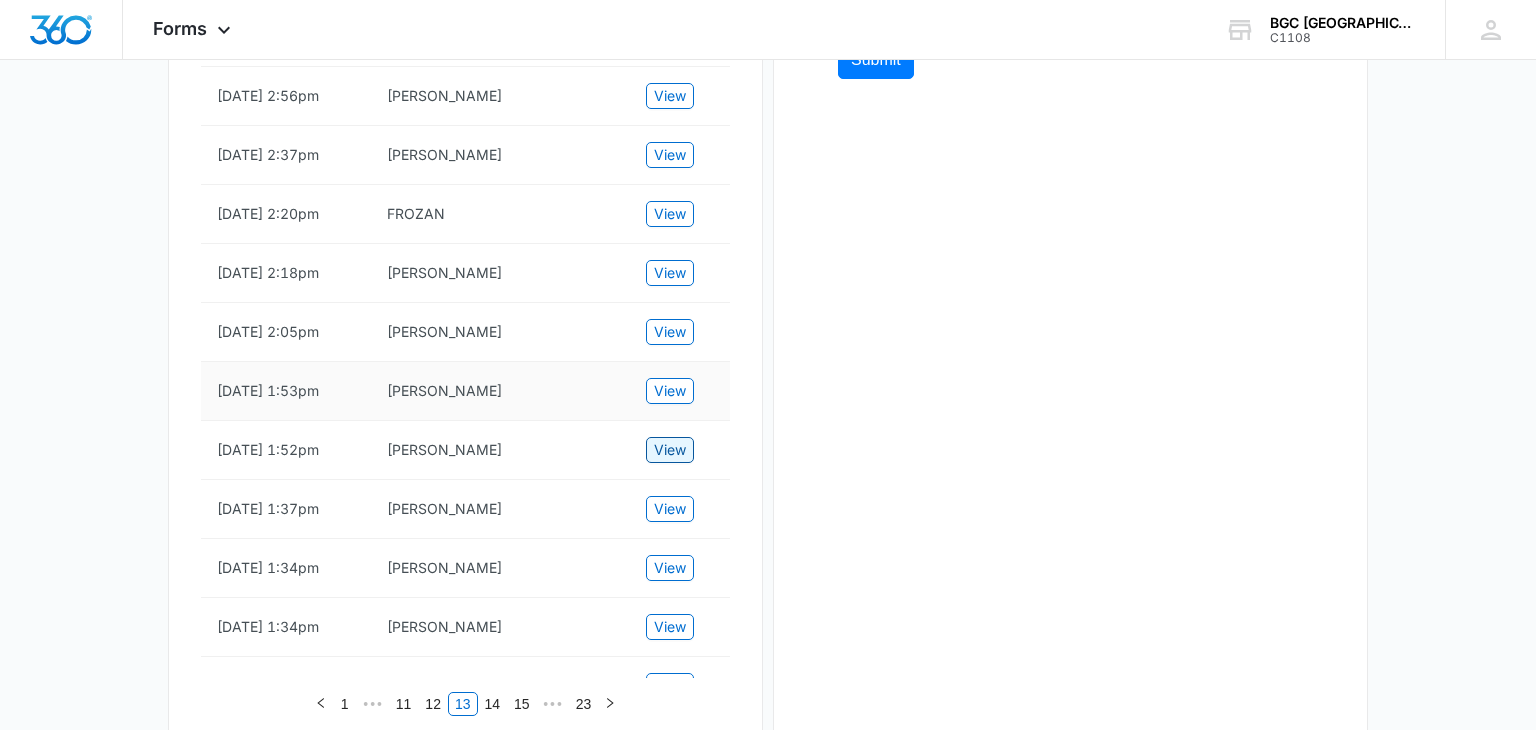 scroll, scrollTop: 1074, scrollLeft: 0, axis: vertical 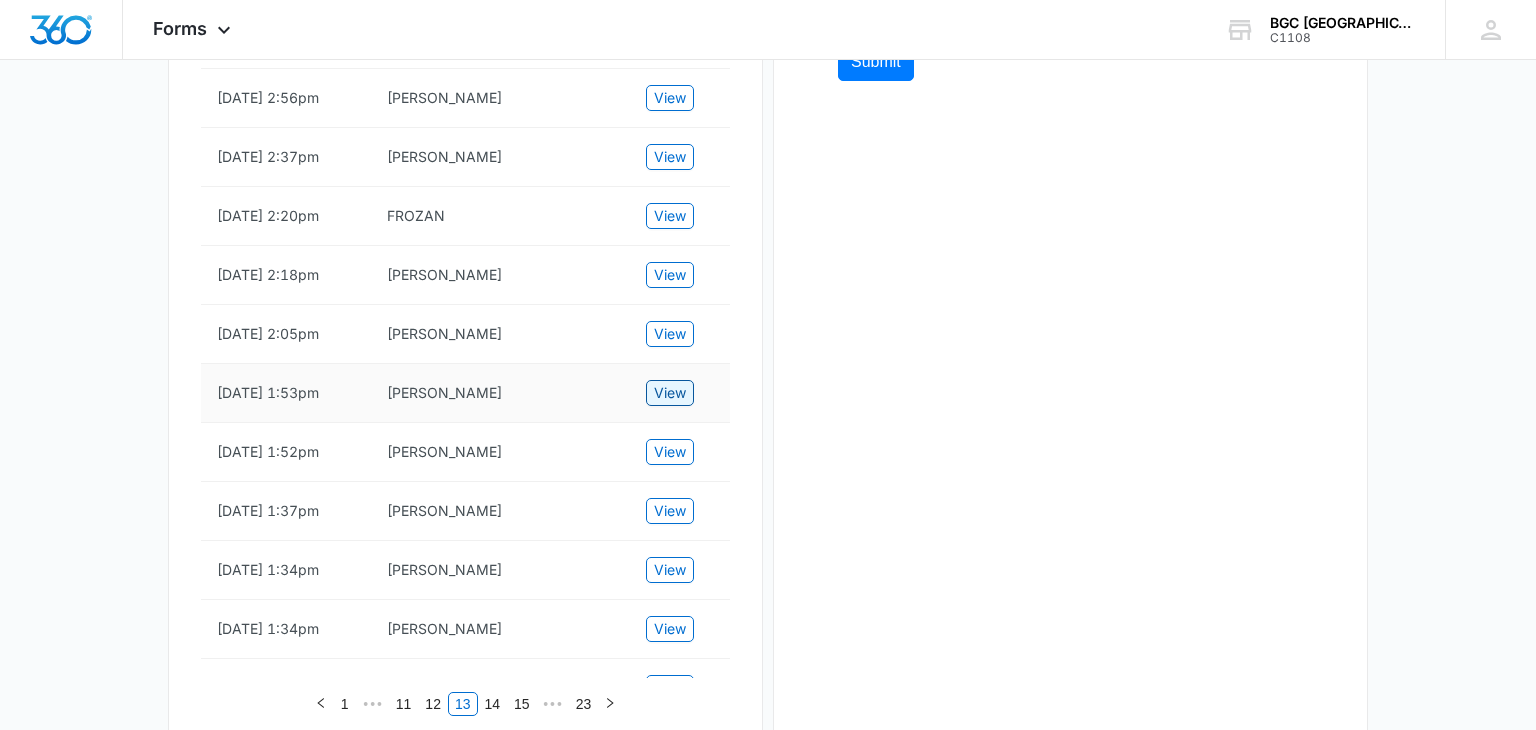 click on "View" at bounding box center [670, 393] 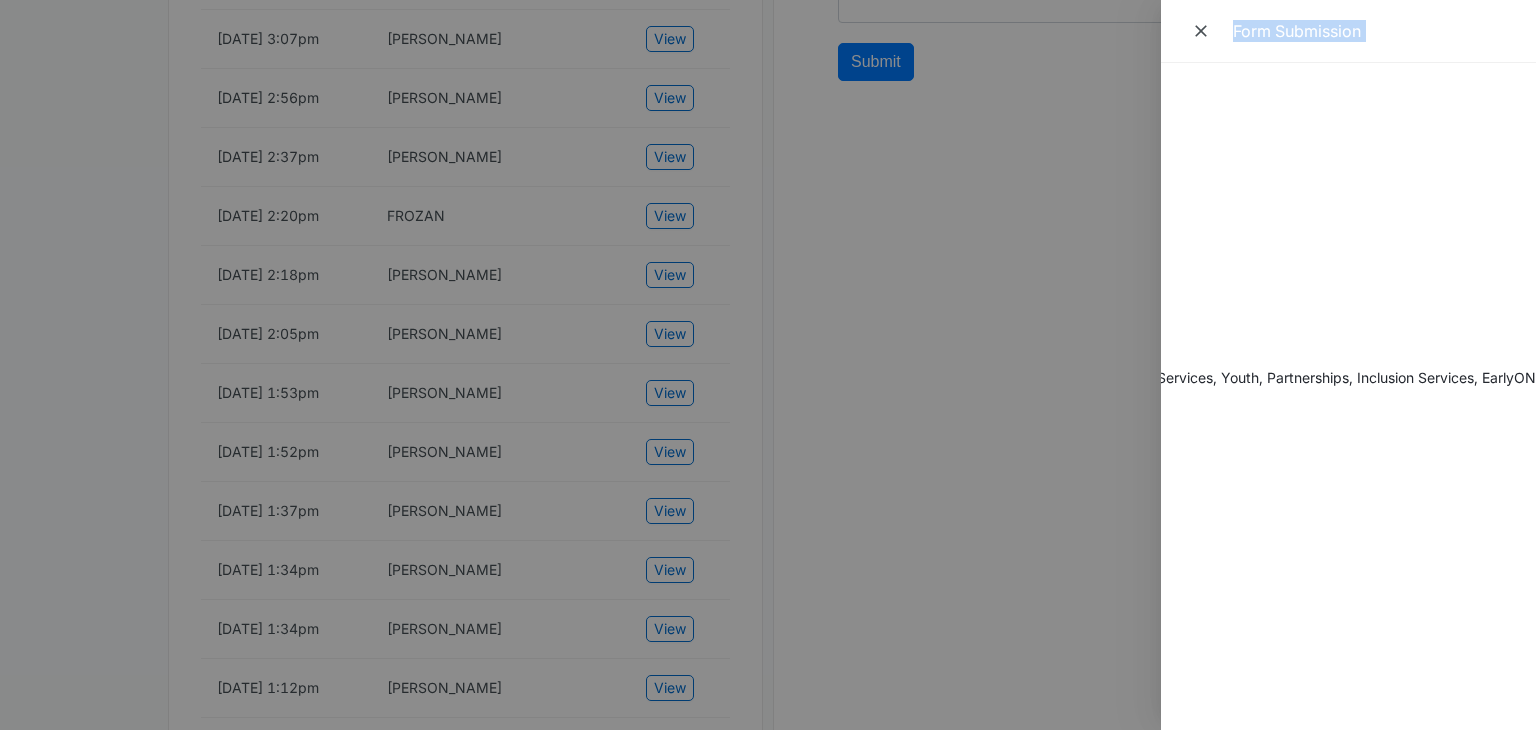scroll, scrollTop: 0, scrollLeft: 0, axis: both 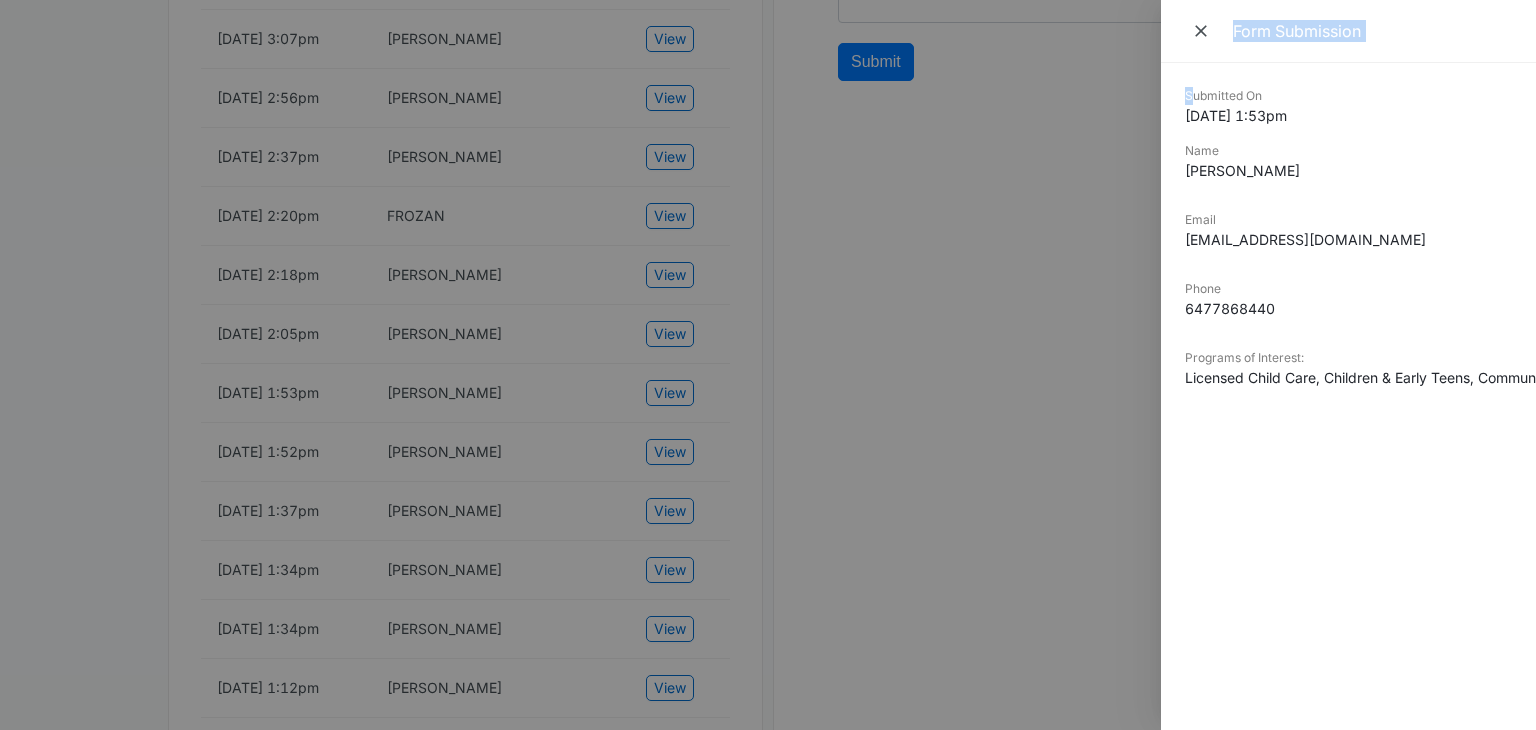 drag, startPoint x: 1191, startPoint y: 97, endPoint x: 1143, endPoint y: 252, distance: 162.26213 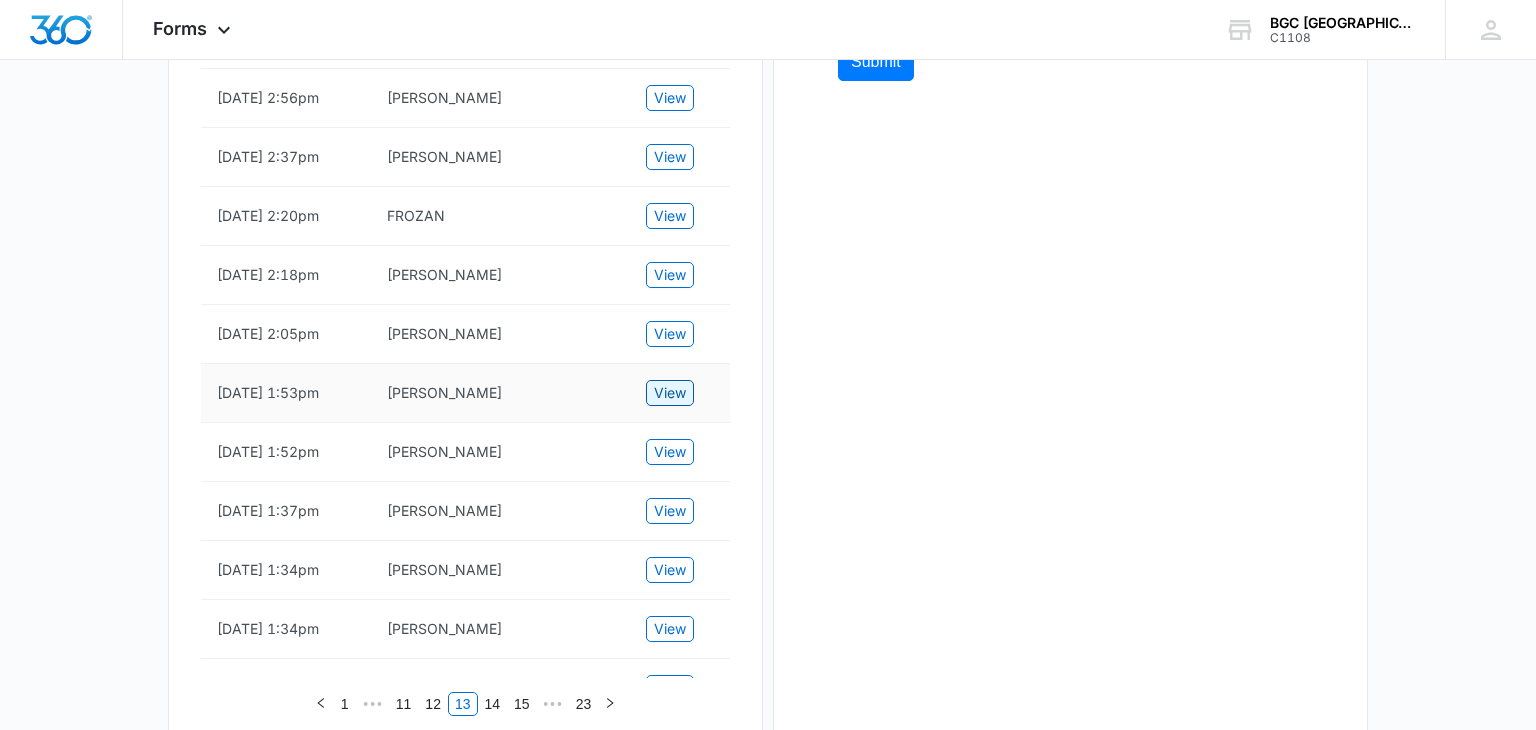 click on "View" at bounding box center [670, 393] 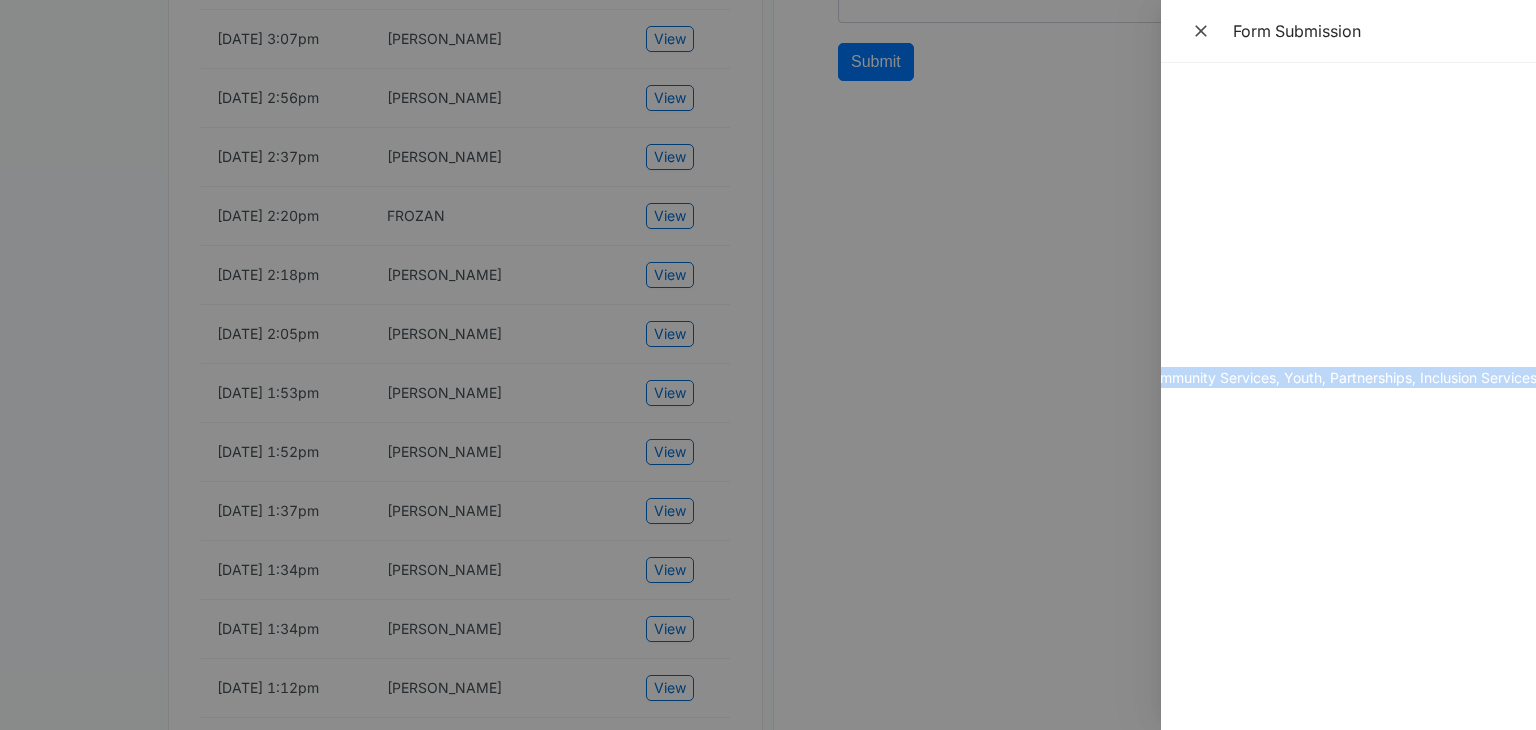 scroll, scrollTop: 0, scrollLeft: 408, axis: horizontal 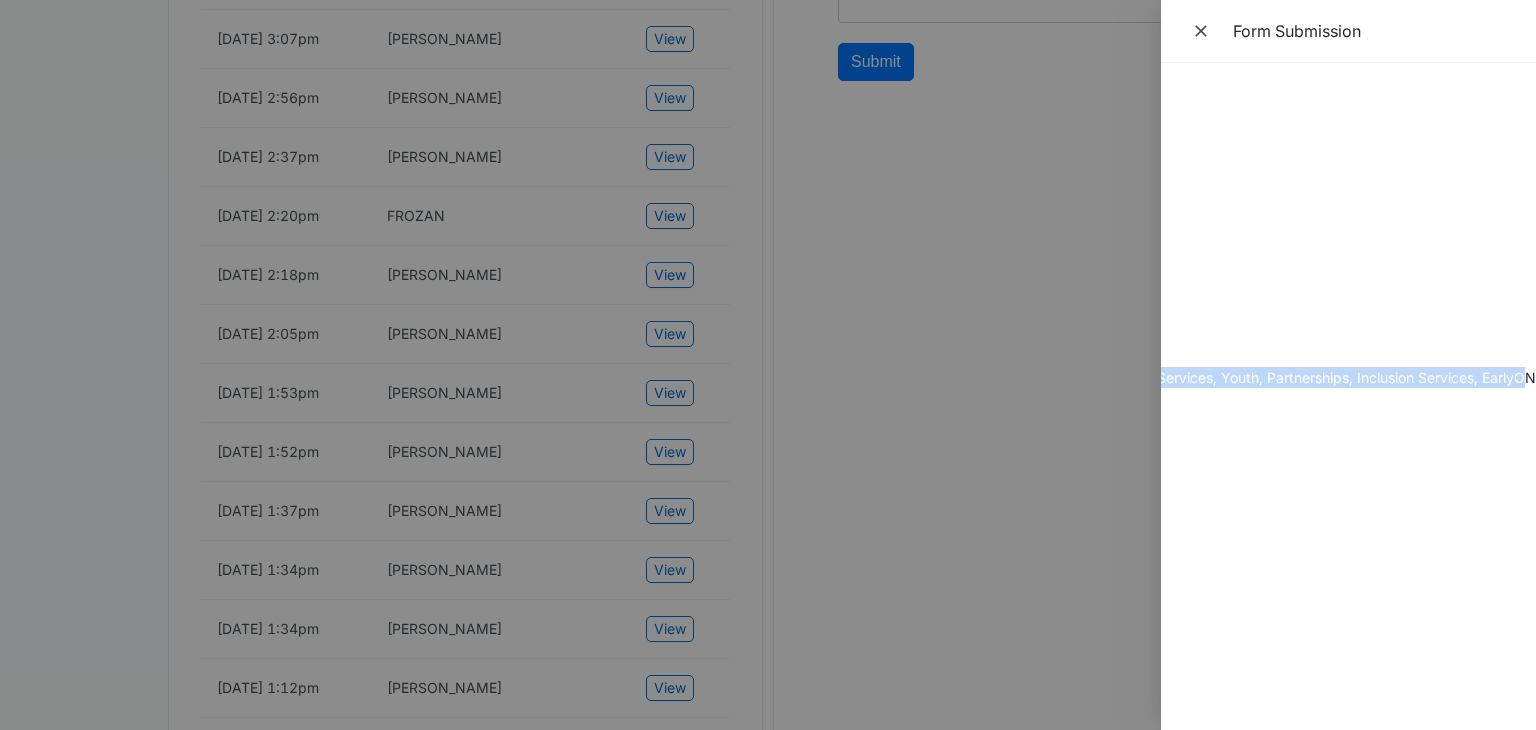drag, startPoint x: 1187, startPoint y: 98, endPoint x: 1527, endPoint y: 382, distance: 443.0079 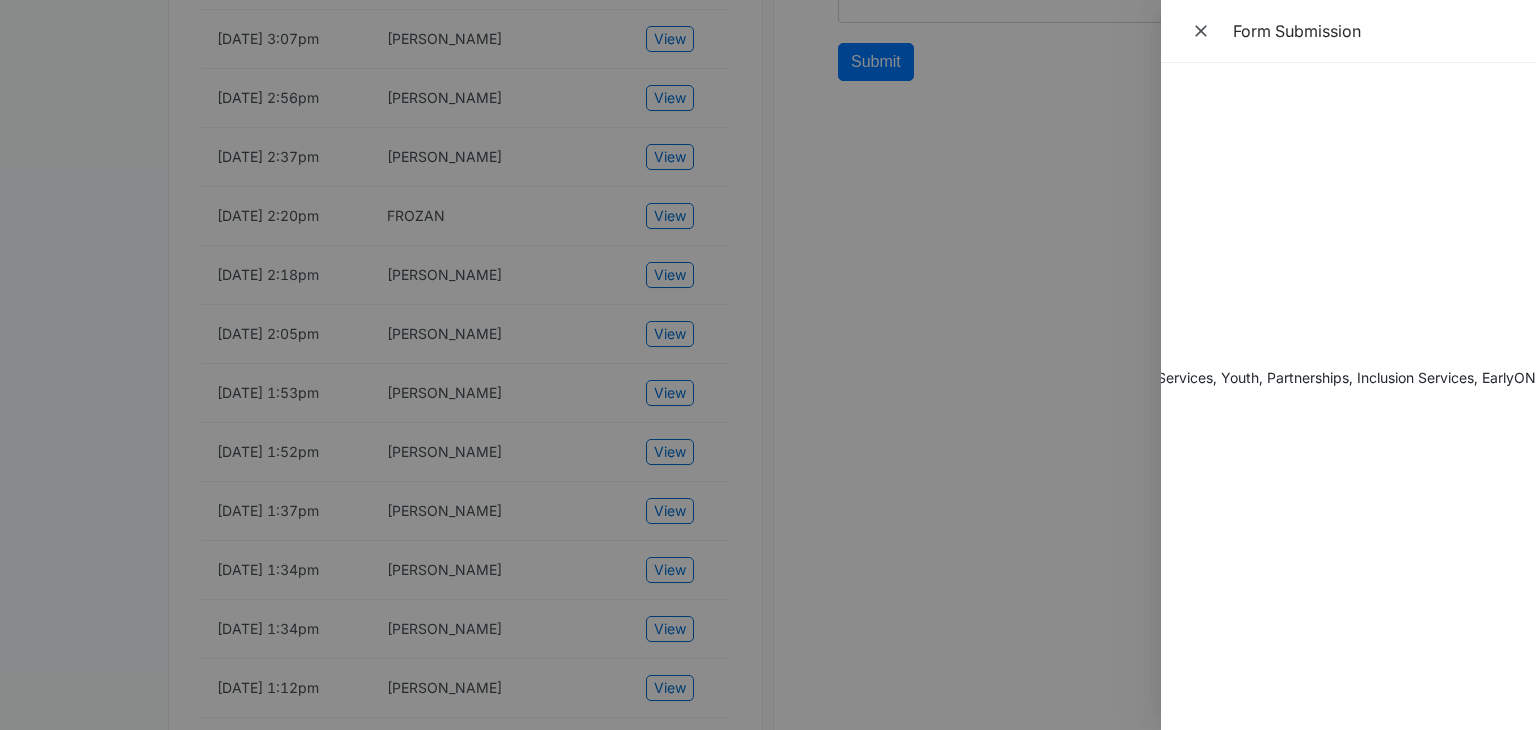 click at bounding box center (768, 365) 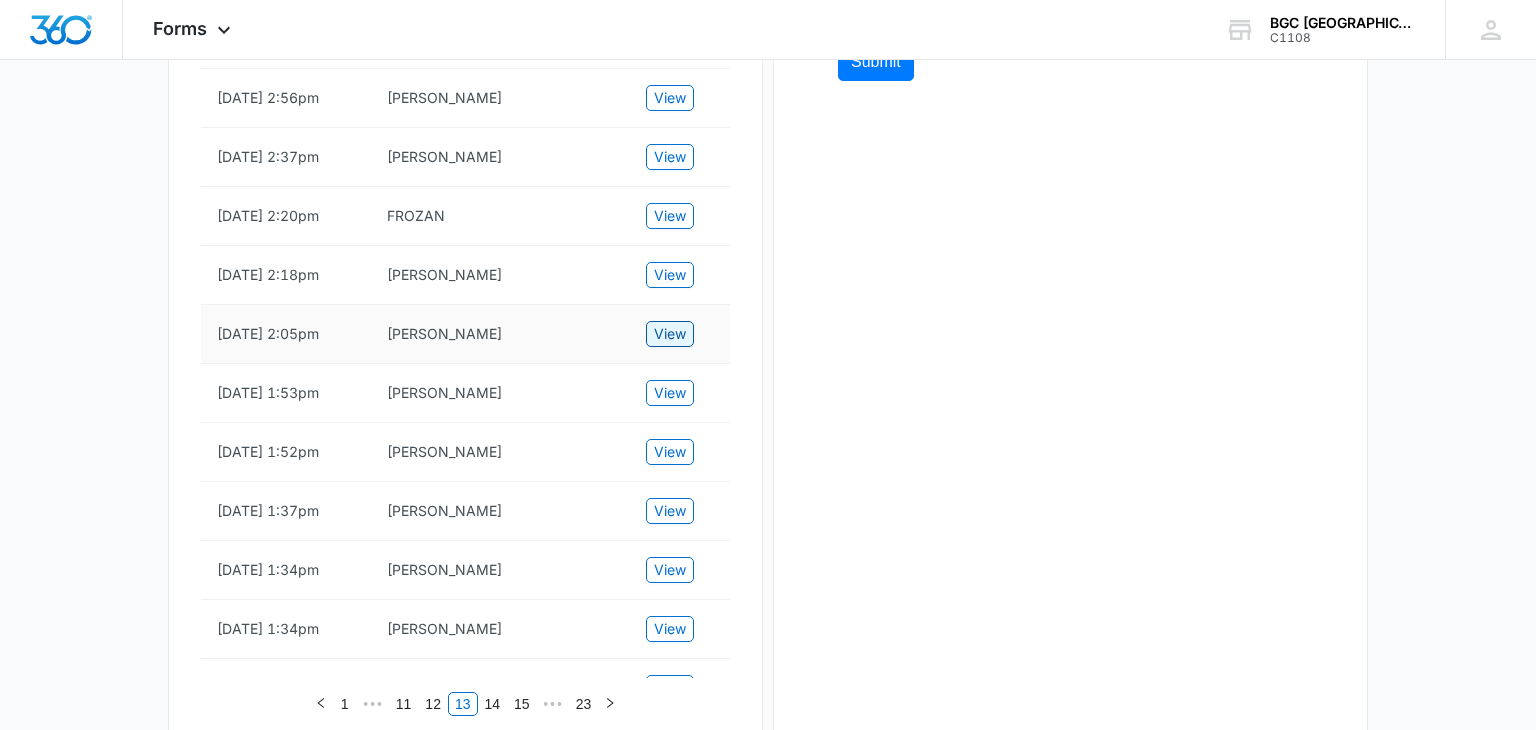 click on "View" at bounding box center [670, 334] 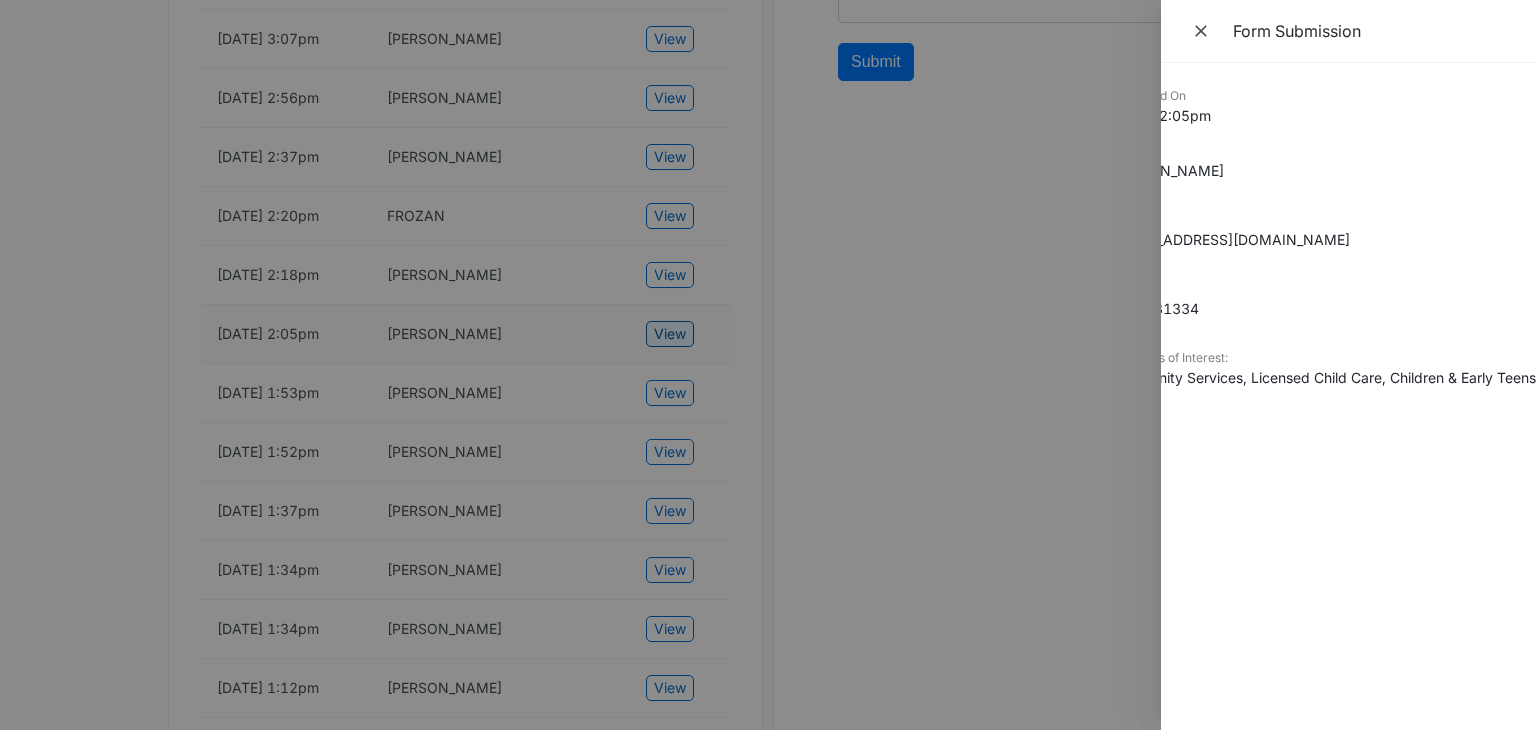 scroll, scrollTop: 0, scrollLeft: 82, axis: horizontal 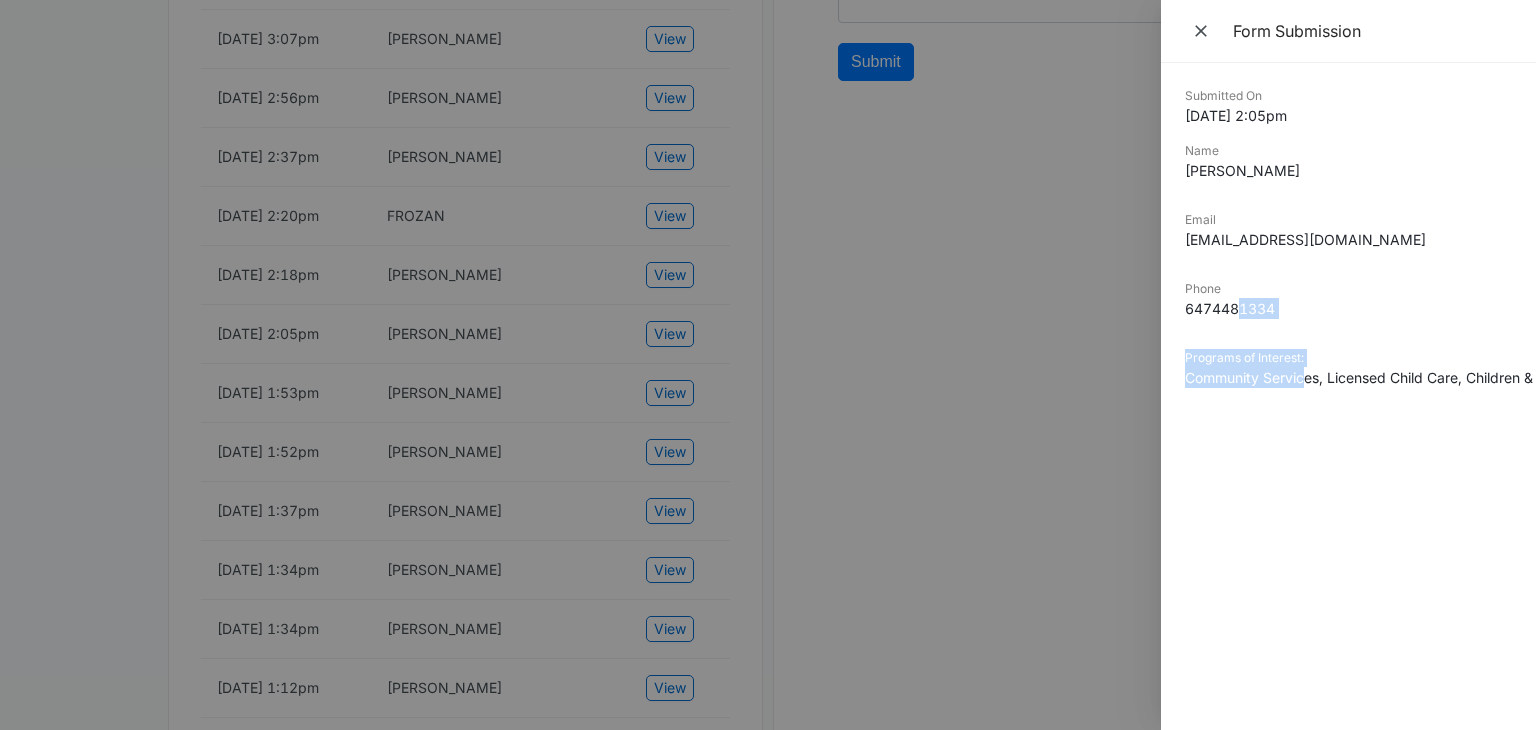 drag, startPoint x: 1222, startPoint y: 371, endPoint x: 1257, endPoint y: 285, distance: 92.84934 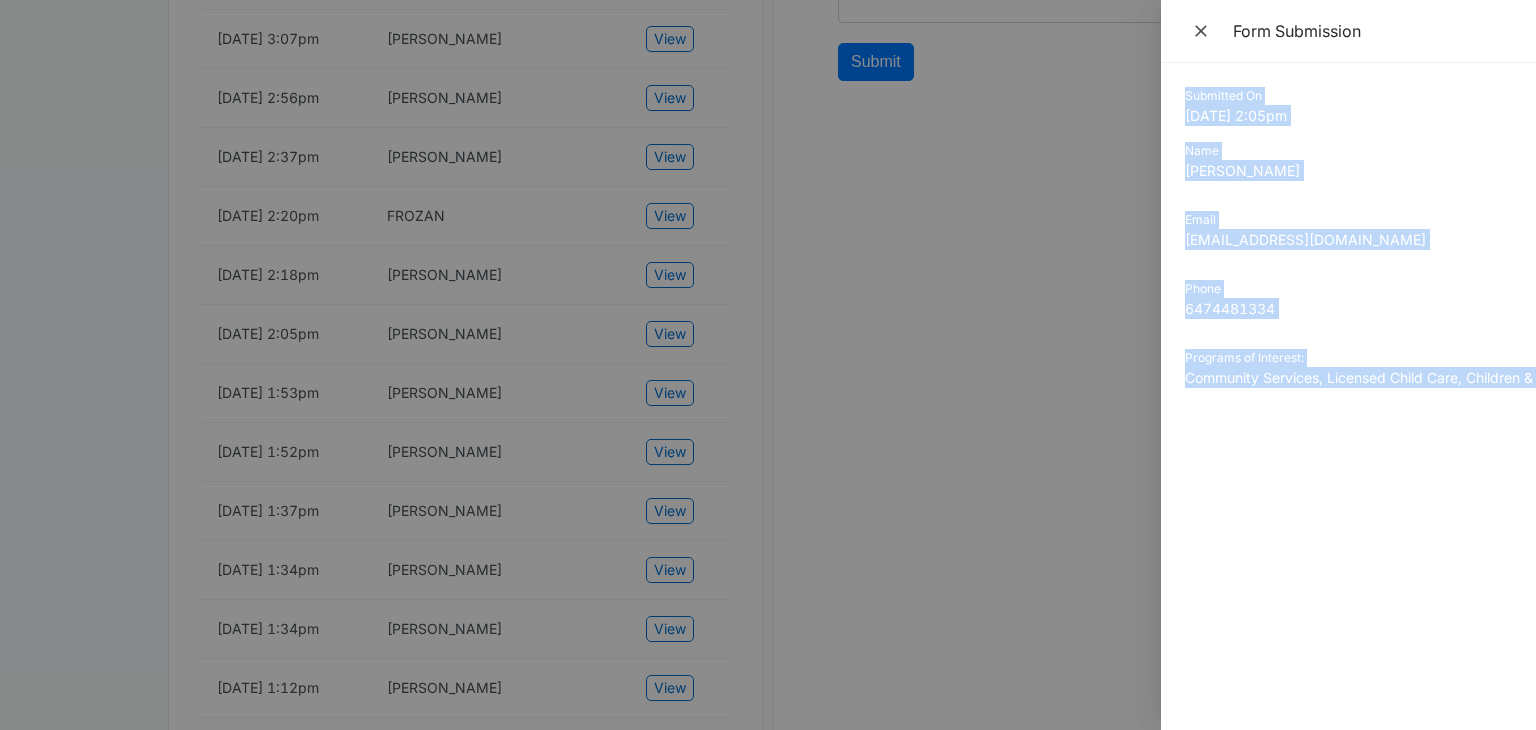 scroll, scrollTop: 0, scrollLeft: 82, axis: horizontal 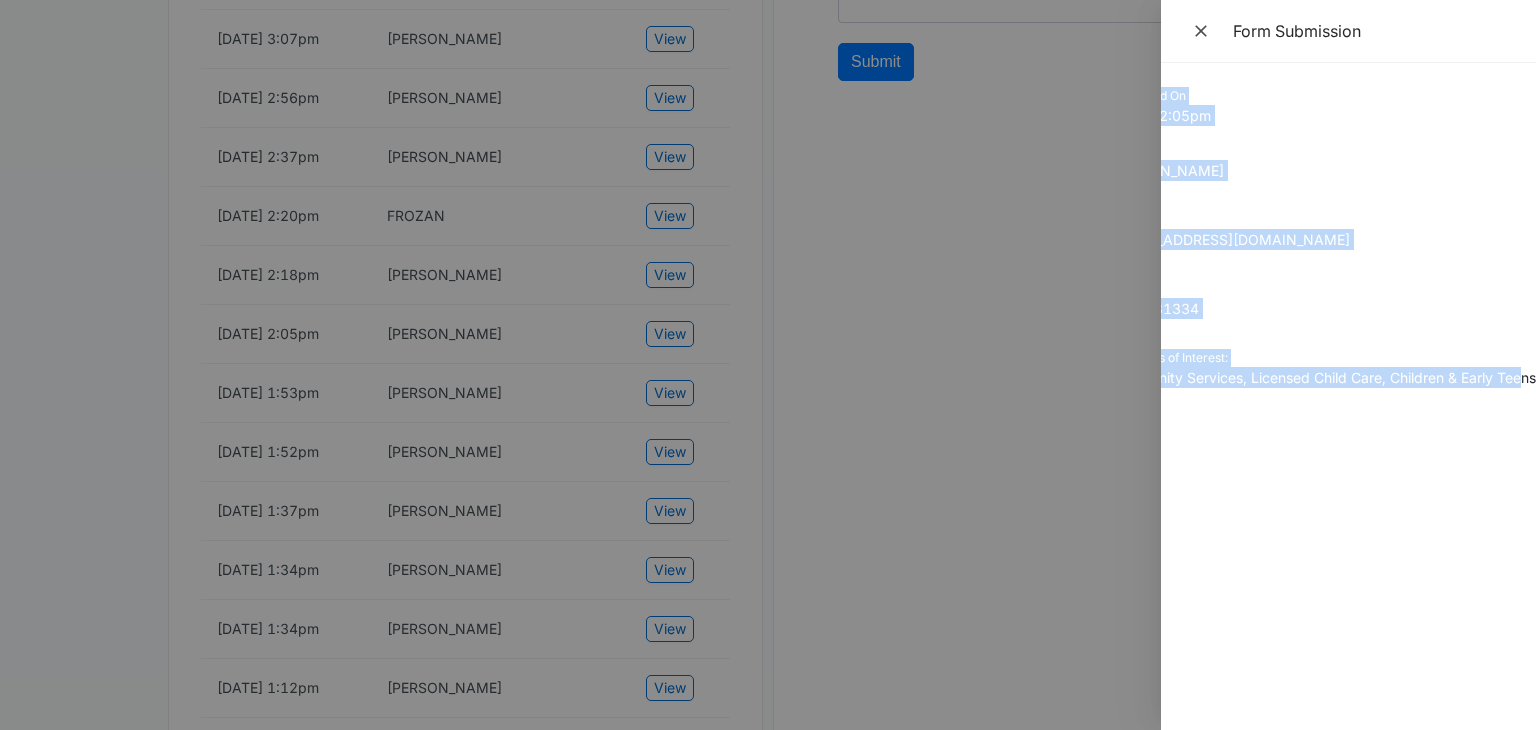 drag, startPoint x: 1188, startPoint y: 96, endPoint x: 1523, endPoint y: 387, distance: 443.7409 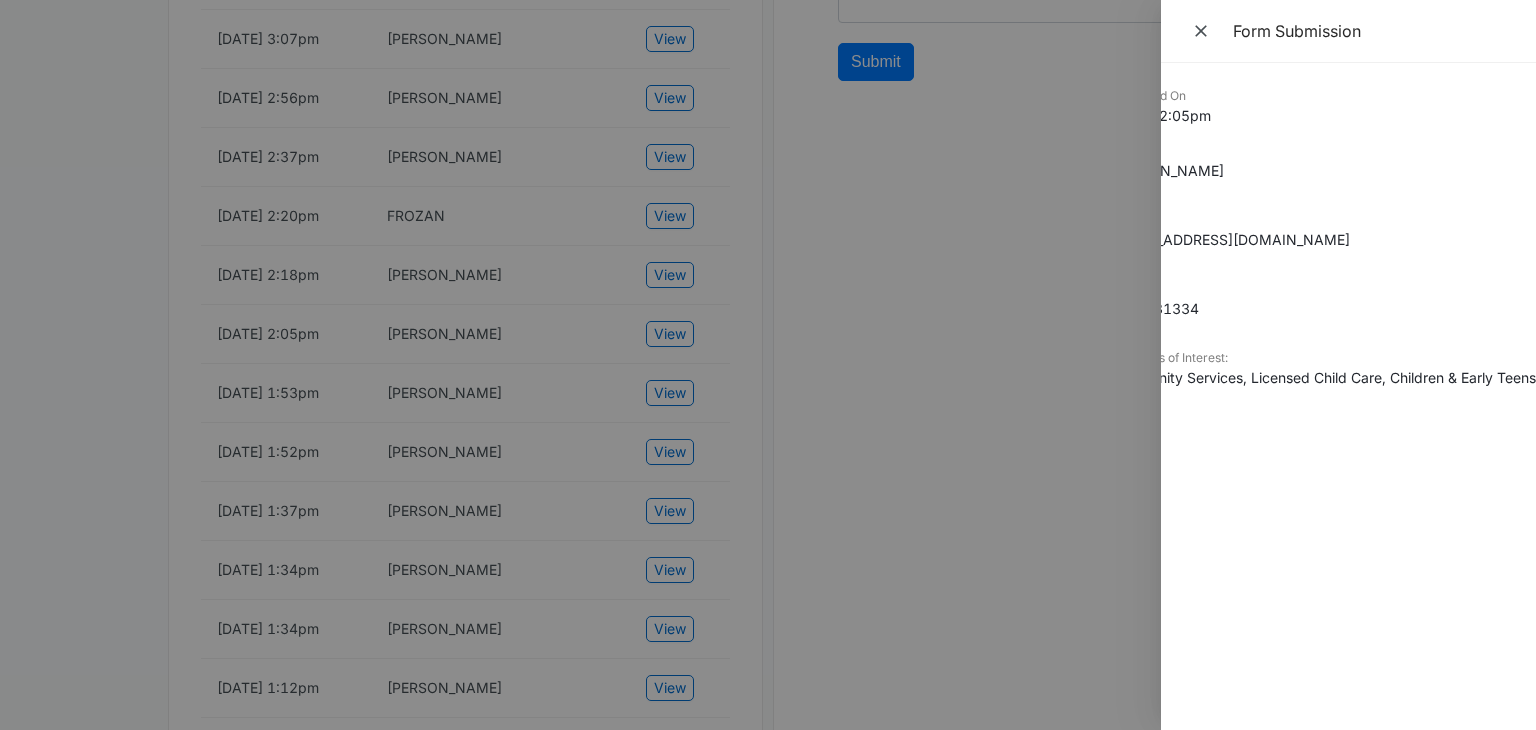 click at bounding box center [768, 365] 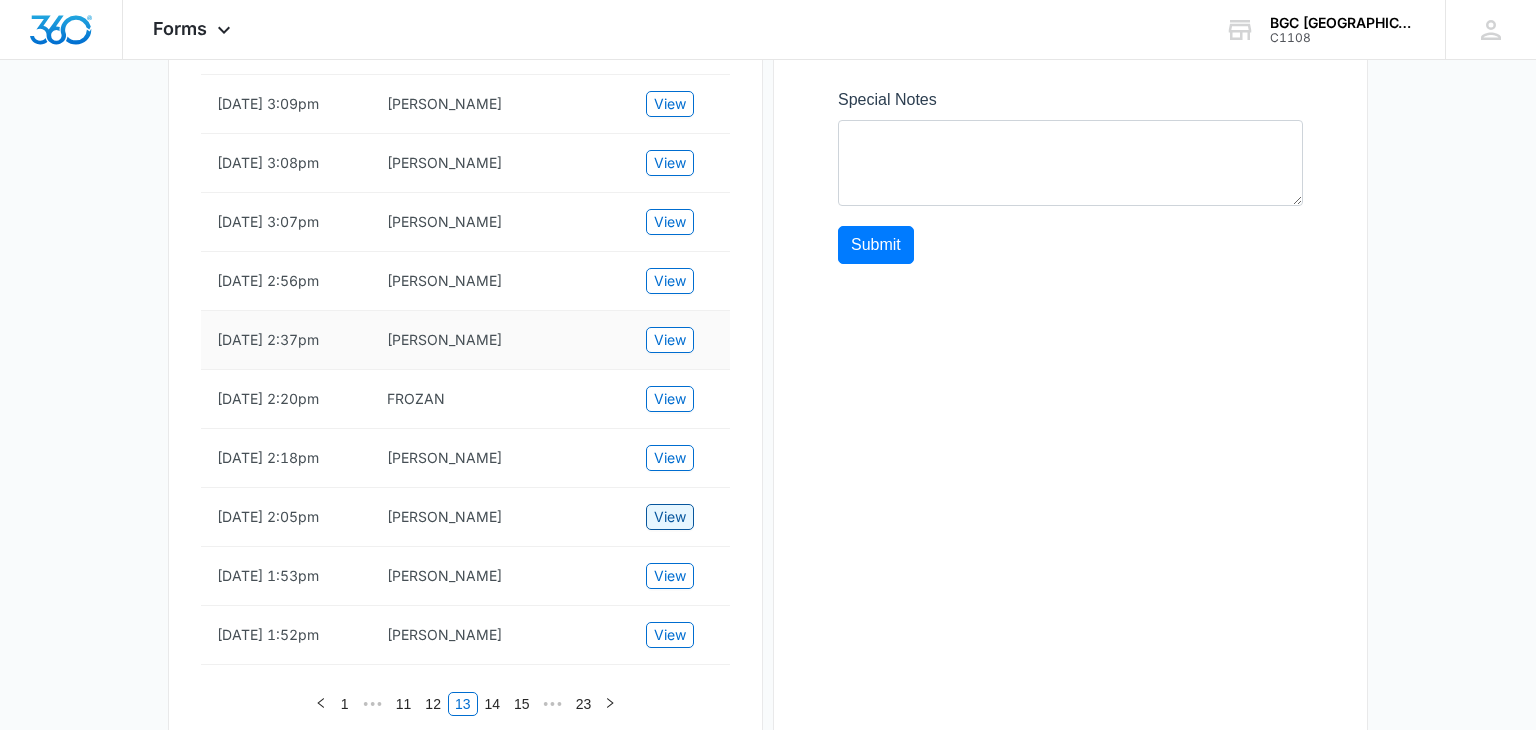 scroll, scrollTop: 886, scrollLeft: 0, axis: vertical 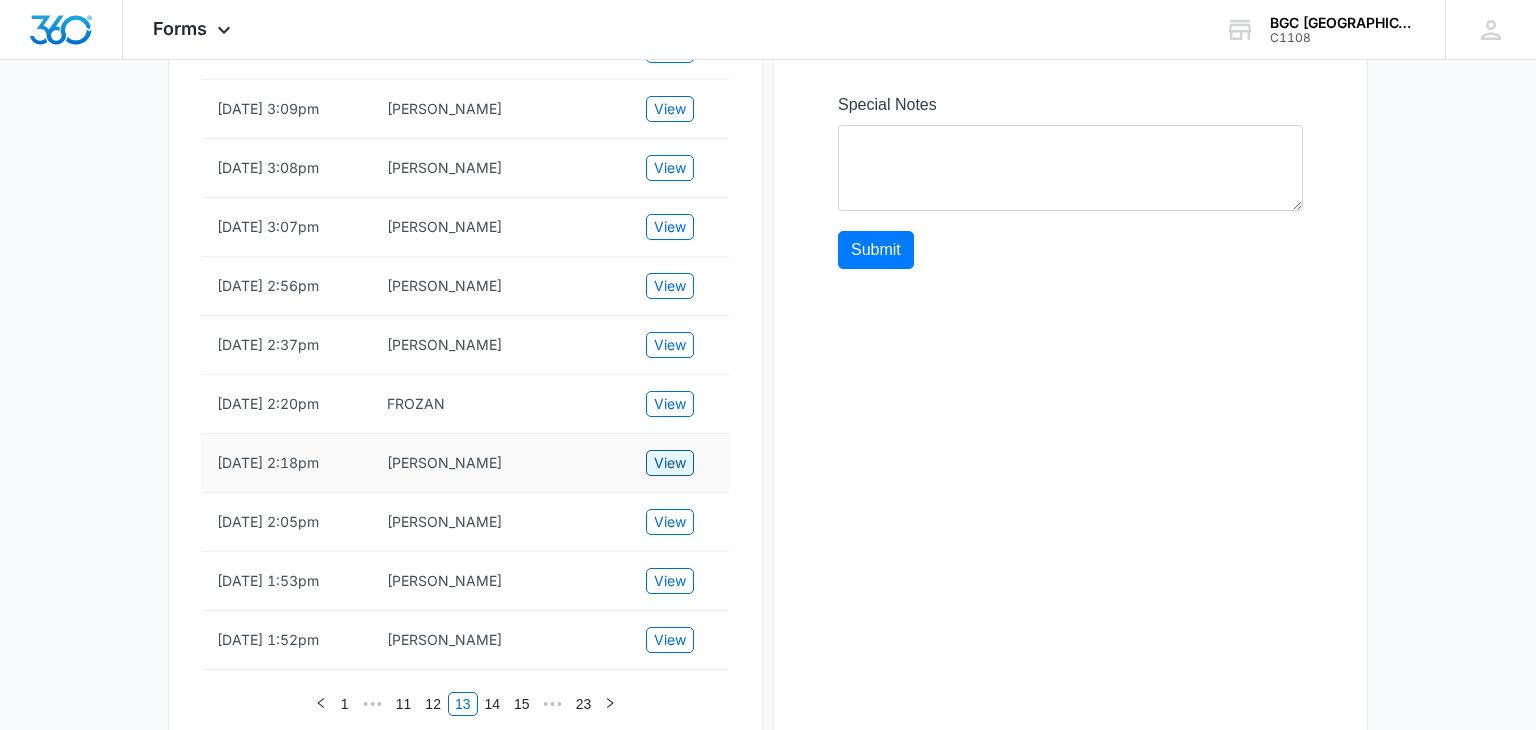 click on "View" at bounding box center [670, 463] 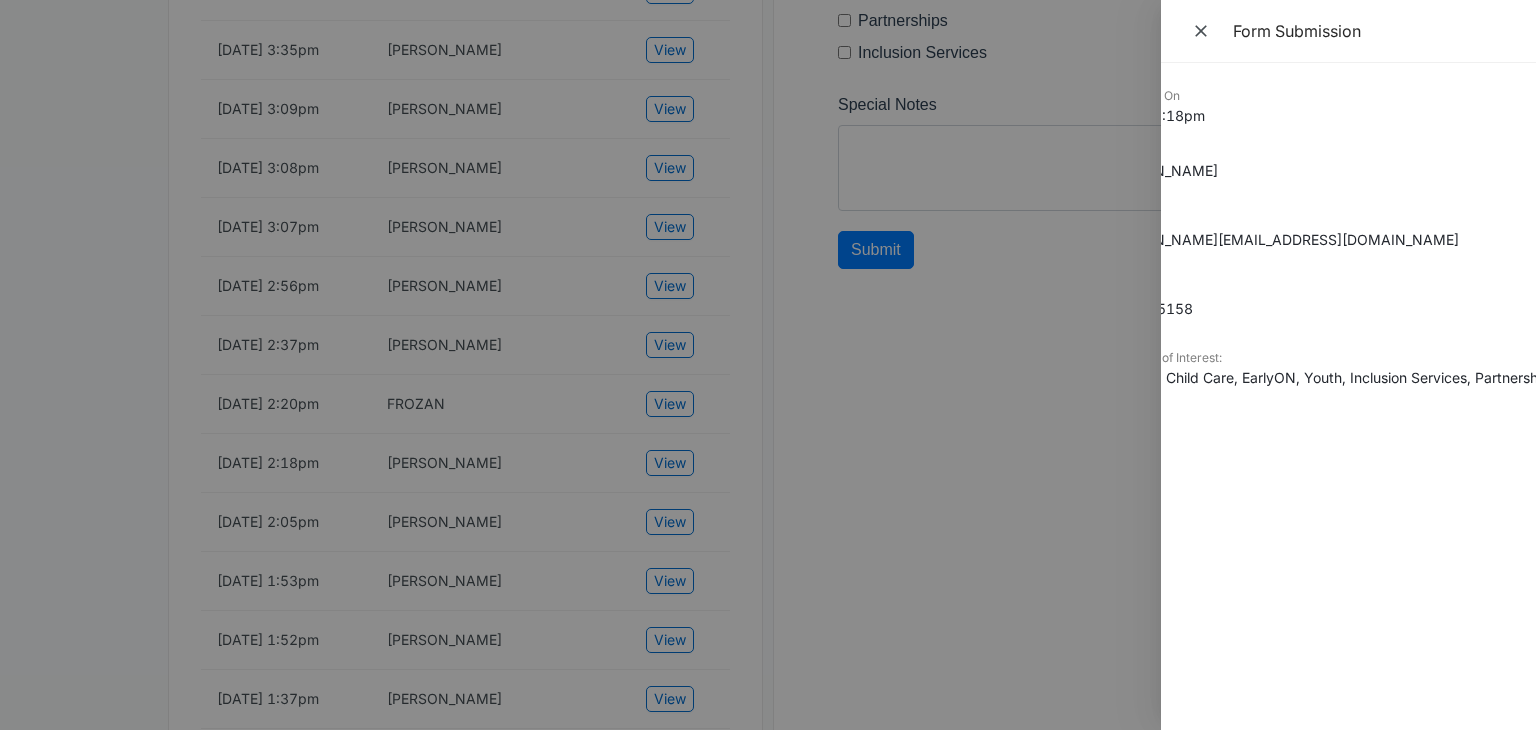 click on "Licensed Child Care, EarlyON, Youth, Inclusion Services, Partnerships, Community Services" at bounding box center (1266, 377) 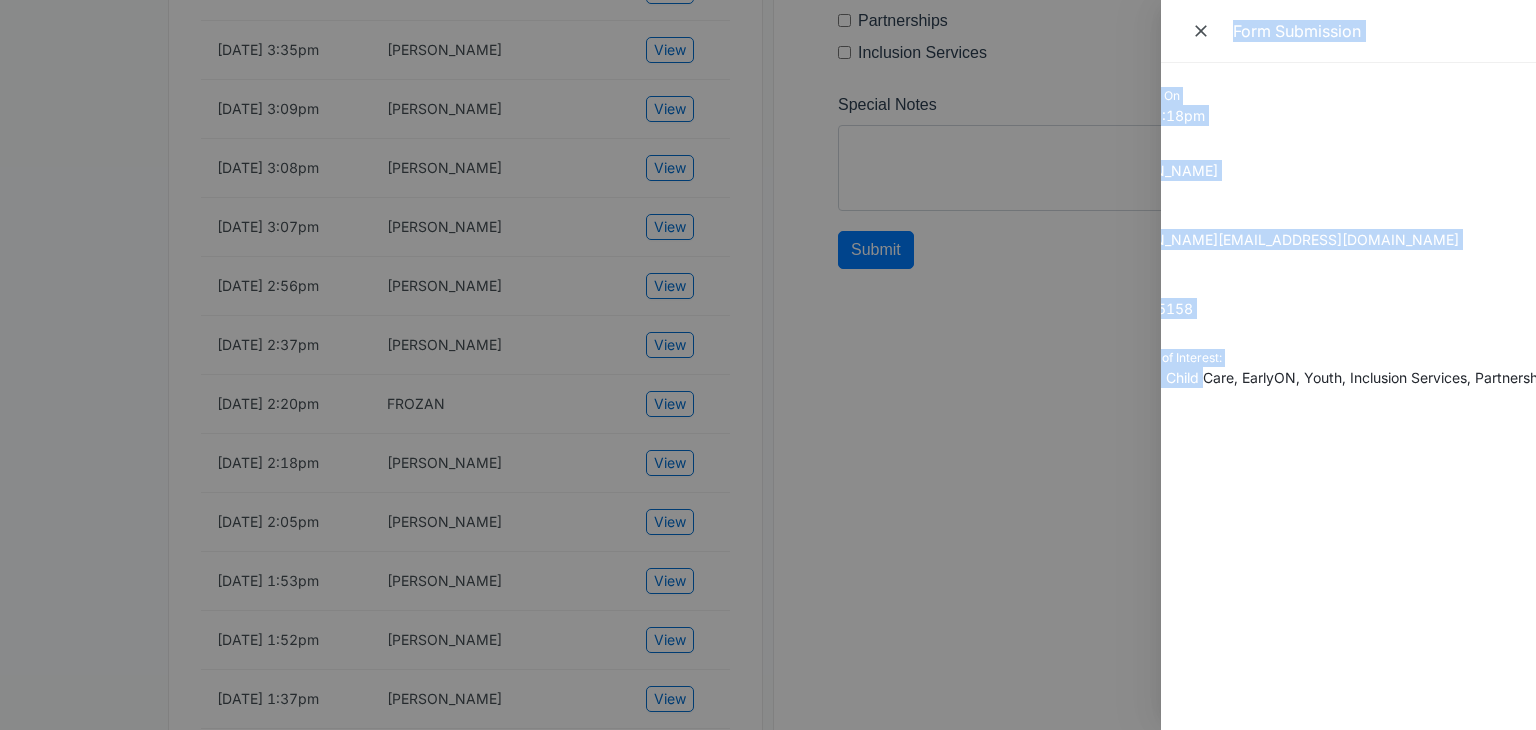 scroll, scrollTop: 0, scrollLeft: 0, axis: both 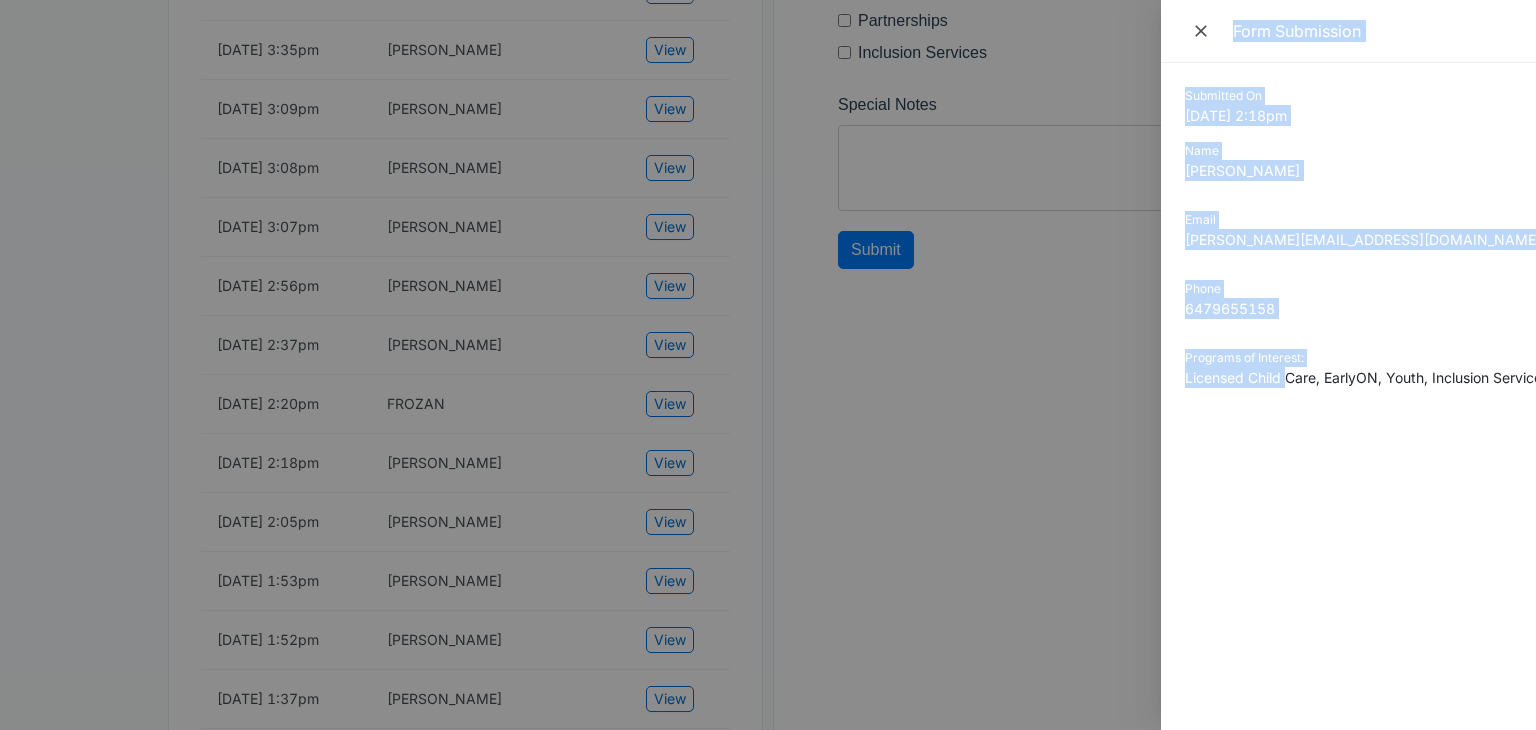 drag, startPoint x: 1206, startPoint y: 383, endPoint x: 1128, endPoint y: 368, distance: 79.429214 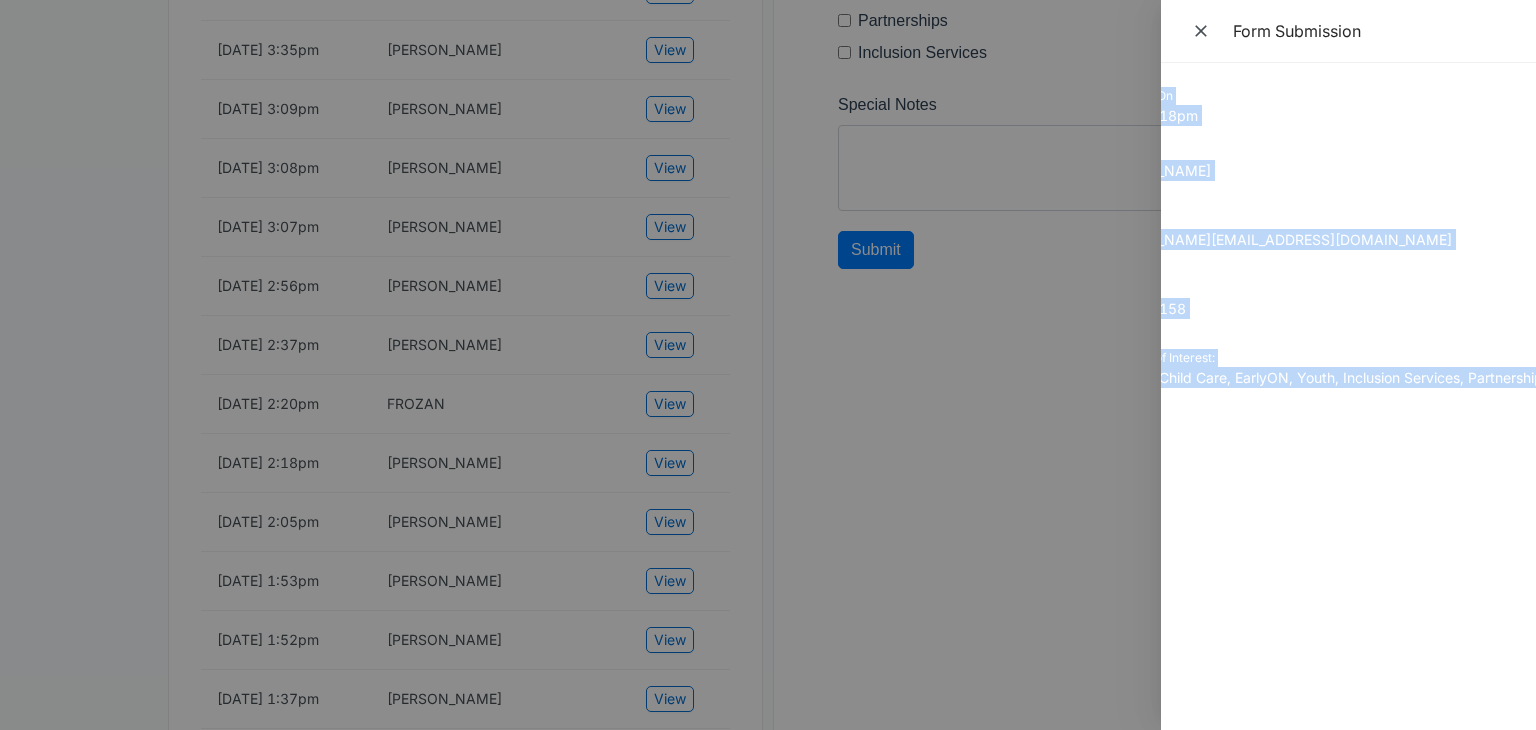 scroll, scrollTop: 0, scrollLeft: 252, axis: horizontal 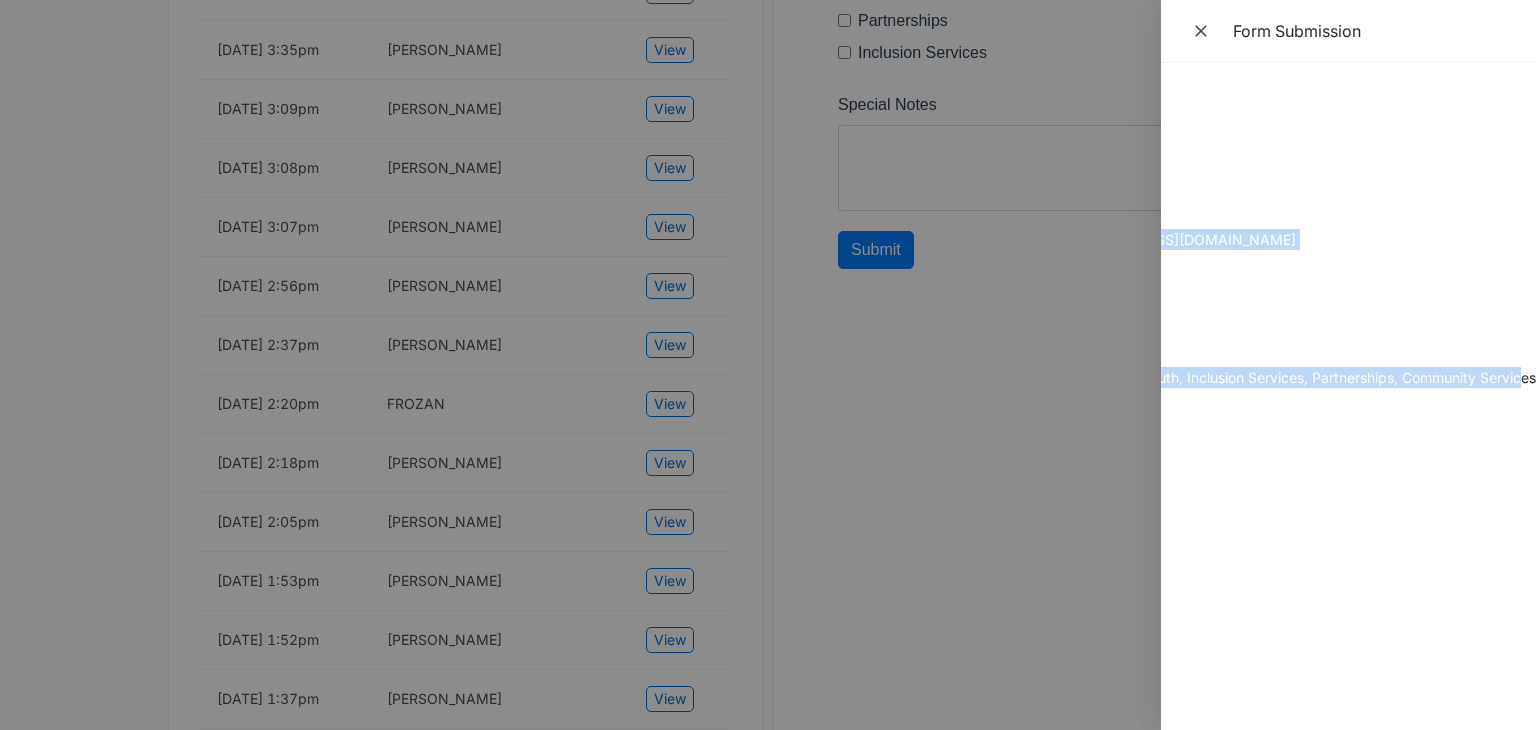 drag, startPoint x: 1186, startPoint y: 100, endPoint x: 1523, endPoint y: 387, distance: 442.64883 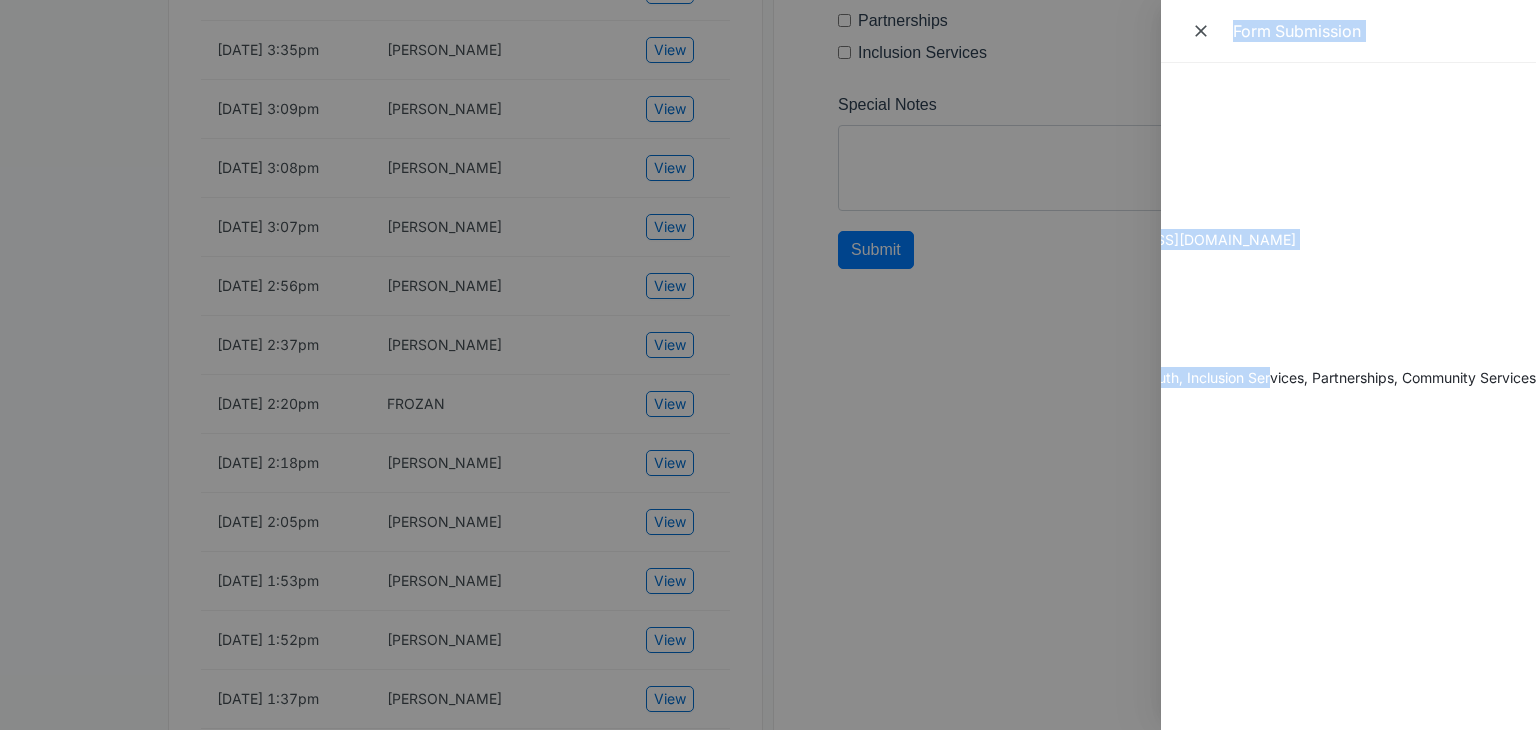 scroll, scrollTop: 0, scrollLeft: 0, axis: both 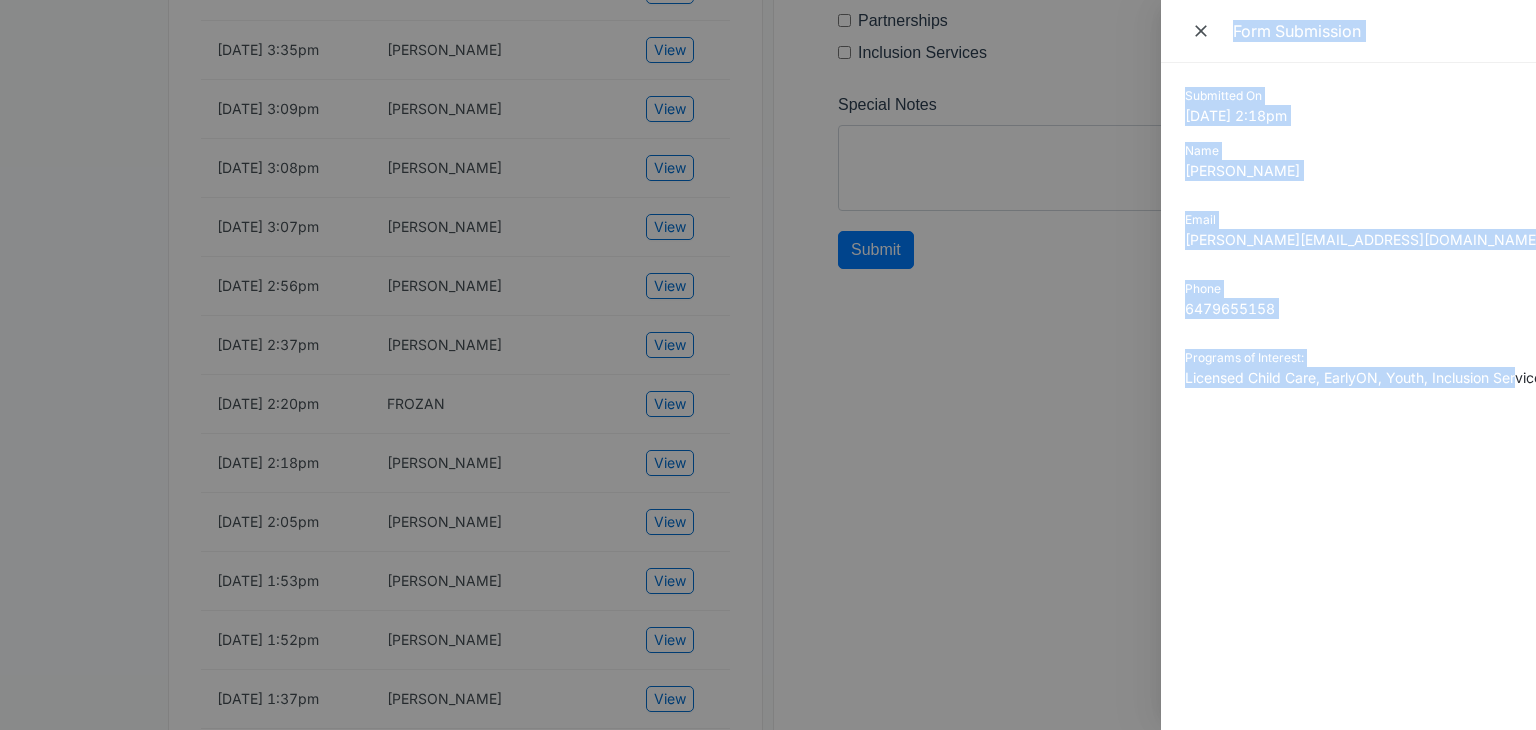 drag, startPoint x: 1264, startPoint y: 372, endPoint x: 836, endPoint y: 336, distance: 429.51135 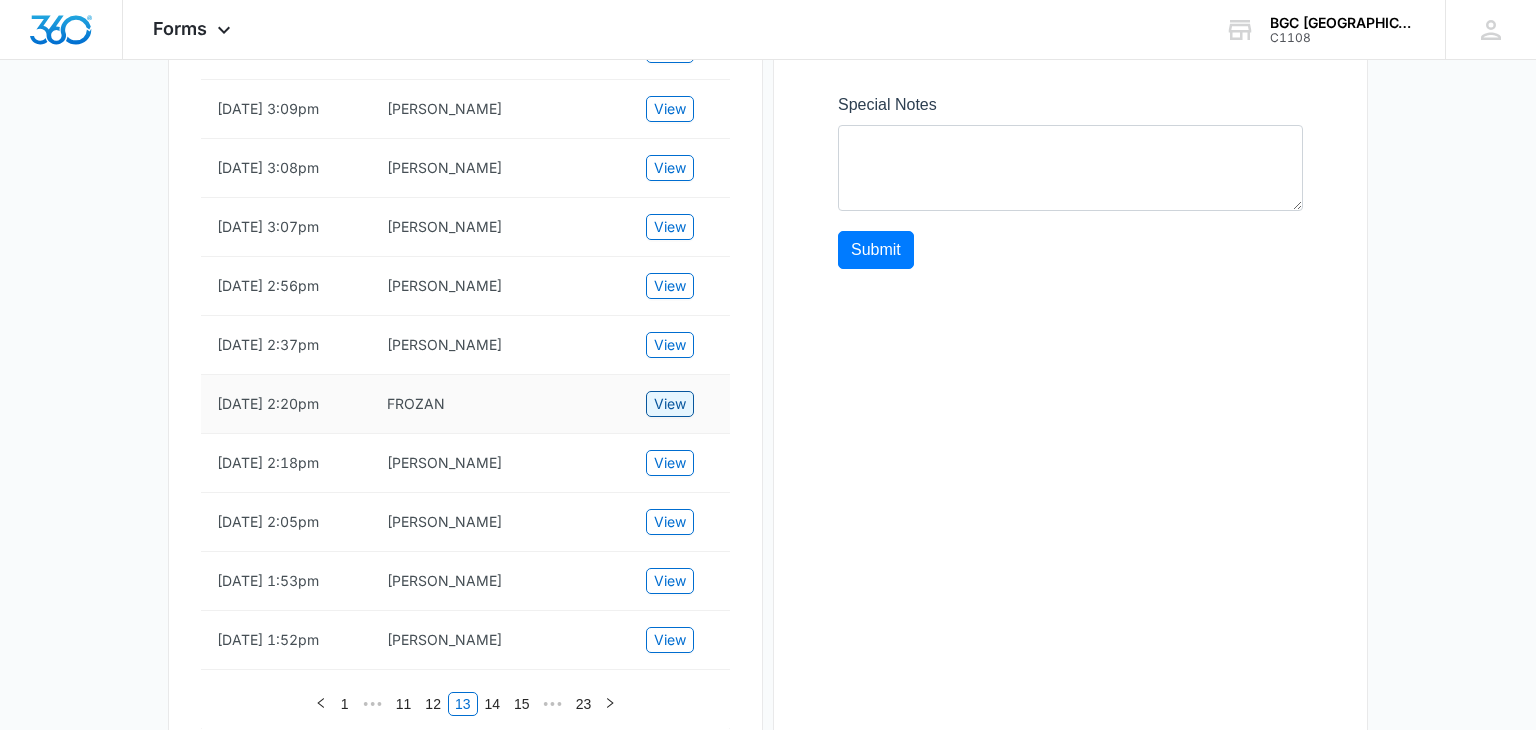 click on "View" at bounding box center [670, 404] 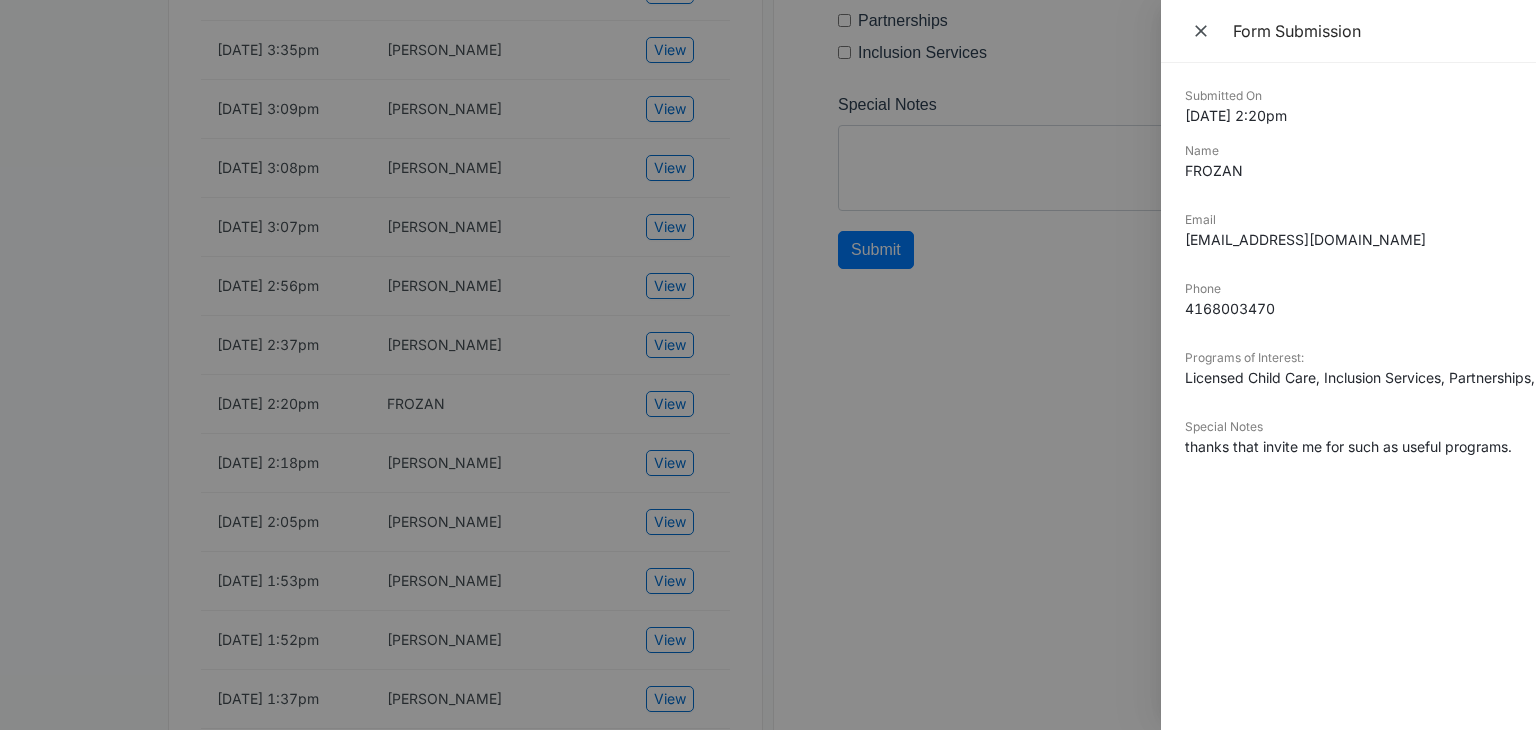 drag, startPoint x: 1188, startPoint y: 98, endPoint x: 1167, endPoint y: 110, distance: 24.186773 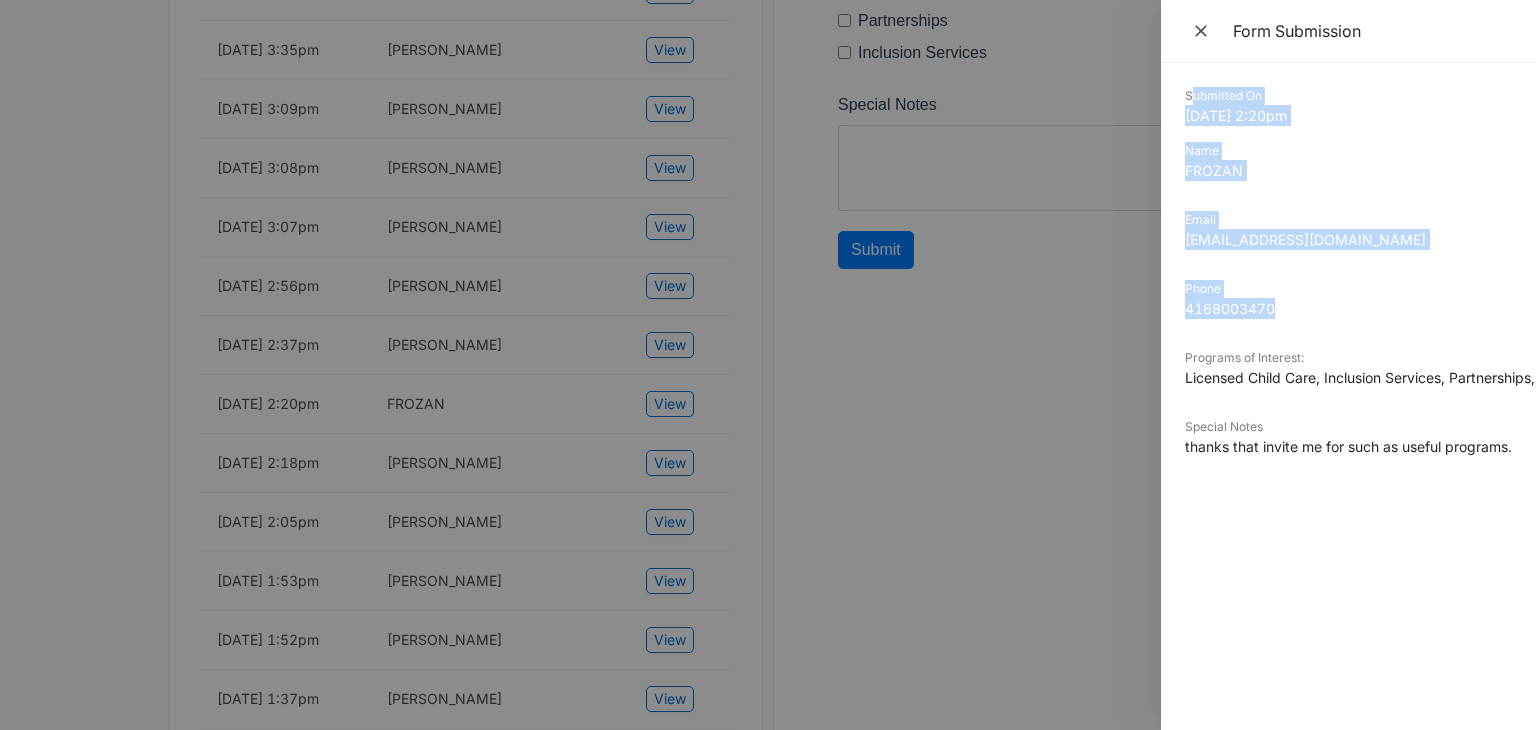 drag, startPoint x: 1190, startPoint y: 95, endPoint x: 1276, endPoint y: 182, distance: 122.33152 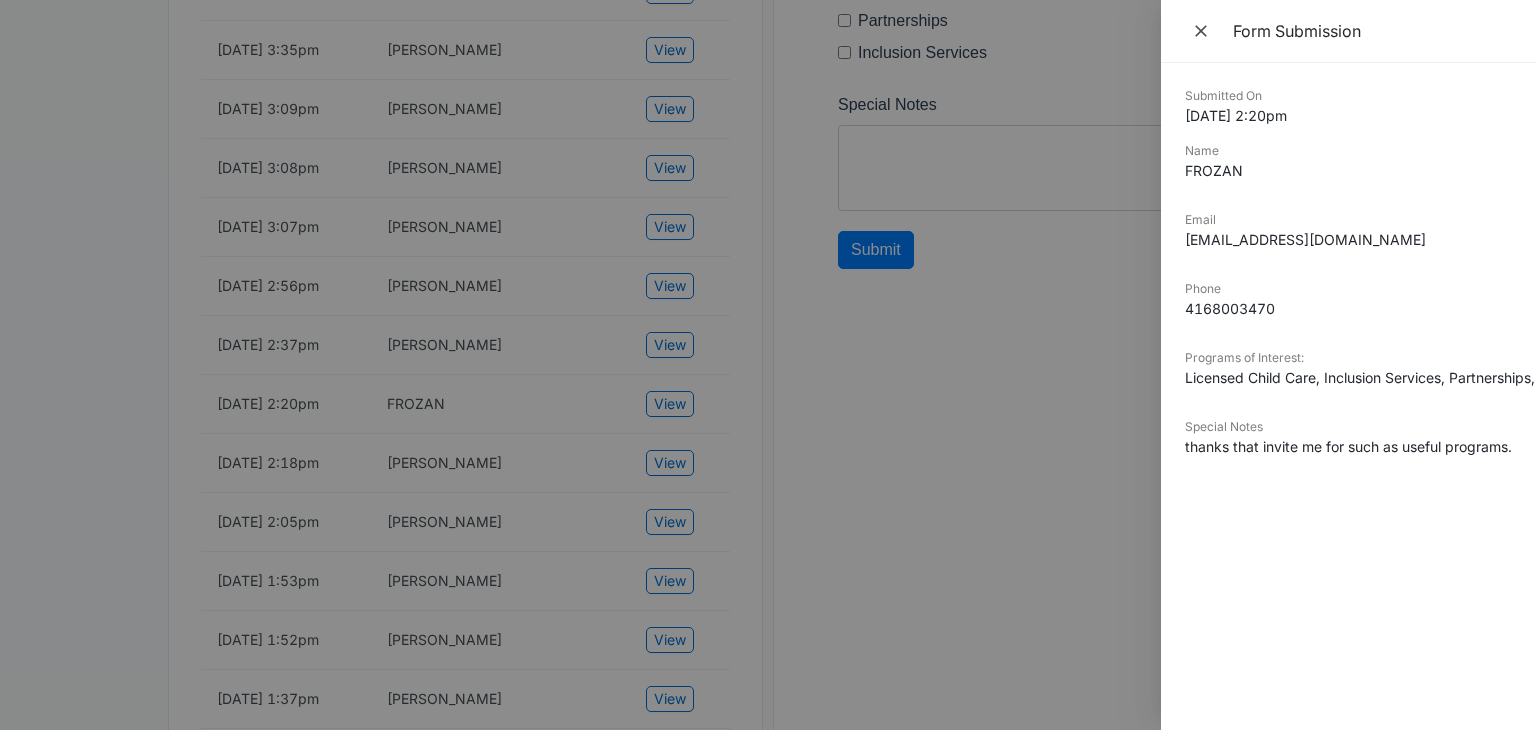 click on "Submitted On" at bounding box center [1348, 96] 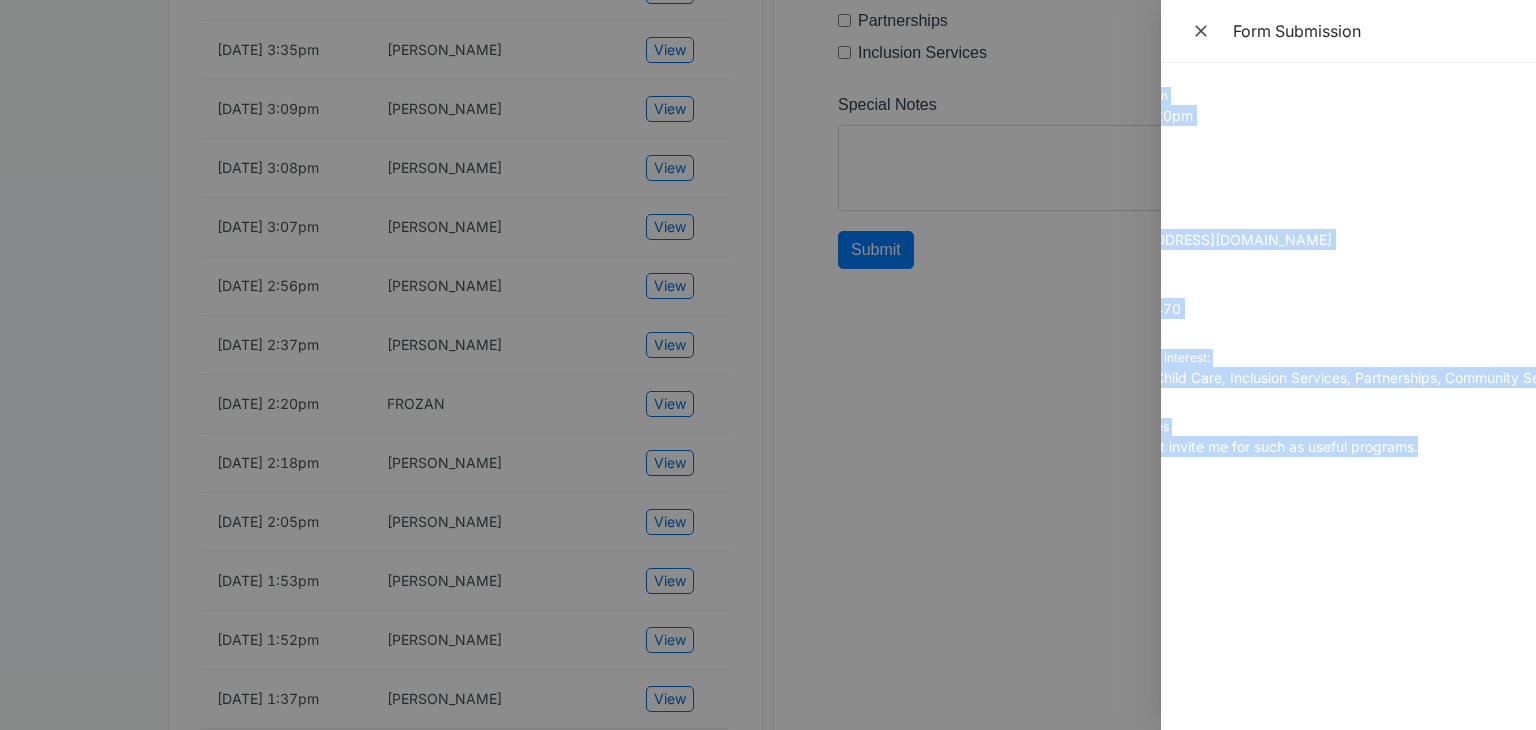 scroll, scrollTop: 0, scrollLeft: 135, axis: horizontal 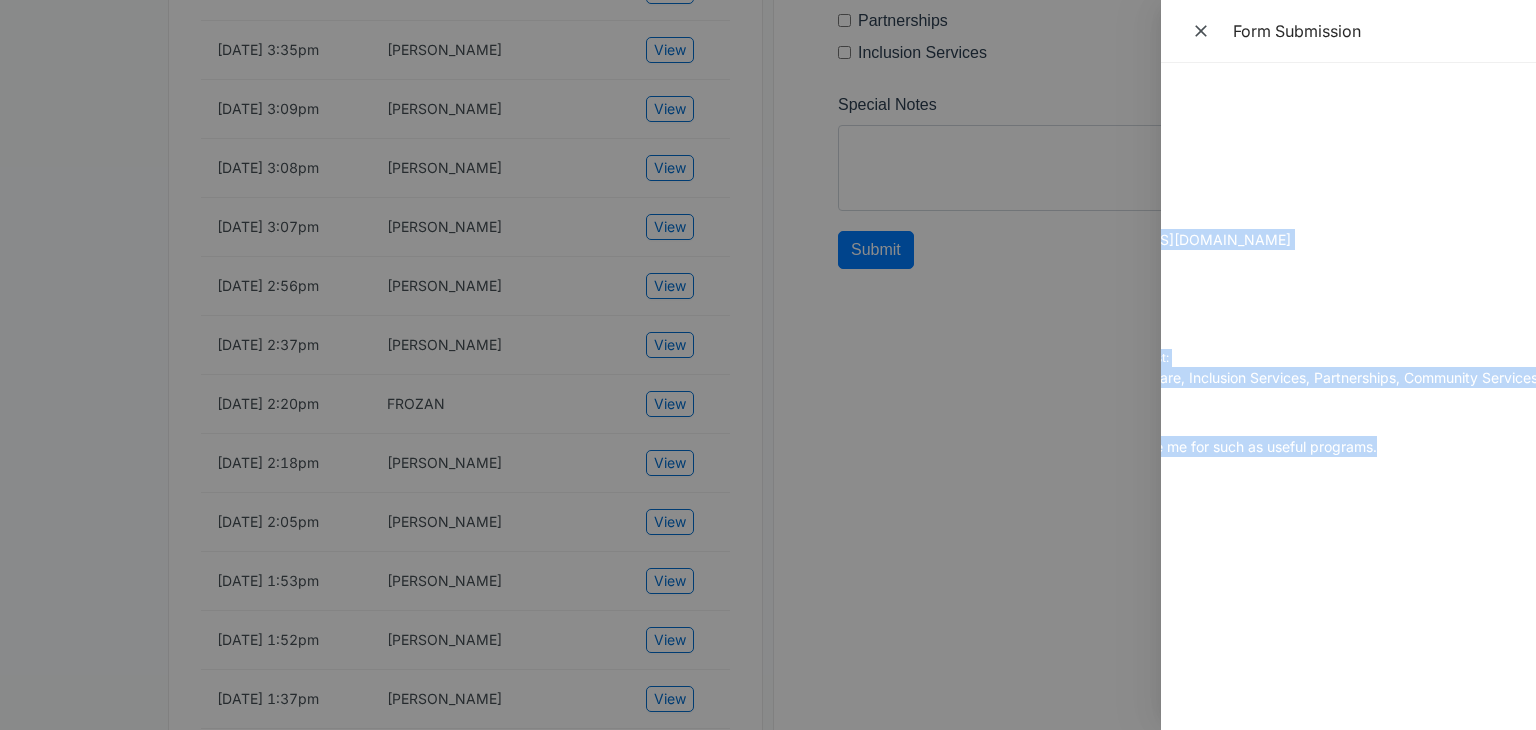 drag, startPoint x: 1187, startPoint y: 97, endPoint x: 1423, endPoint y: 451, distance: 425.45505 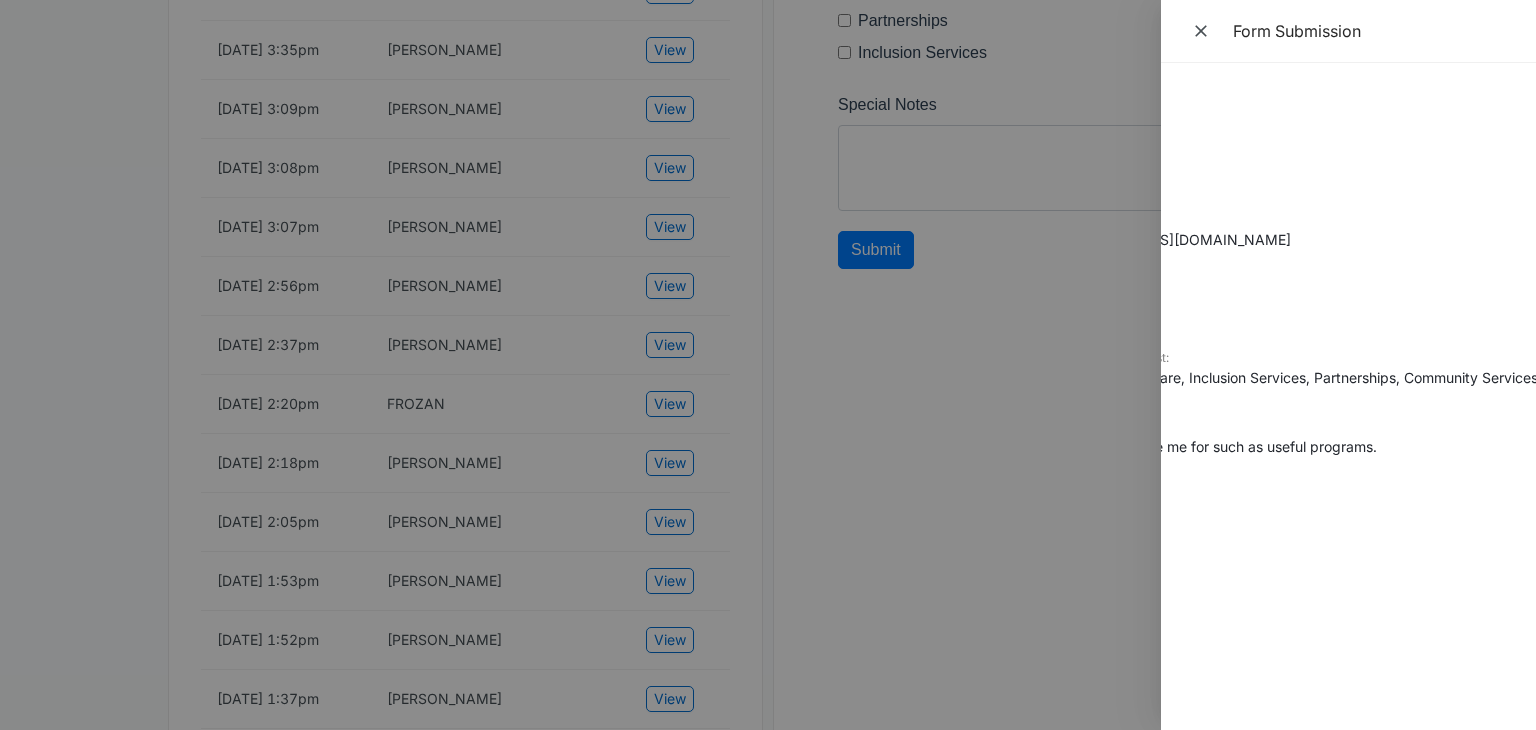 click at bounding box center (768, 365) 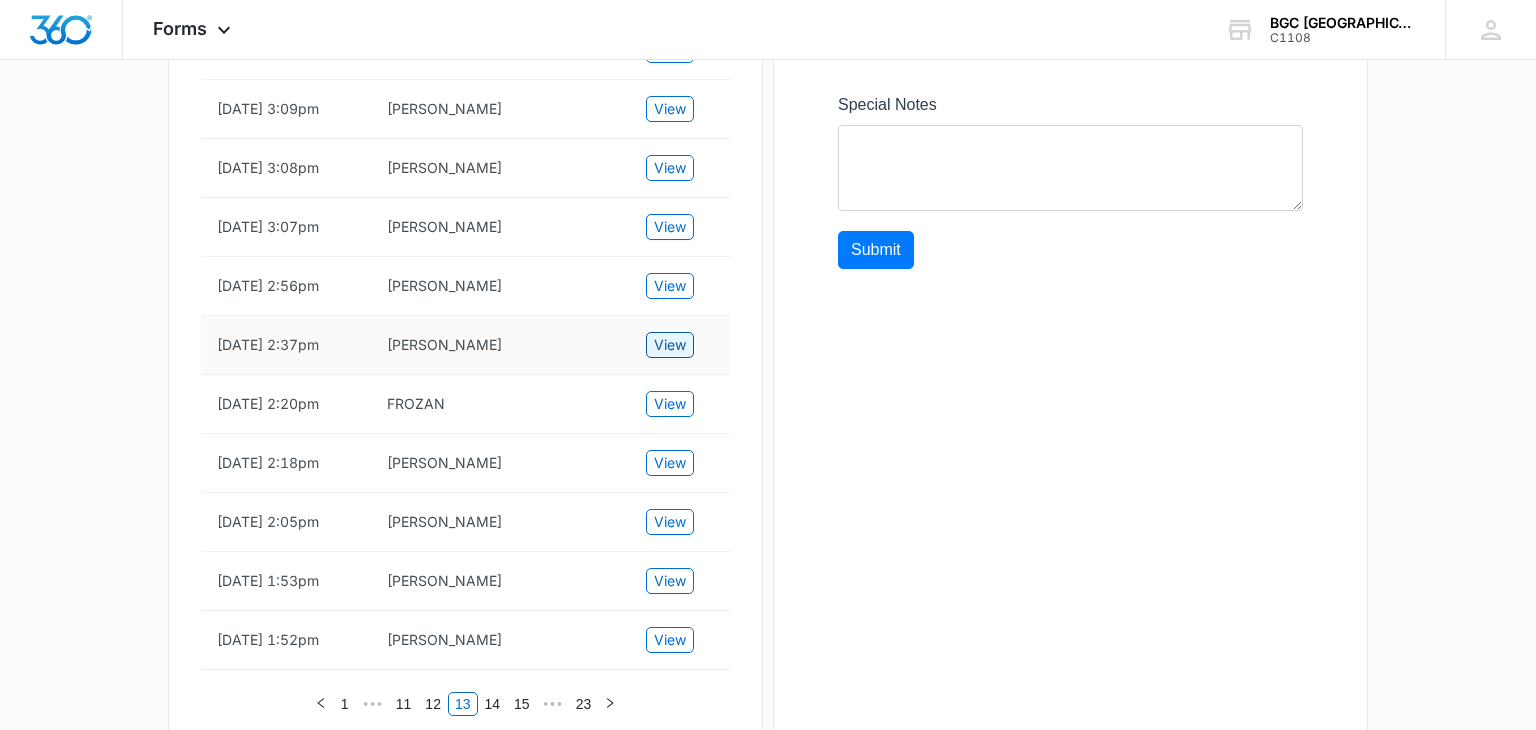 click on "View" at bounding box center [670, 345] 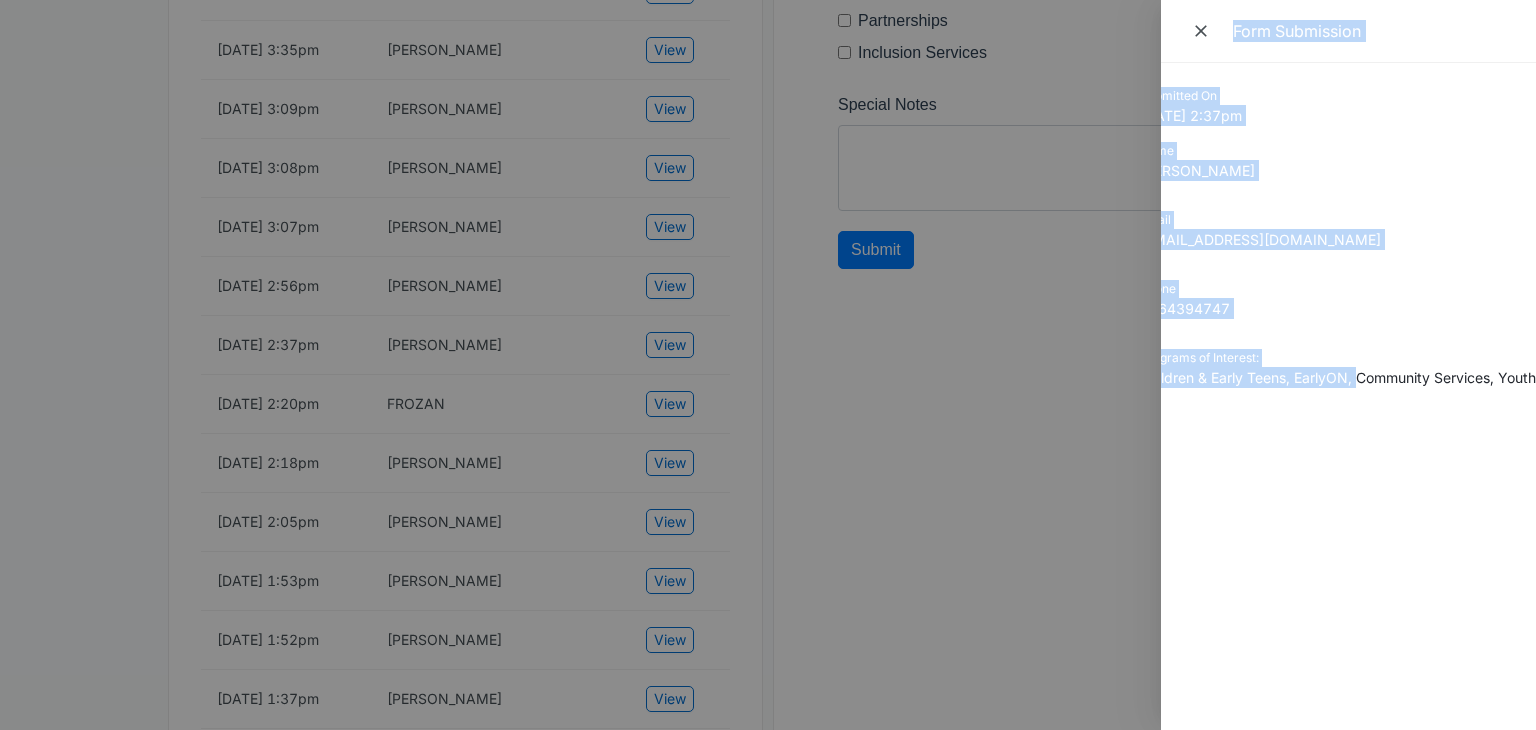 scroll, scrollTop: 0, scrollLeft: 0, axis: both 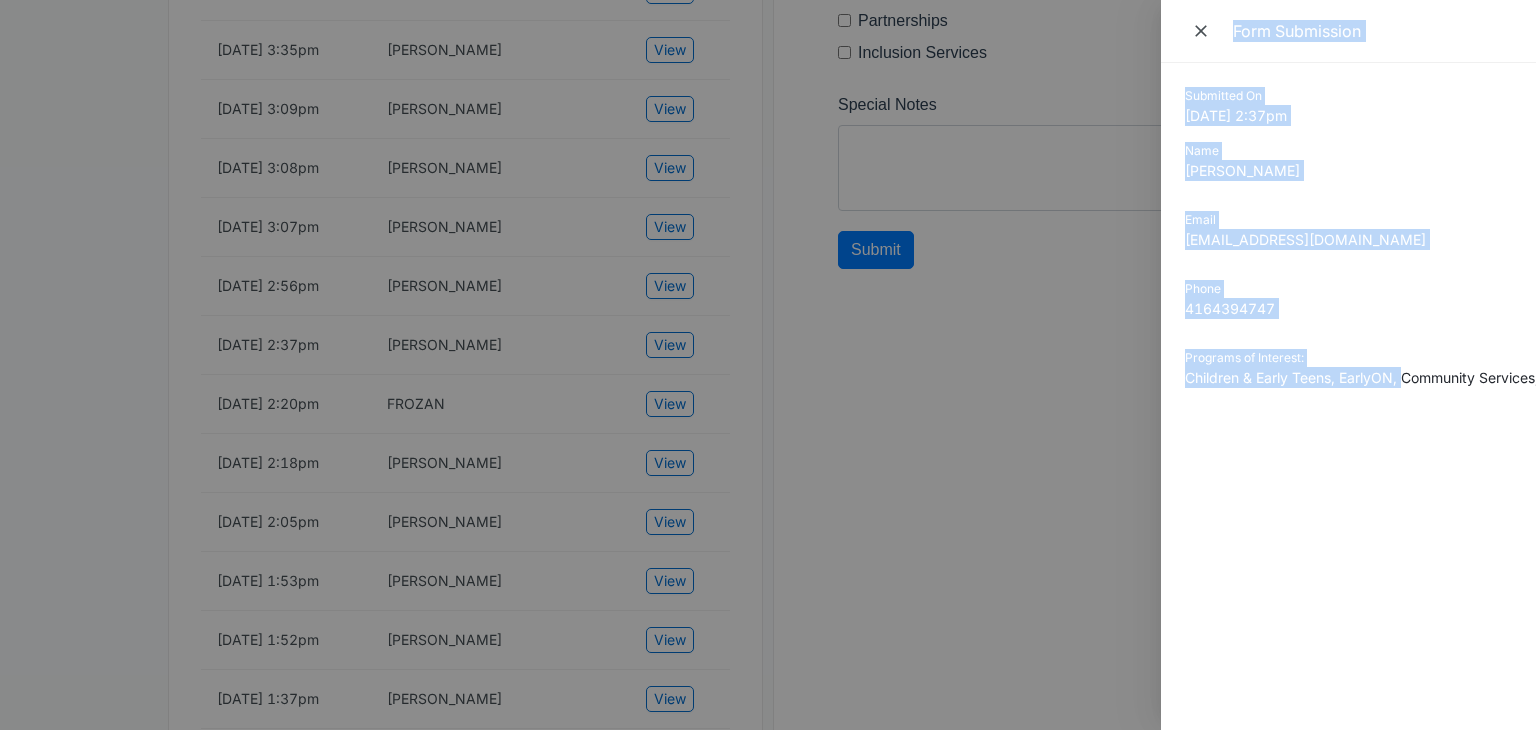 drag, startPoint x: 1353, startPoint y: 375, endPoint x: 1120, endPoint y: 397, distance: 234.03632 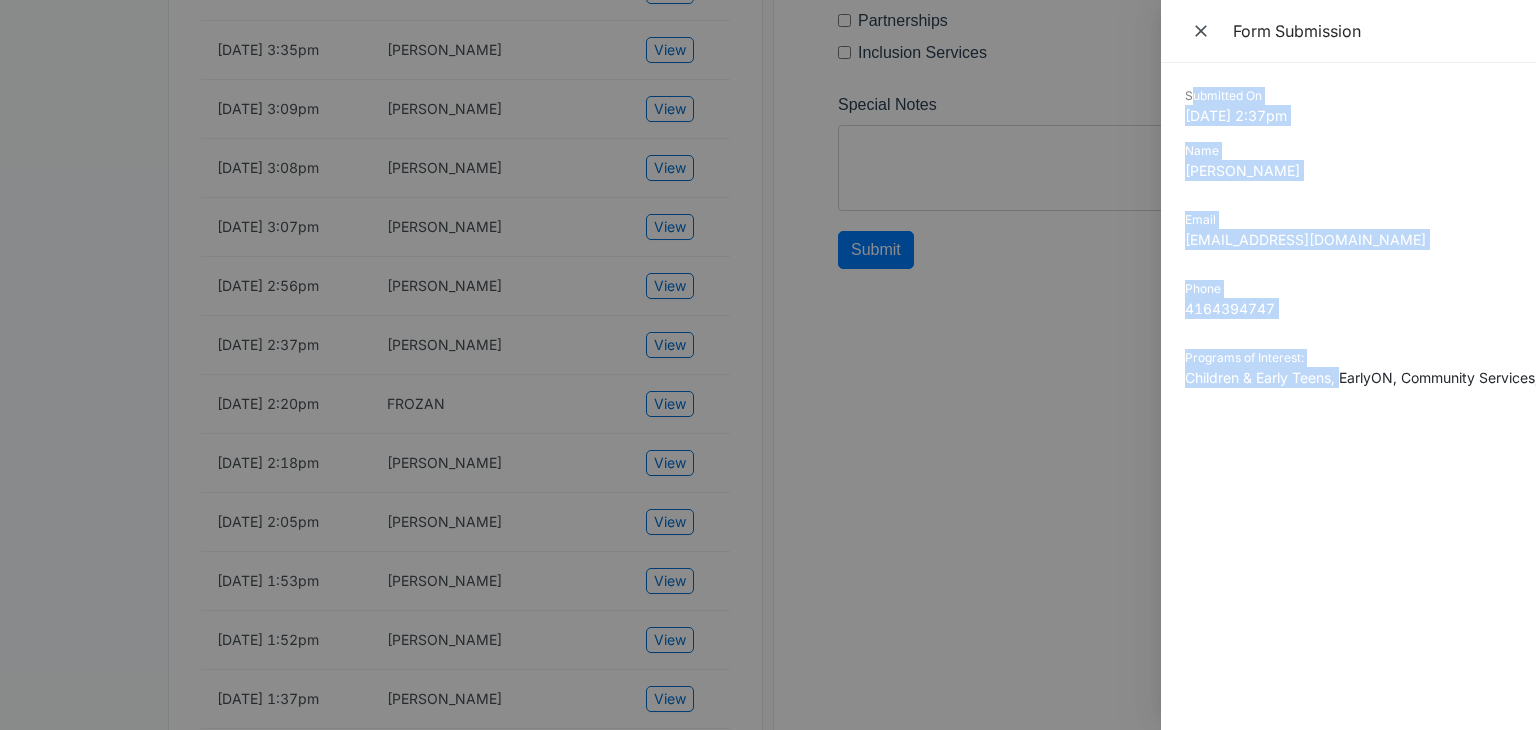 drag, startPoint x: 1190, startPoint y: 96, endPoint x: 1235, endPoint y: 203, distance: 116.07756 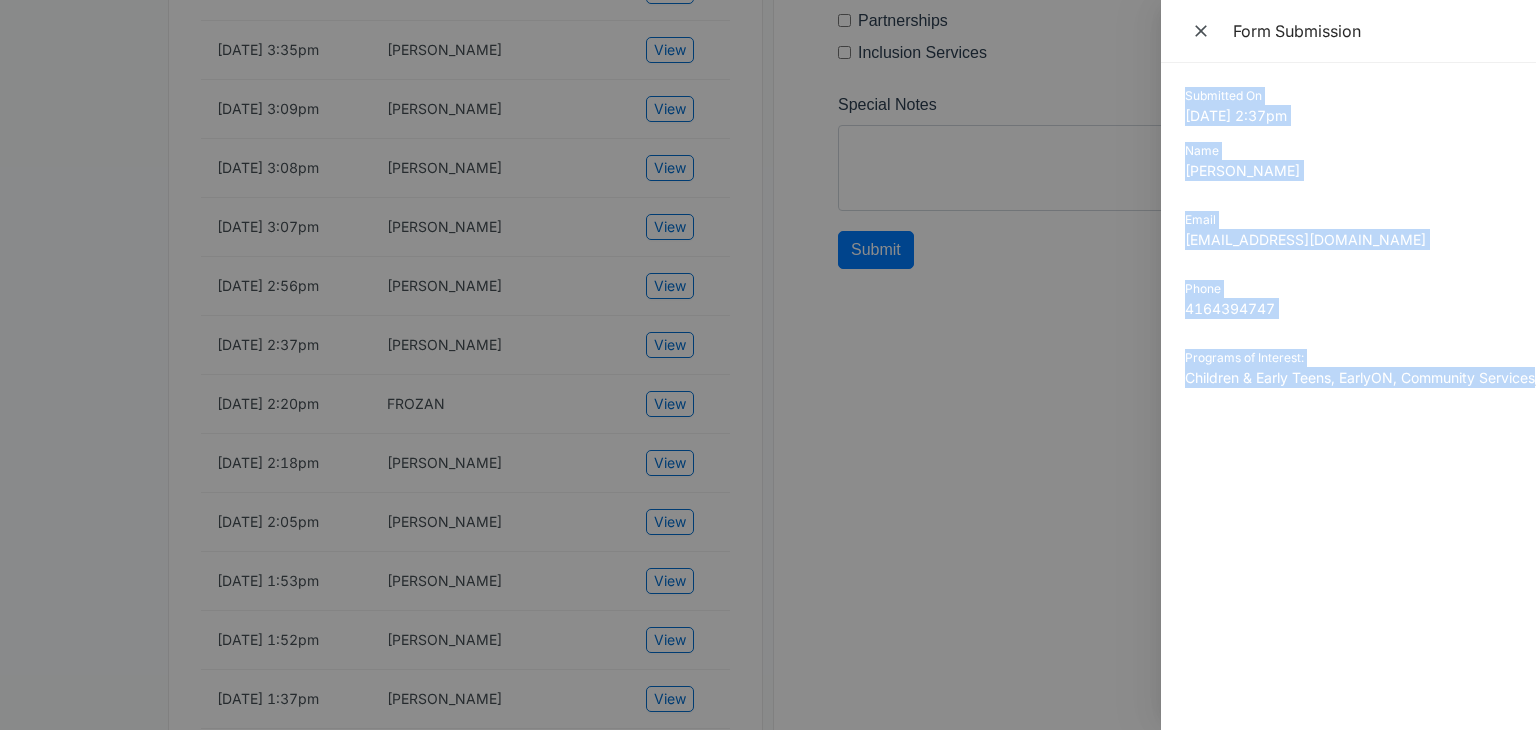 scroll, scrollTop: 0, scrollLeft: 49, axis: horizontal 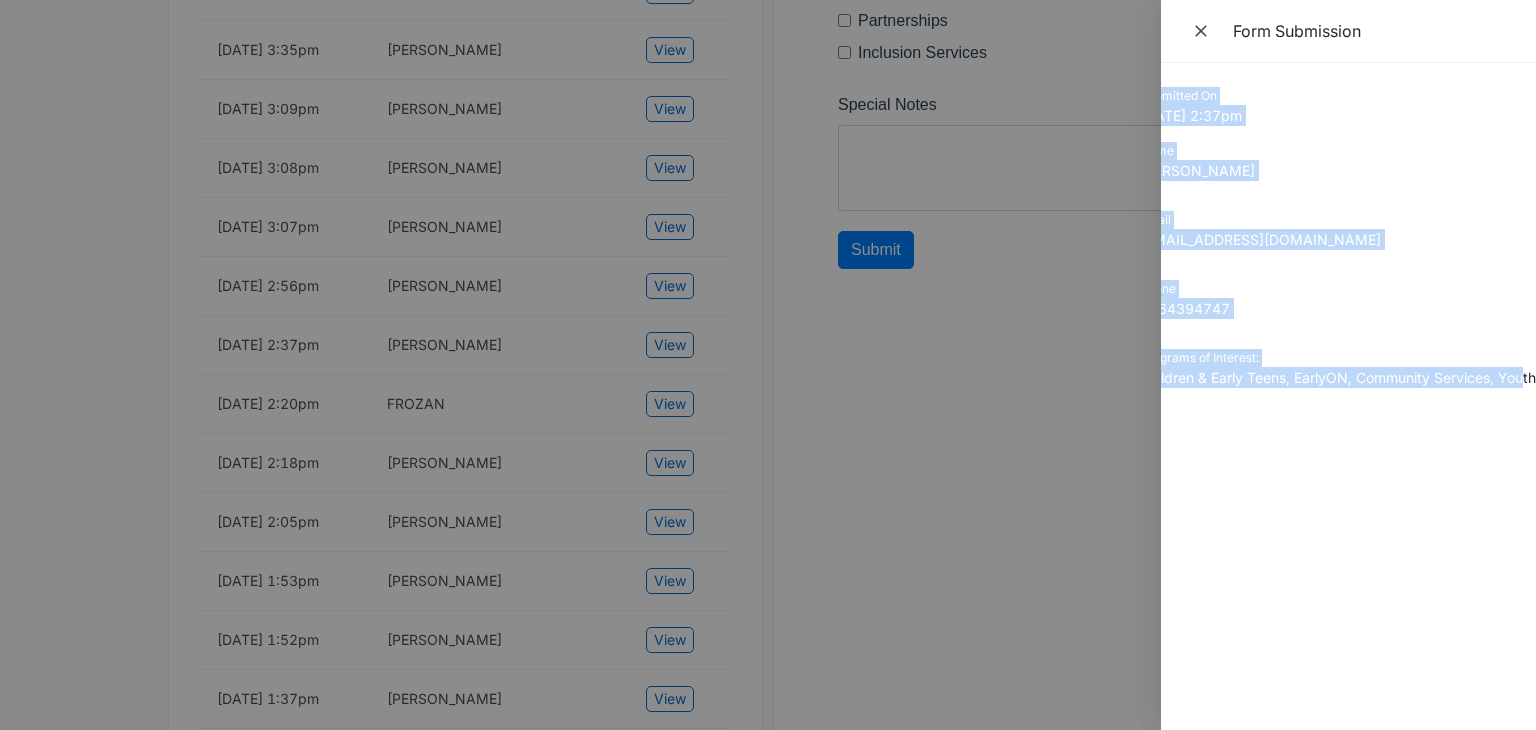 drag, startPoint x: 1186, startPoint y: 95, endPoint x: 1523, endPoint y: 384, distance: 443.94818 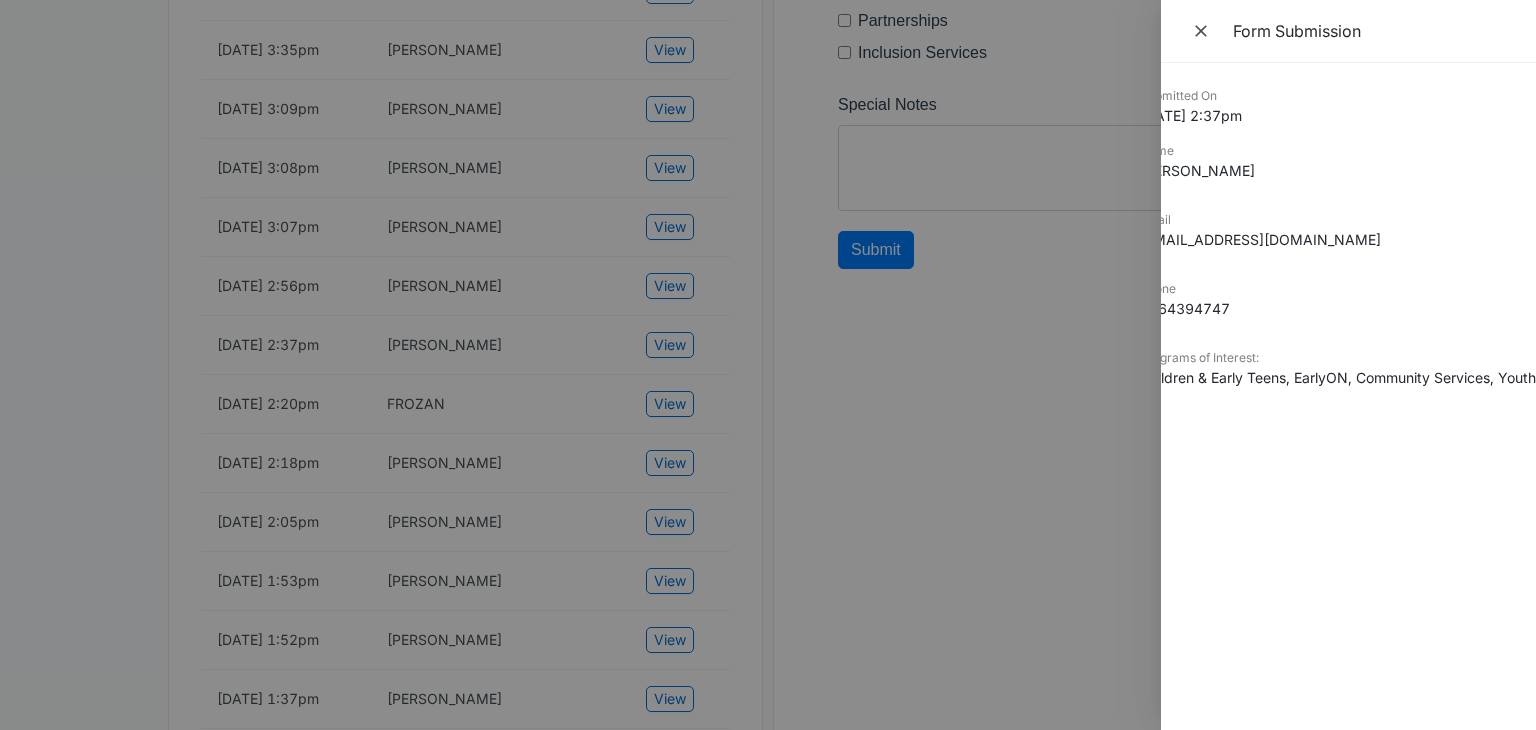 drag, startPoint x: 524, startPoint y: 431, endPoint x: 555, endPoint y: 415, distance: 34.88553 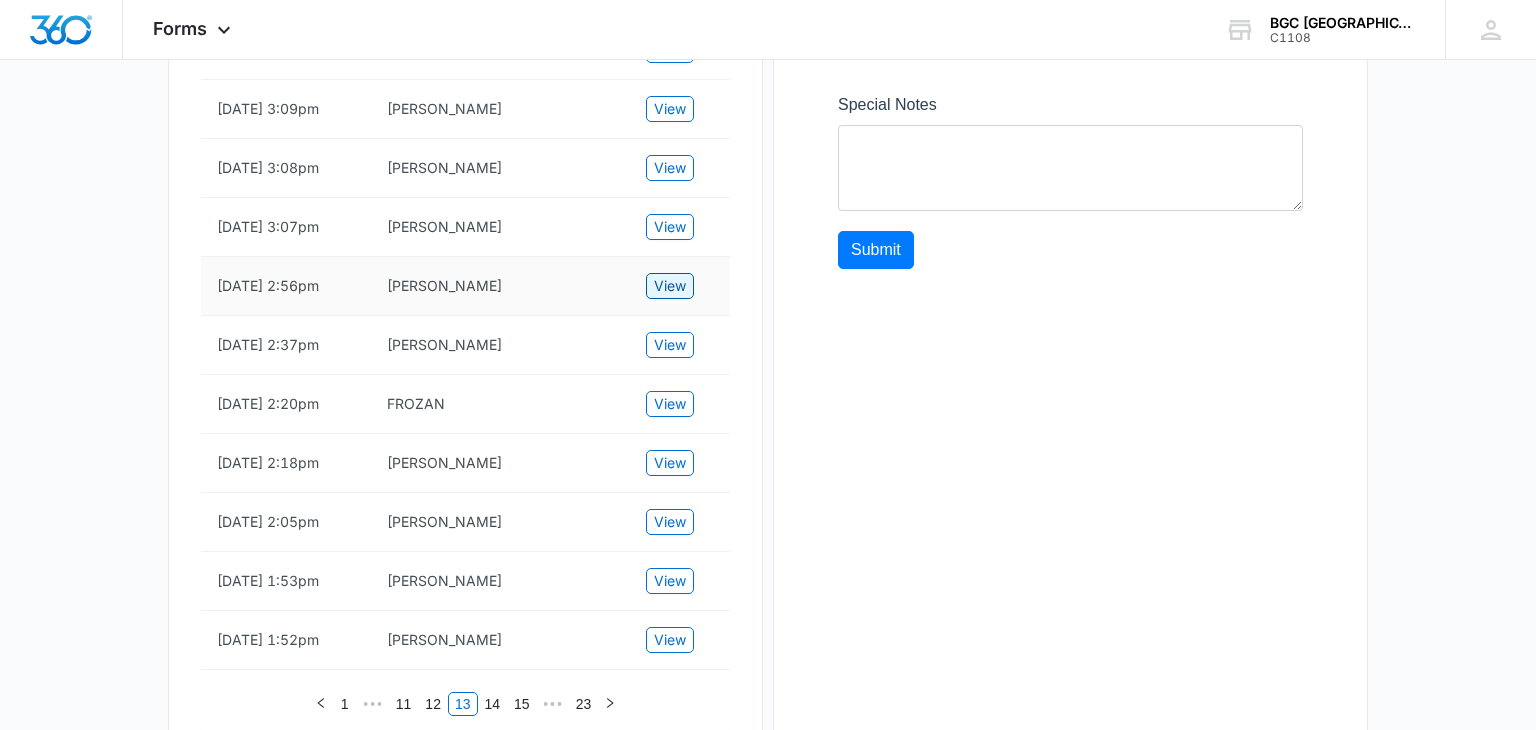 click on "View" at bounding box center (670, 286) 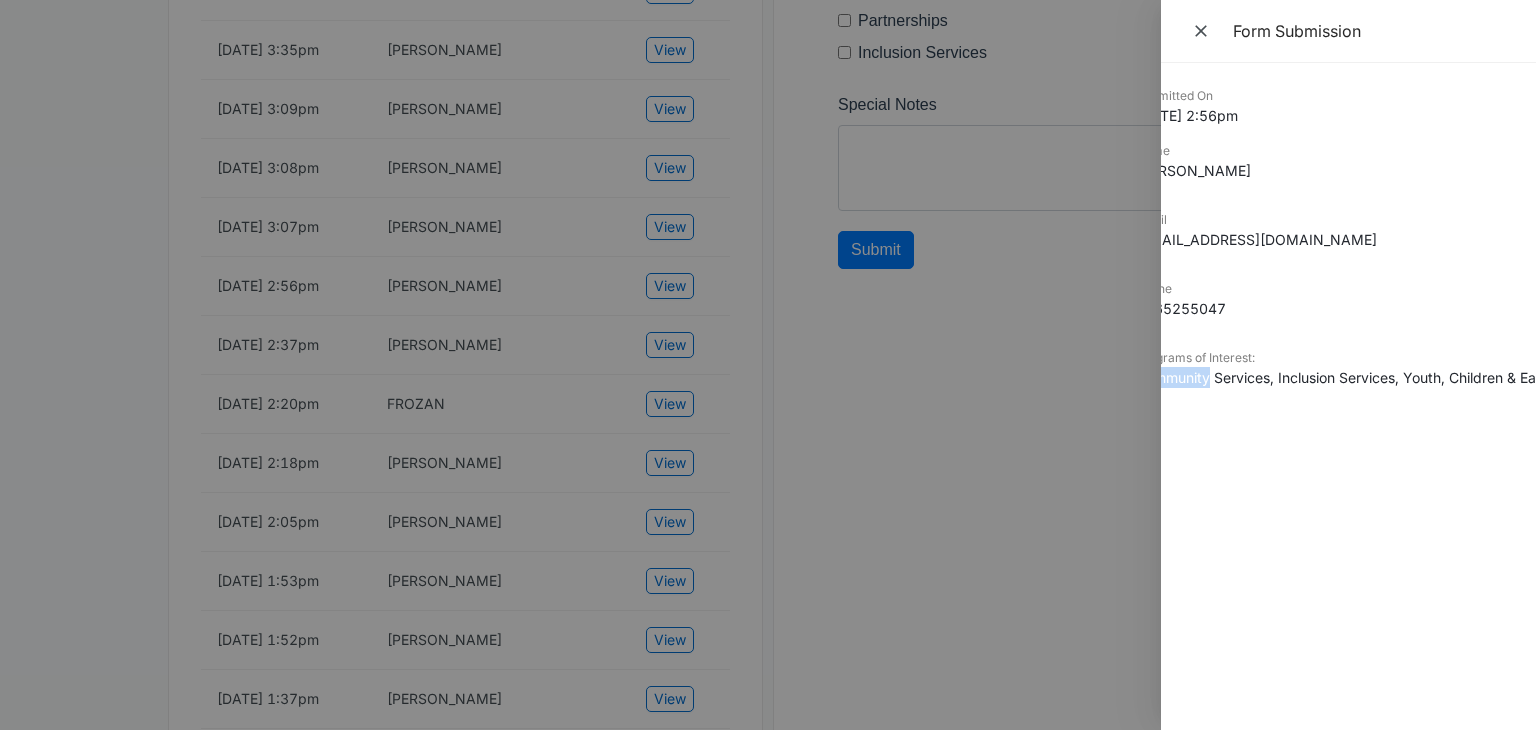 scroll, scrollTop: 0, scrollLeft: 0, axis: both 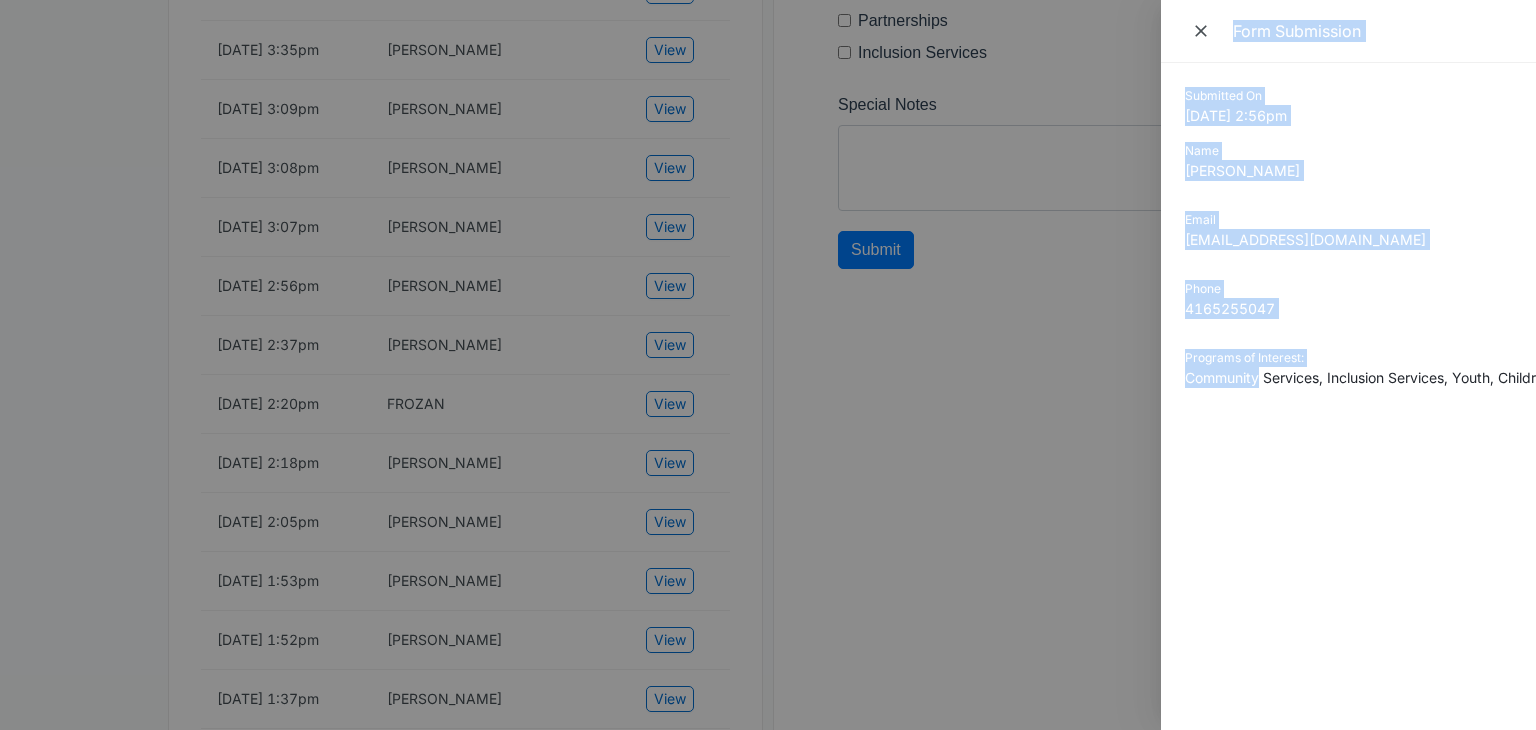 drag, startPoint x: 1210, startPoint y: 376, endPoint x: 1098, endPoint y: 378, distance: 112.01785 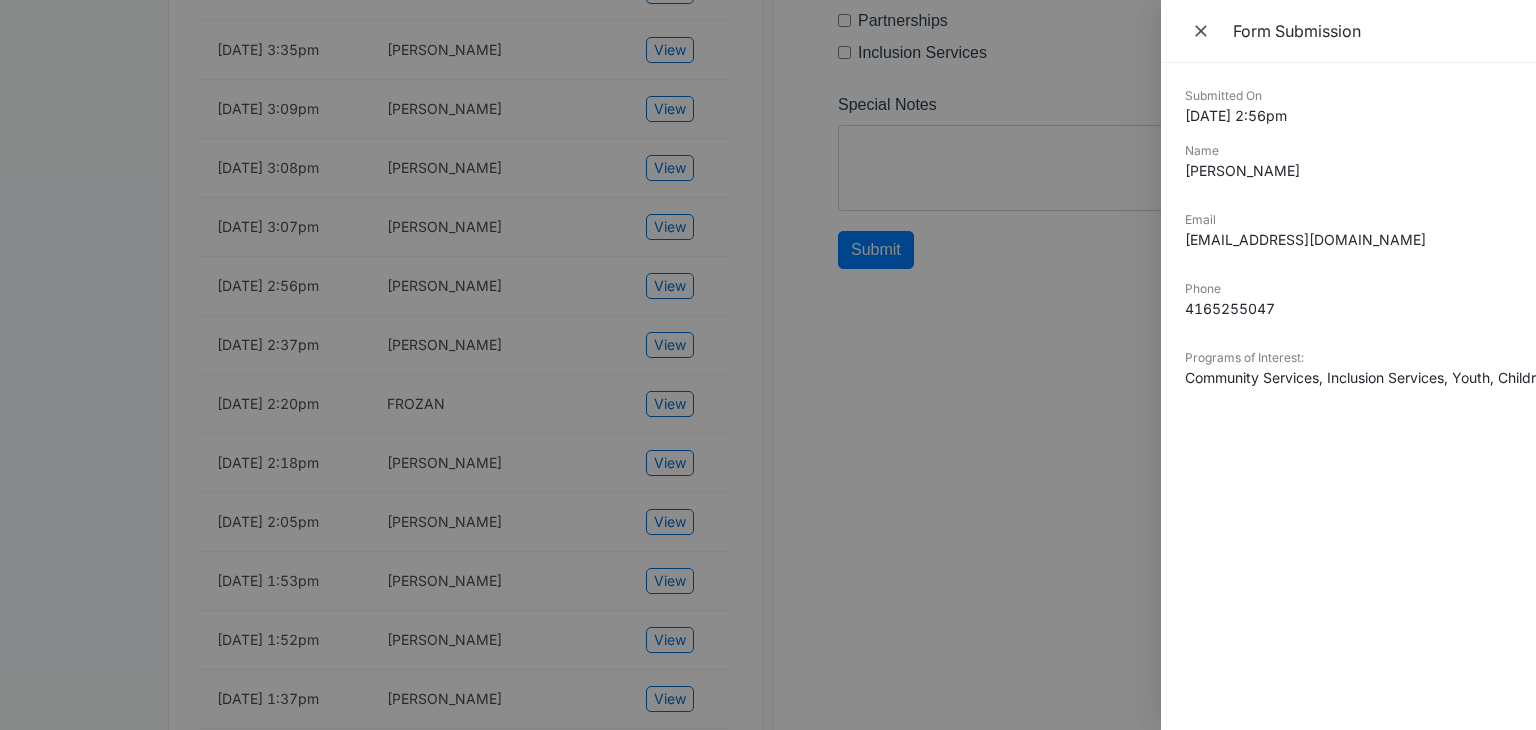 drag, startPoint x: 1189, startPoint y: 96, endPoint x: 1189, endPoint y: 154, distance: 58 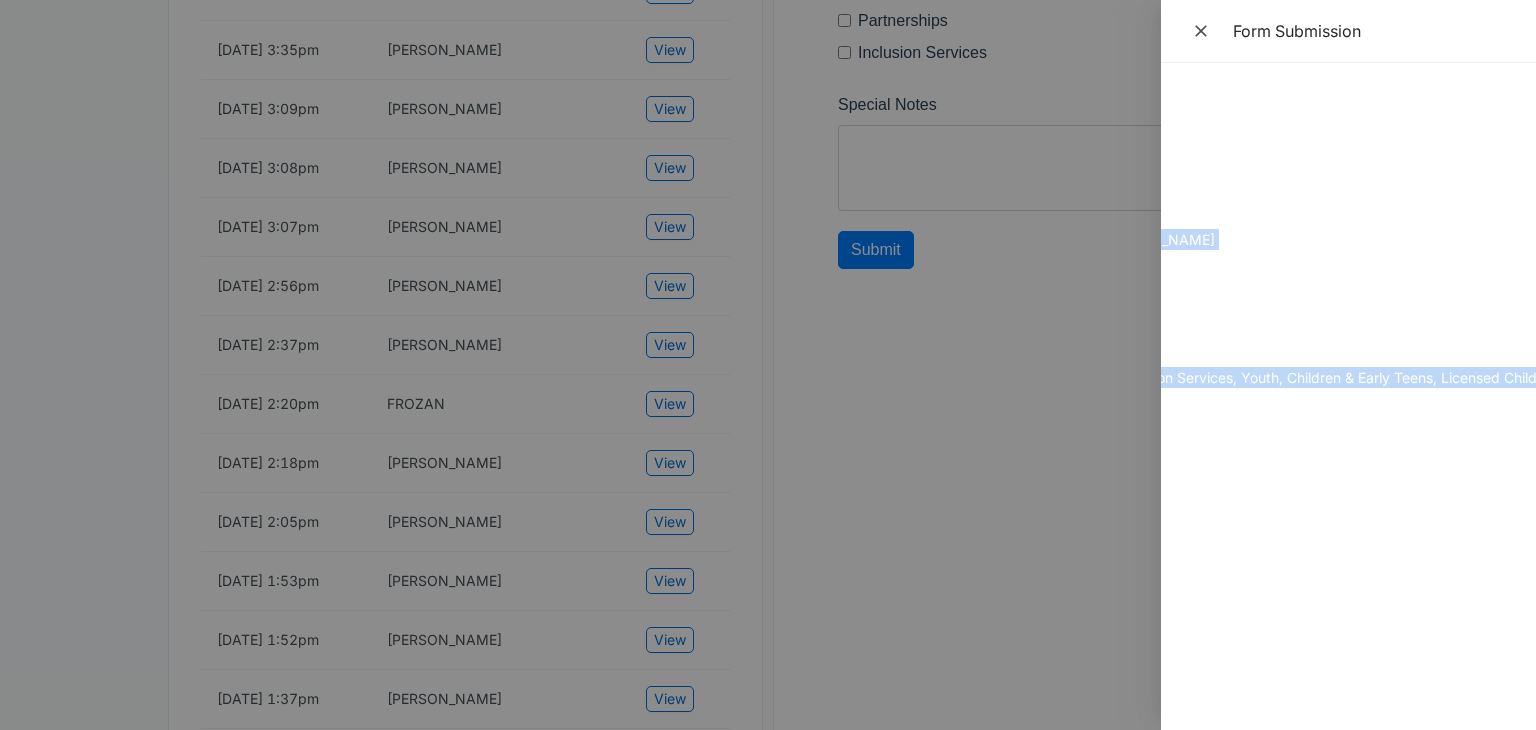 scroll, scrollTop: 0, scrollLeft: 317, axis: horizontal 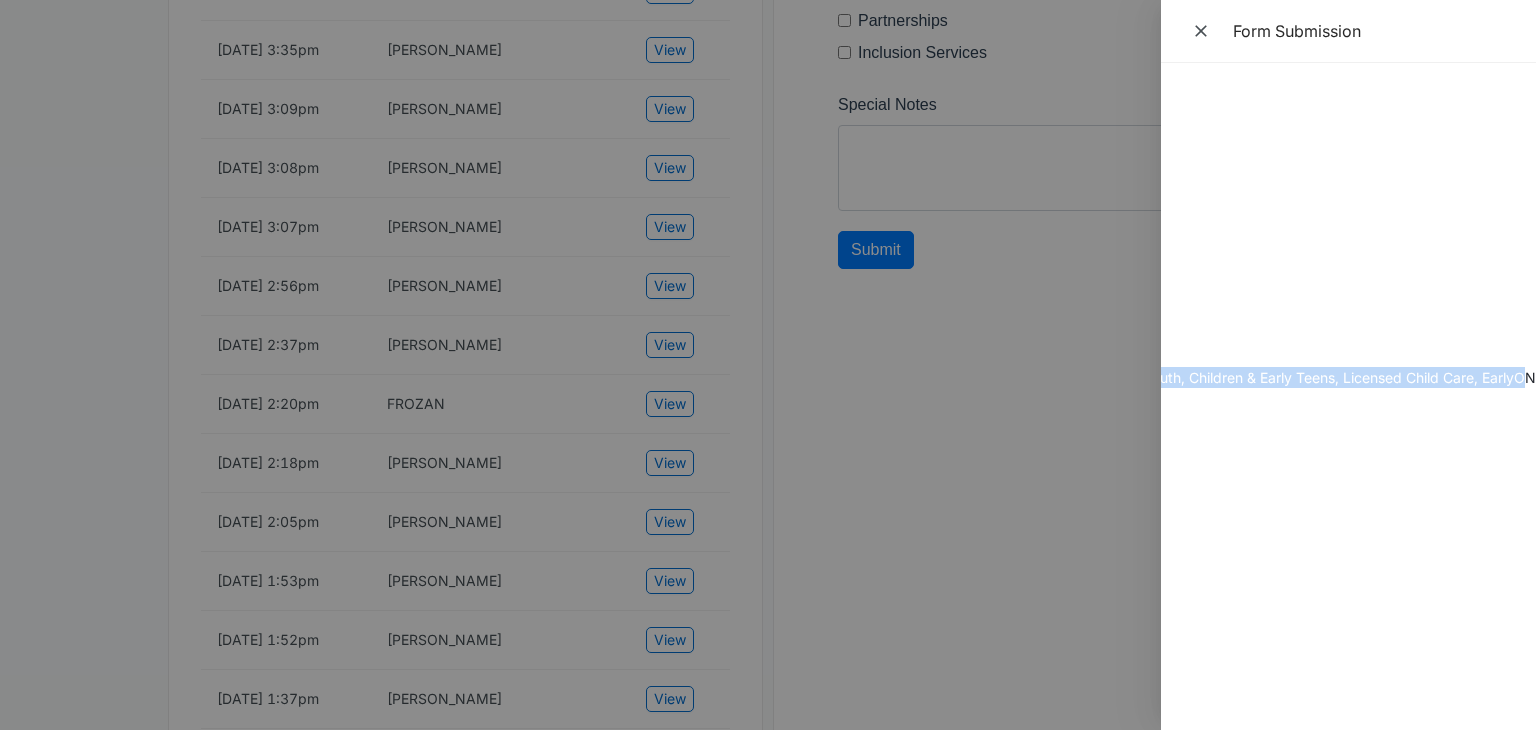 drag, startPoint x: 1187, startPoint y: 99, endPoint x: 1524, endPoint y: 380, distance: 438.7824 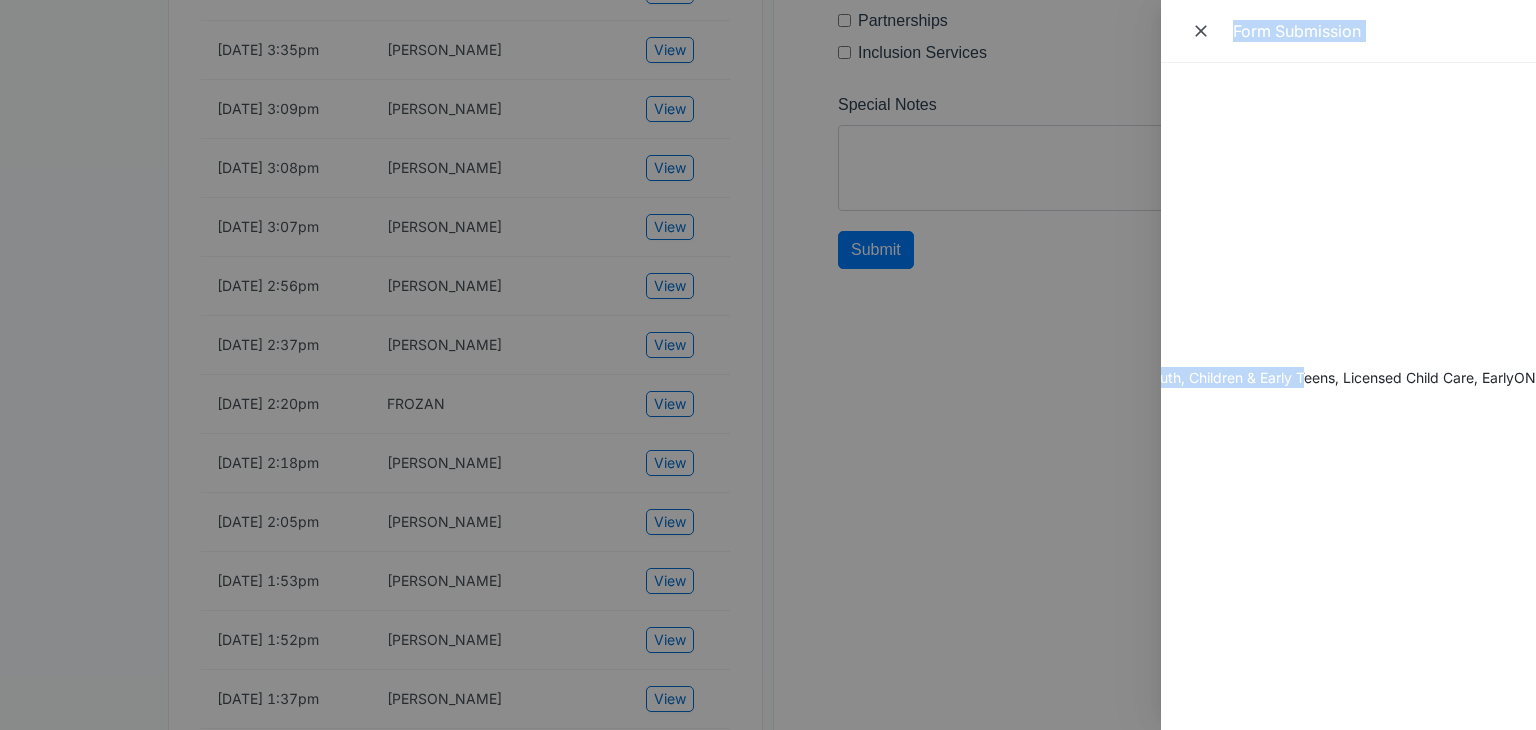 scroll, scrollTop: 0, scrollLeft: 0, axis: both 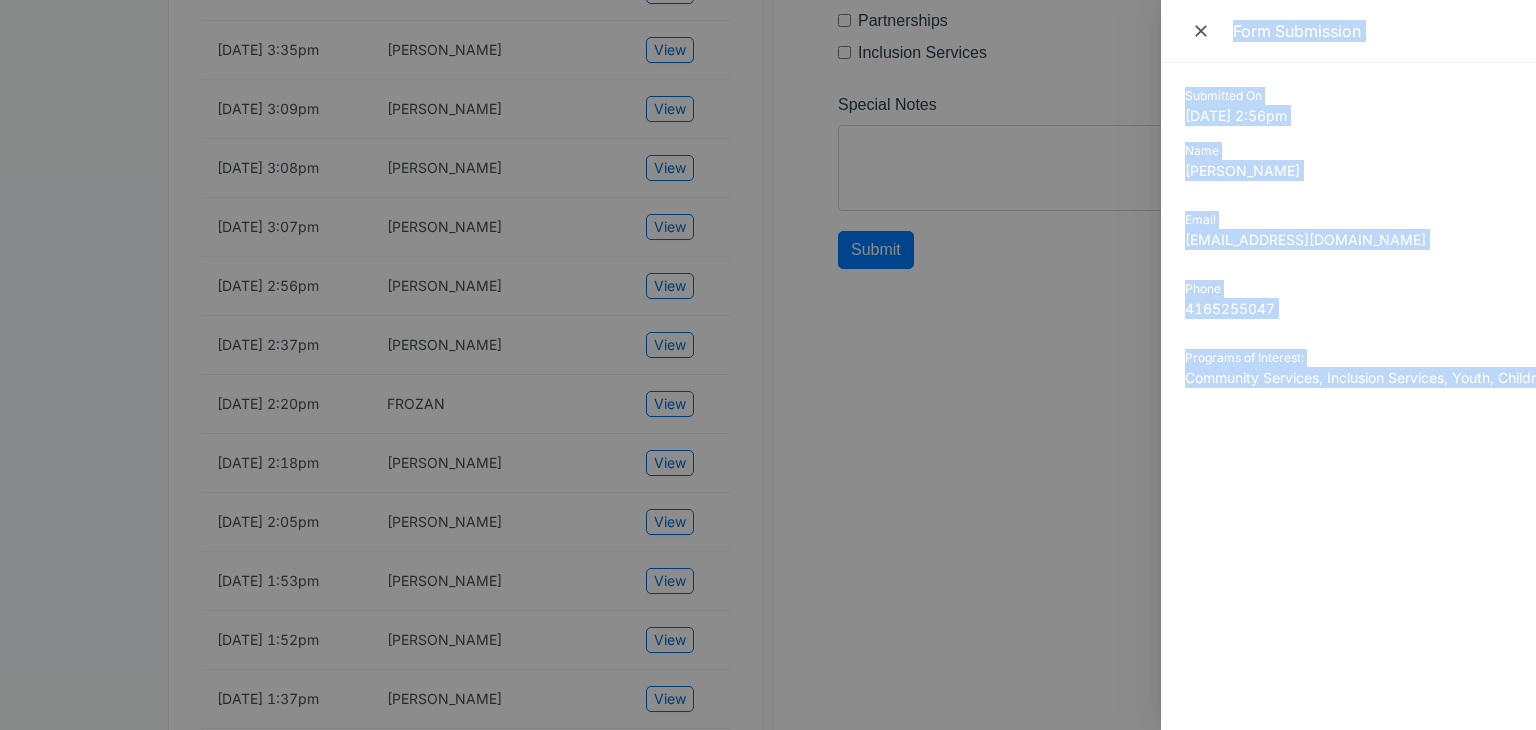 drag, startPoint x: 1300, startPoint y: 380, endPoint x: 1013, endPoint y: 381, distance: 287.00174 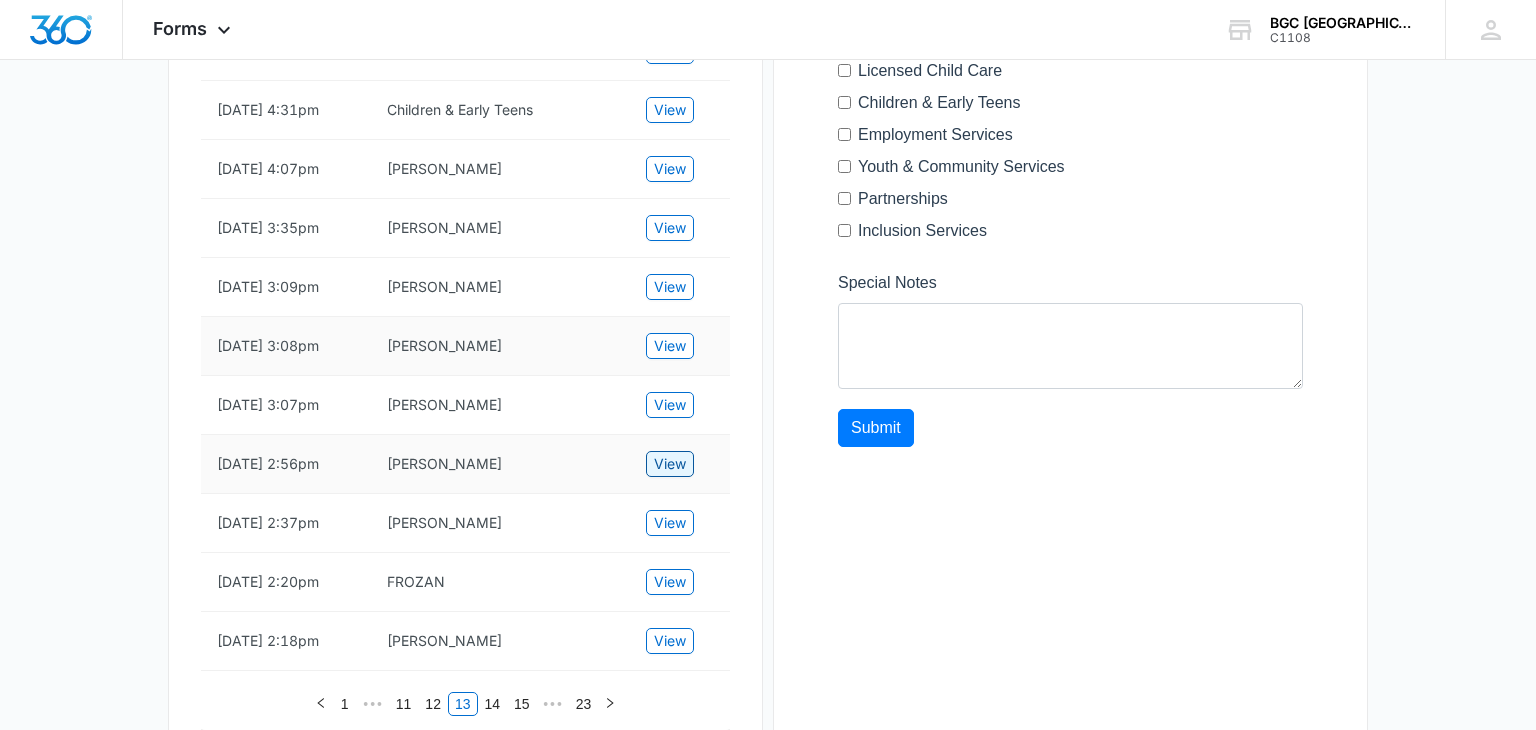 scroll, scrollTop: 707, scrollLeft: 0, axis: vertical 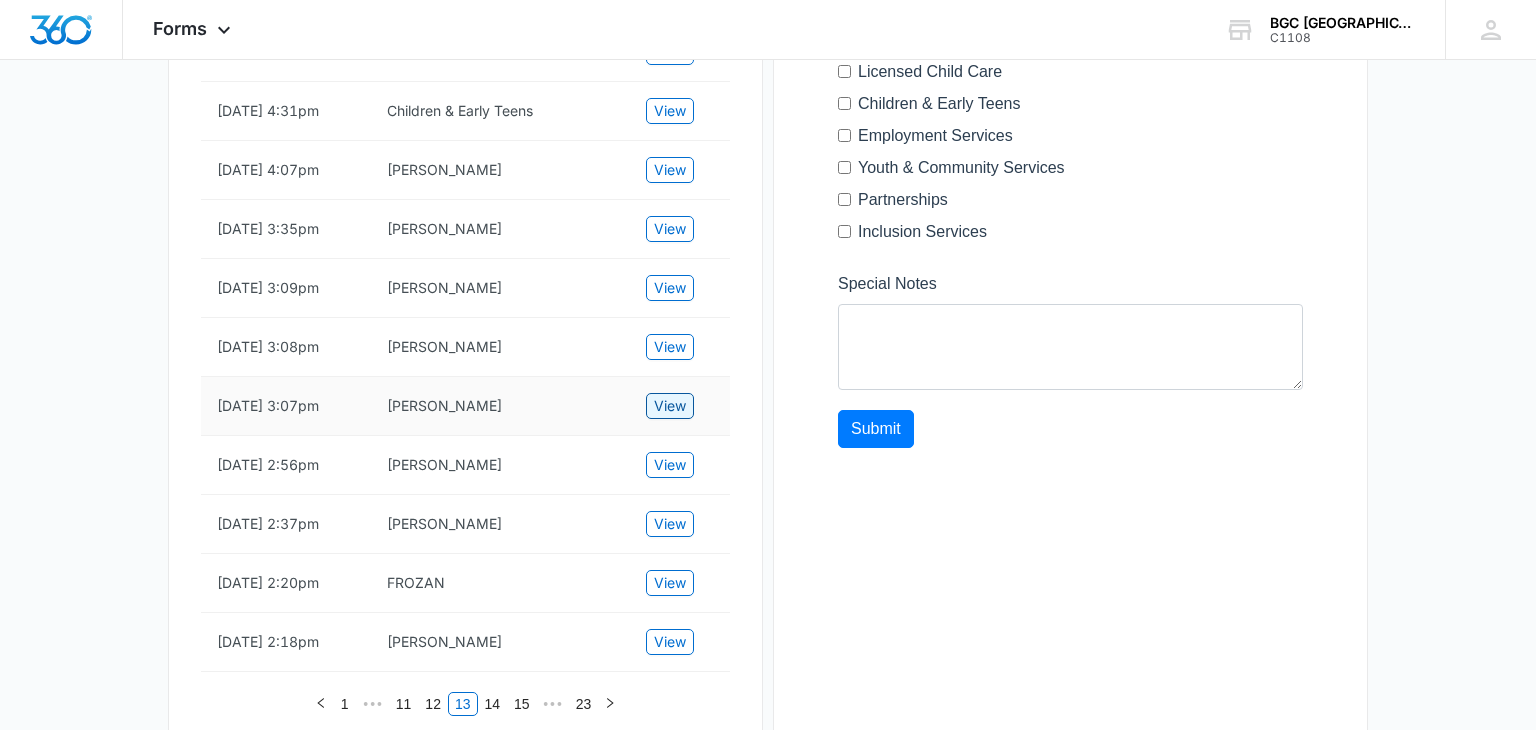 click on "View" at bounding box center [670, 406] 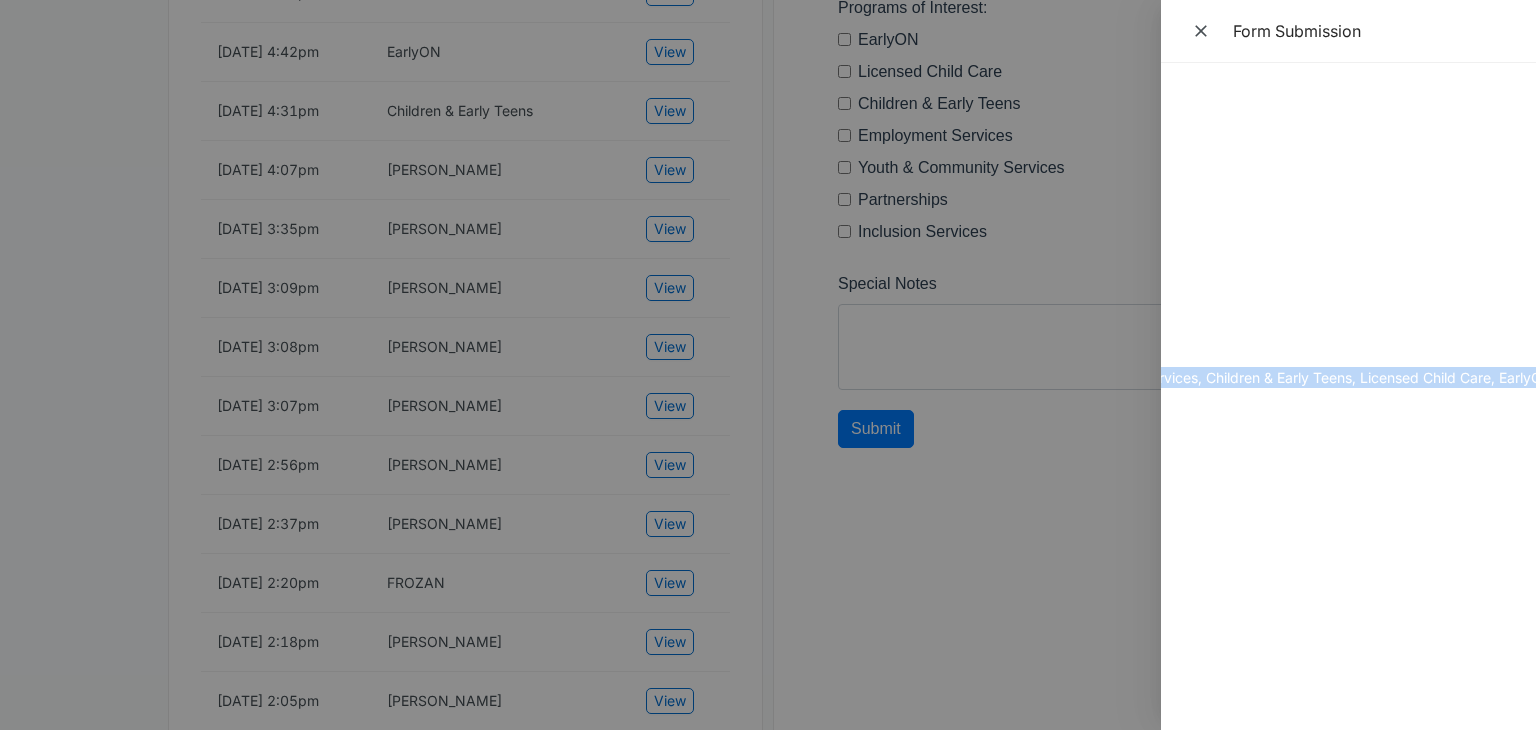 scroll, scrollTop: 0, scrollLeft: 363, axis: horizontal 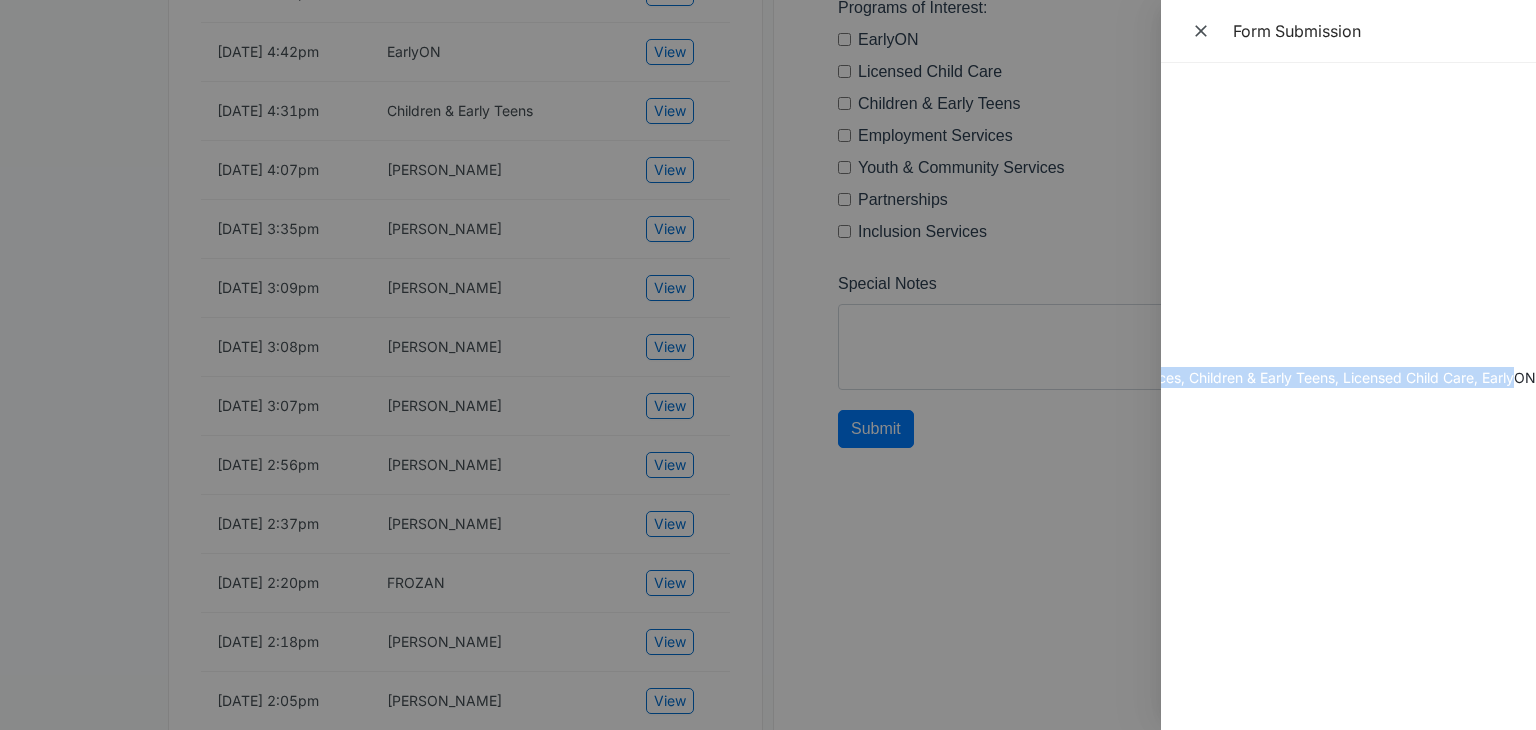 drag, startPoint x: 1188, startPoint y: 93, endPoint x: 1515, endPoint y: 387, distance: 439.73288 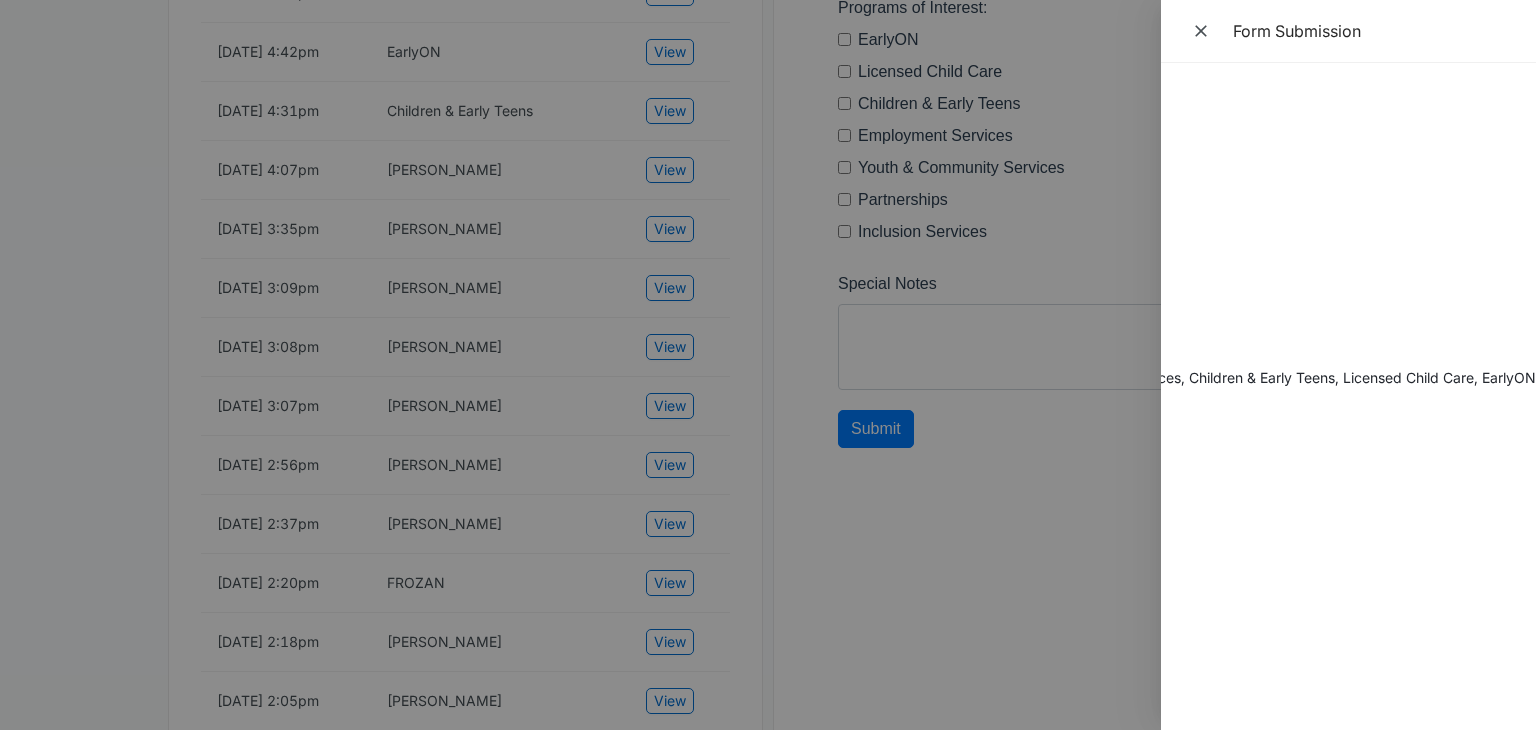 click at bounding box center [768, 365] 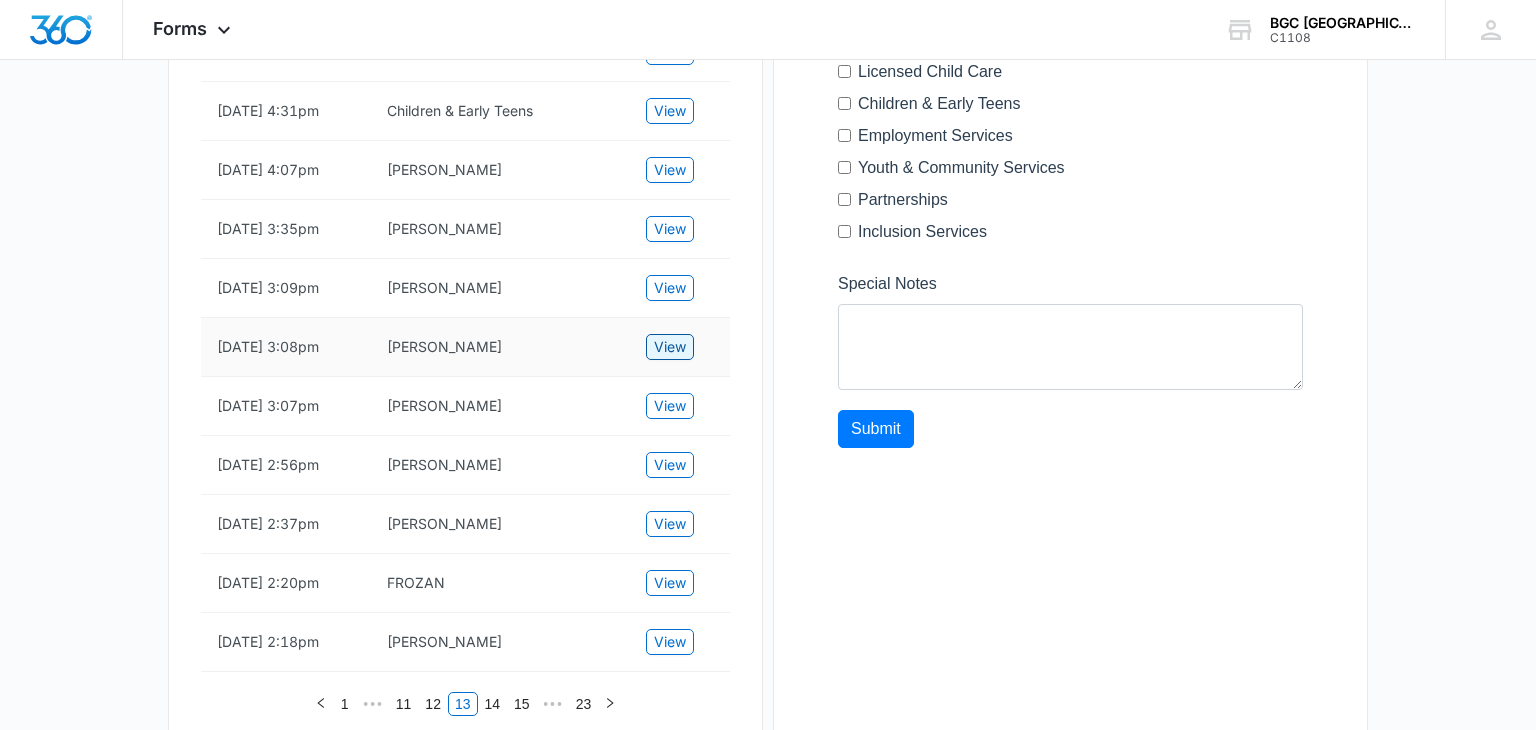 click on "View" at bounding box center (670, 347) 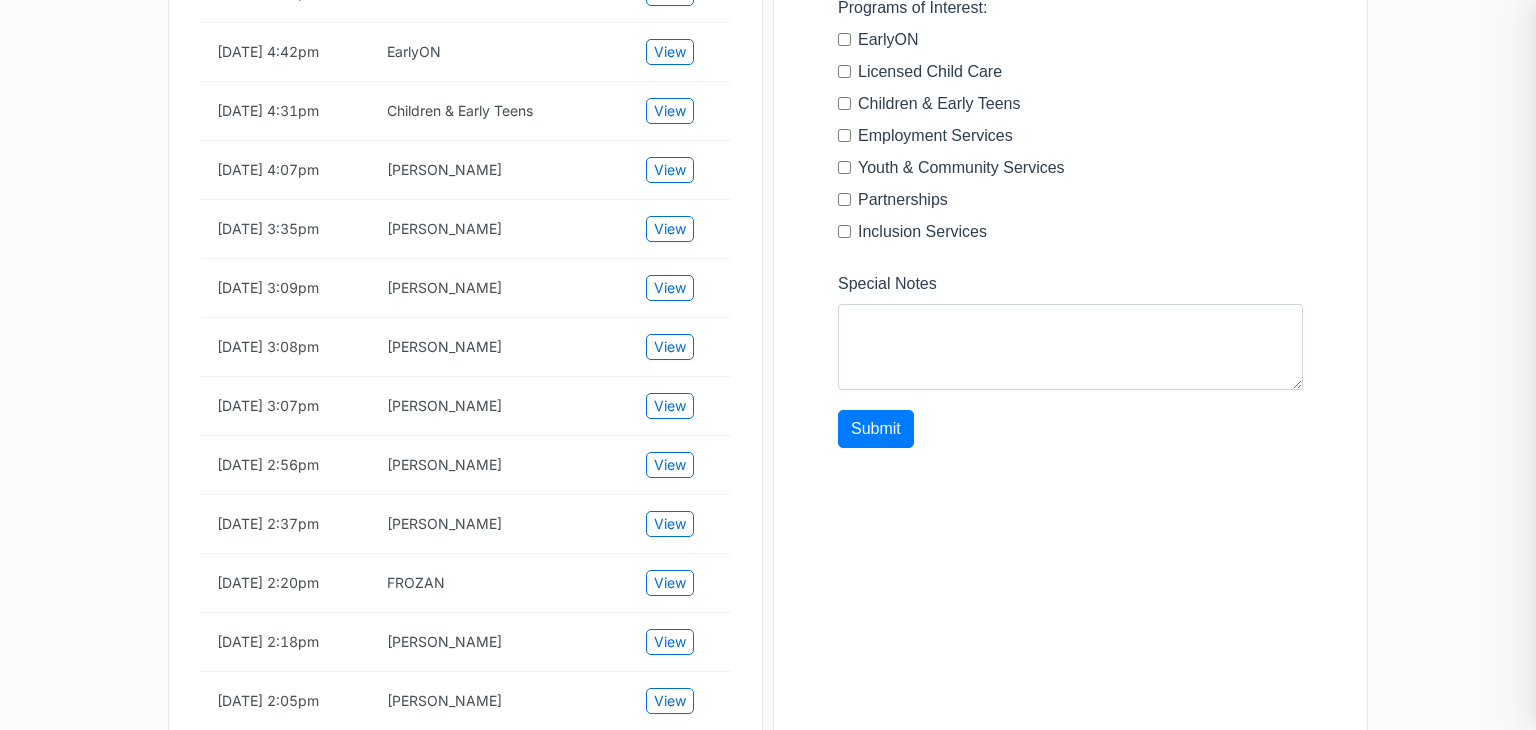 scroll, scrollTop: 0, scrollLeft: 264, axis: horizontal 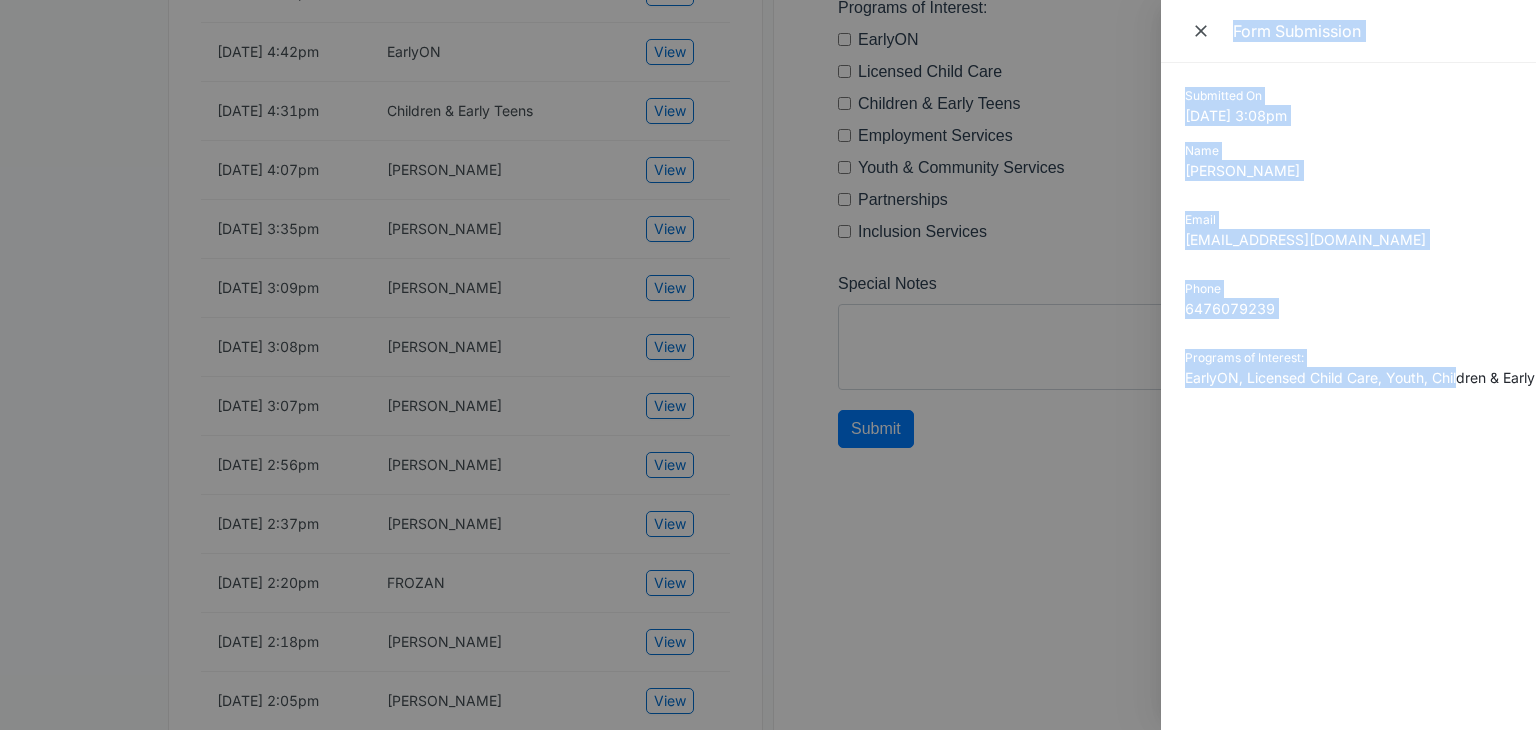 drag, startPoint x: 1196, startPoint y: 376, endPoint x: 1065, endPoint y: 372, distance: 131.06105 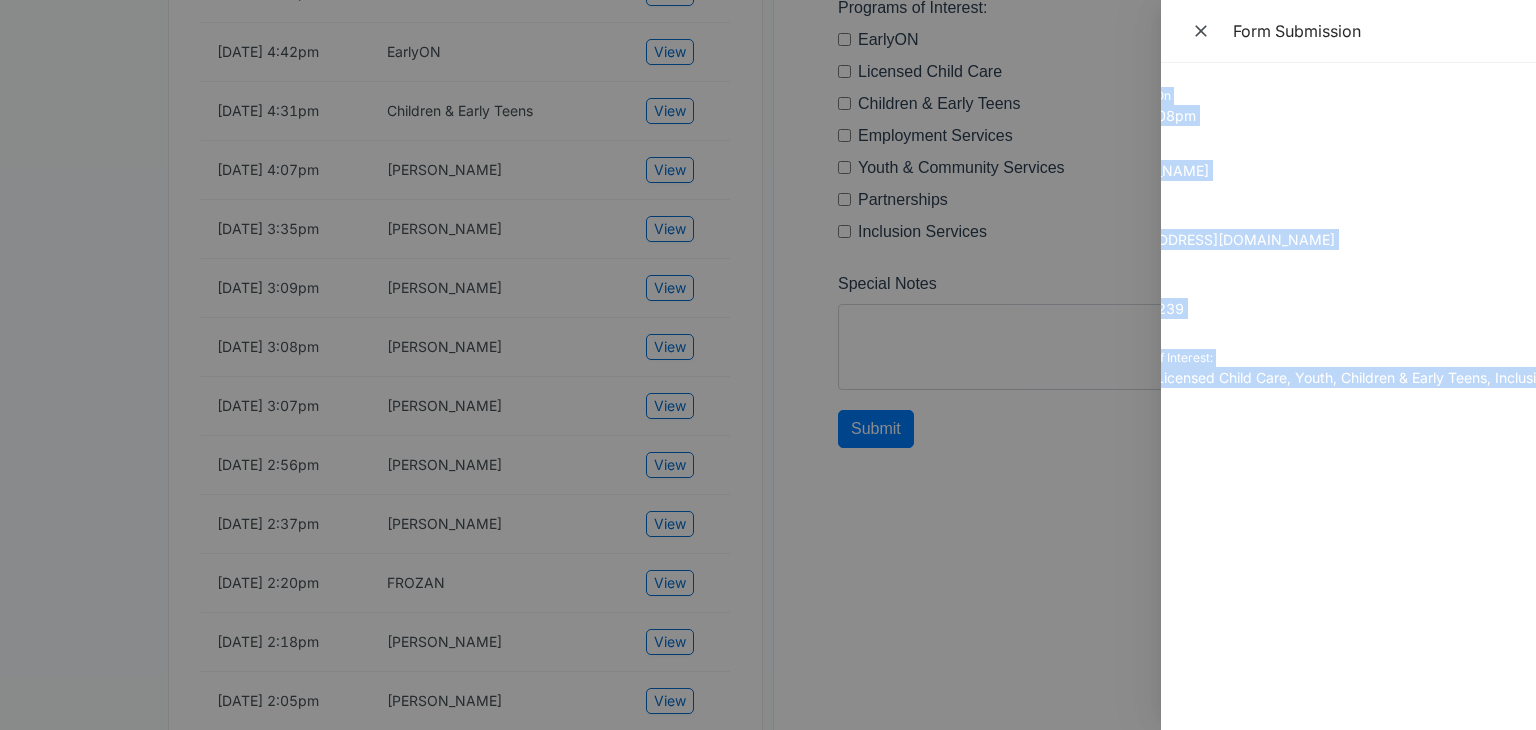 scroll, scrollTop: 0, scrollLeft: 264, axis: horizontal 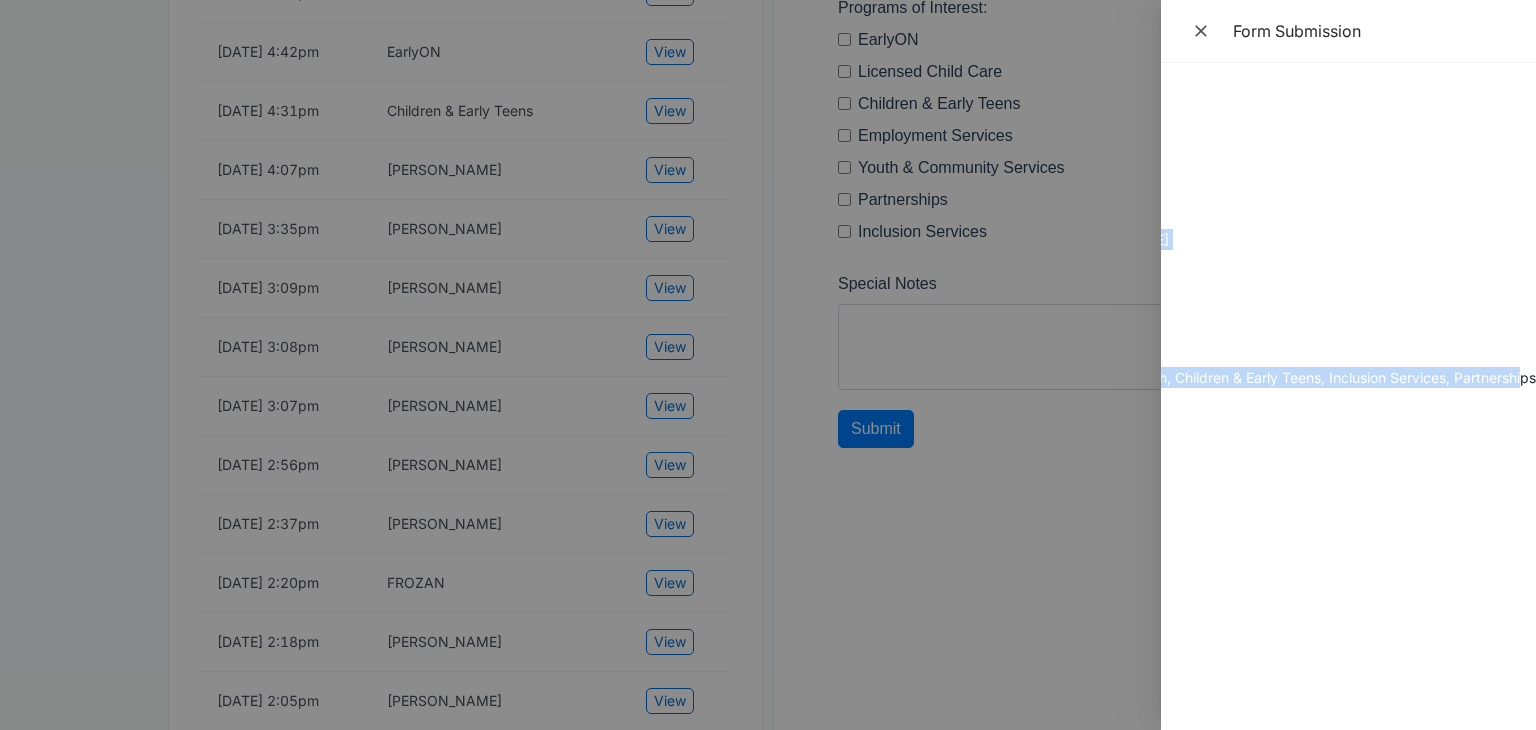 drag, startPoint x: 1188, startPoint y: 94, endPoint x: 1523, endPoint y: 381, distance: 441.1281 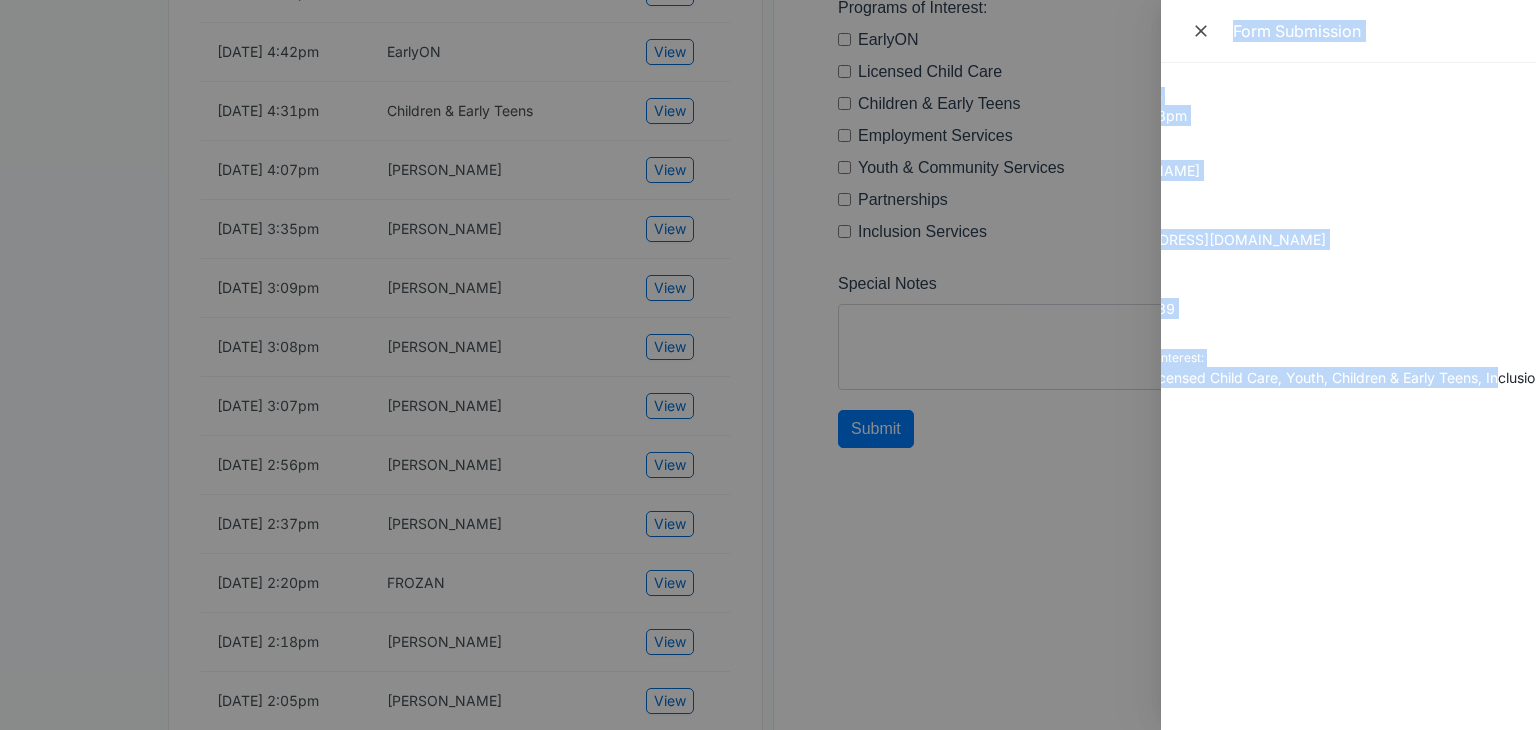 scroll, scrollTop: 0, scrollLeft: 0, axis: both 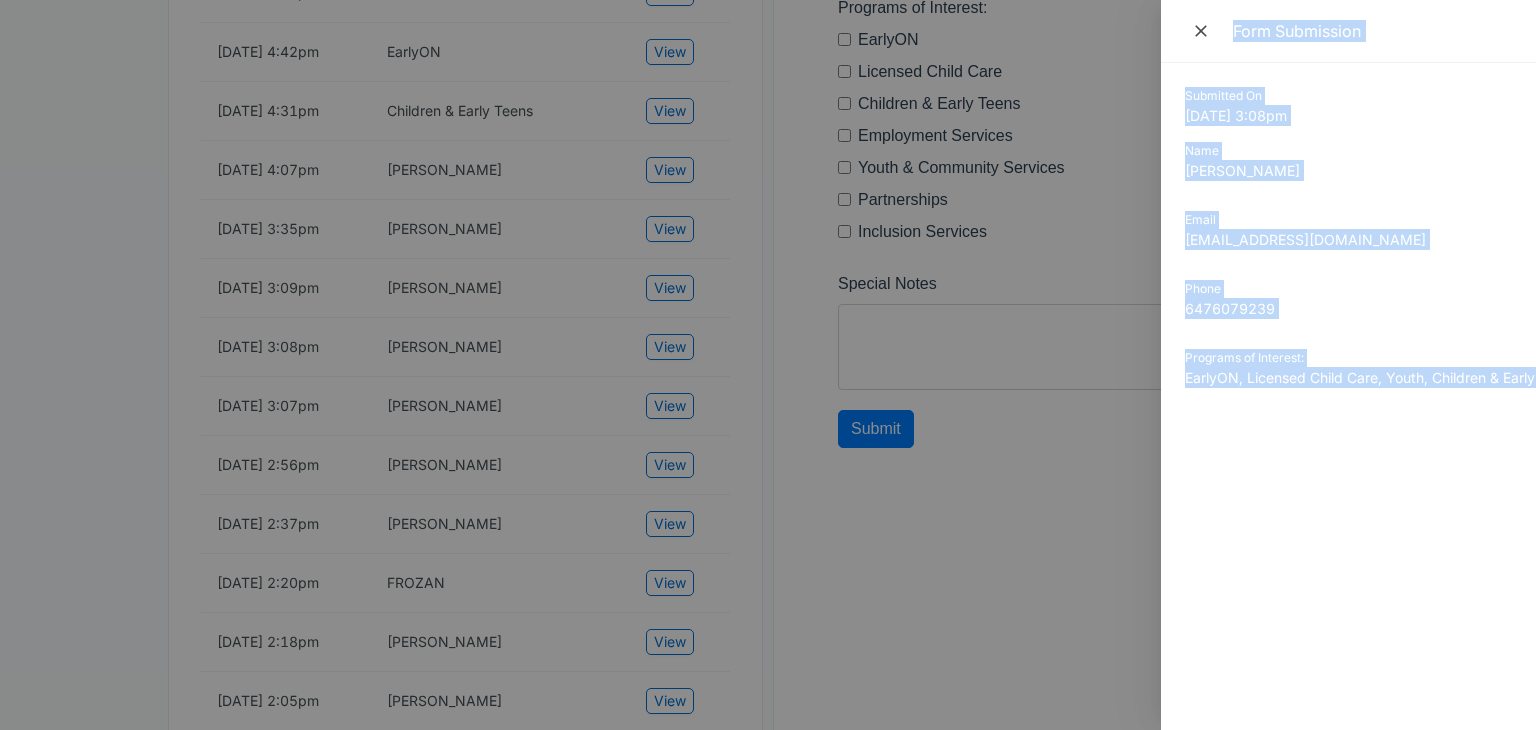 drag, startPoint x: 1334, startPoint y: 382, endPoint x: 1109, endPoint y: 301, distance: 239.13594 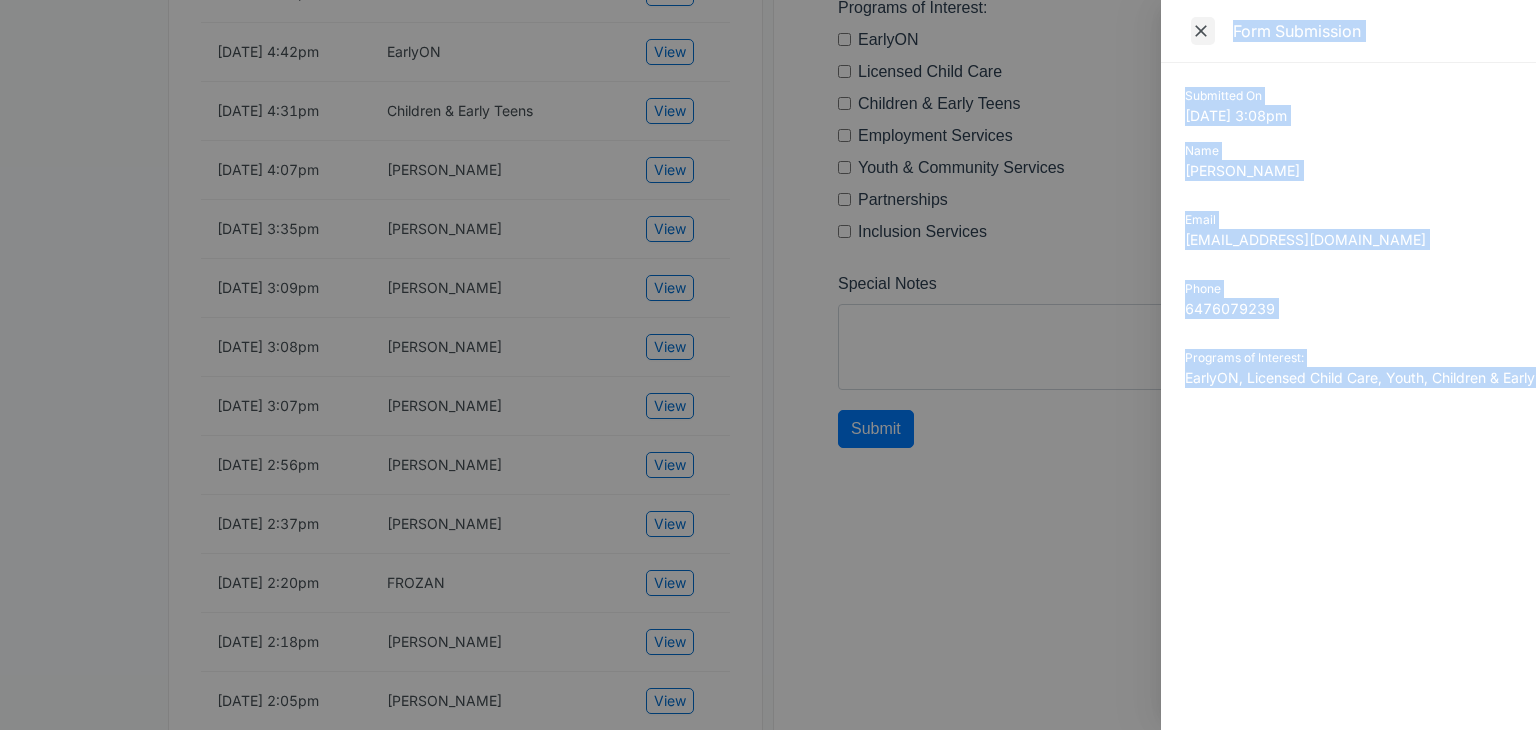 click 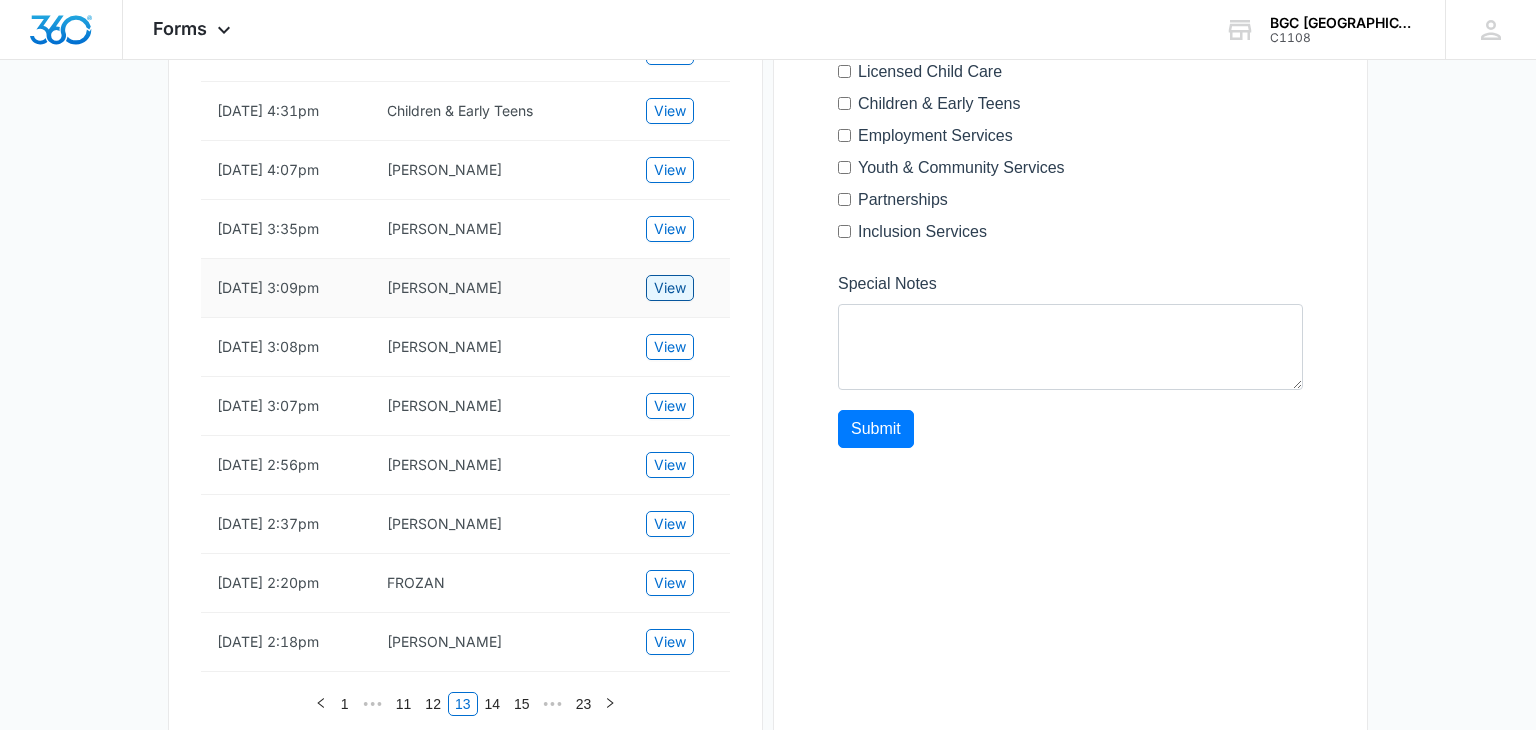 click on "View" at bounding box center (670, 288) 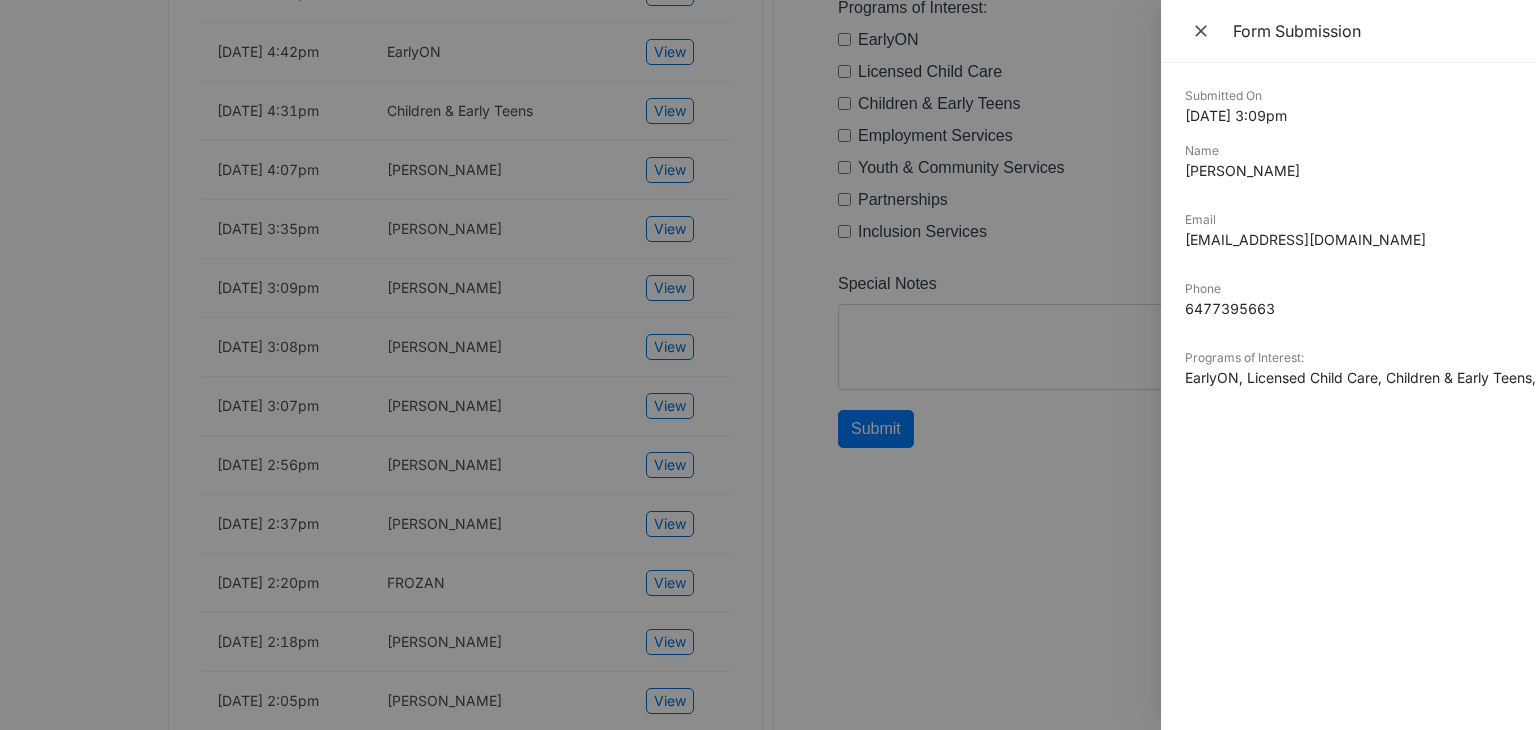 click on "Submitted On [DATE] 3:09pm Name [PERSON_NAME] Email [EMAIL_ADDRESS][DOMAIN_NAME] Phone [PHONE_NUMBER] Programs of Interest: EarlyON, Licensed Child Care, Children & Early Teens, Community Services" at bounding box center (1348, 252) 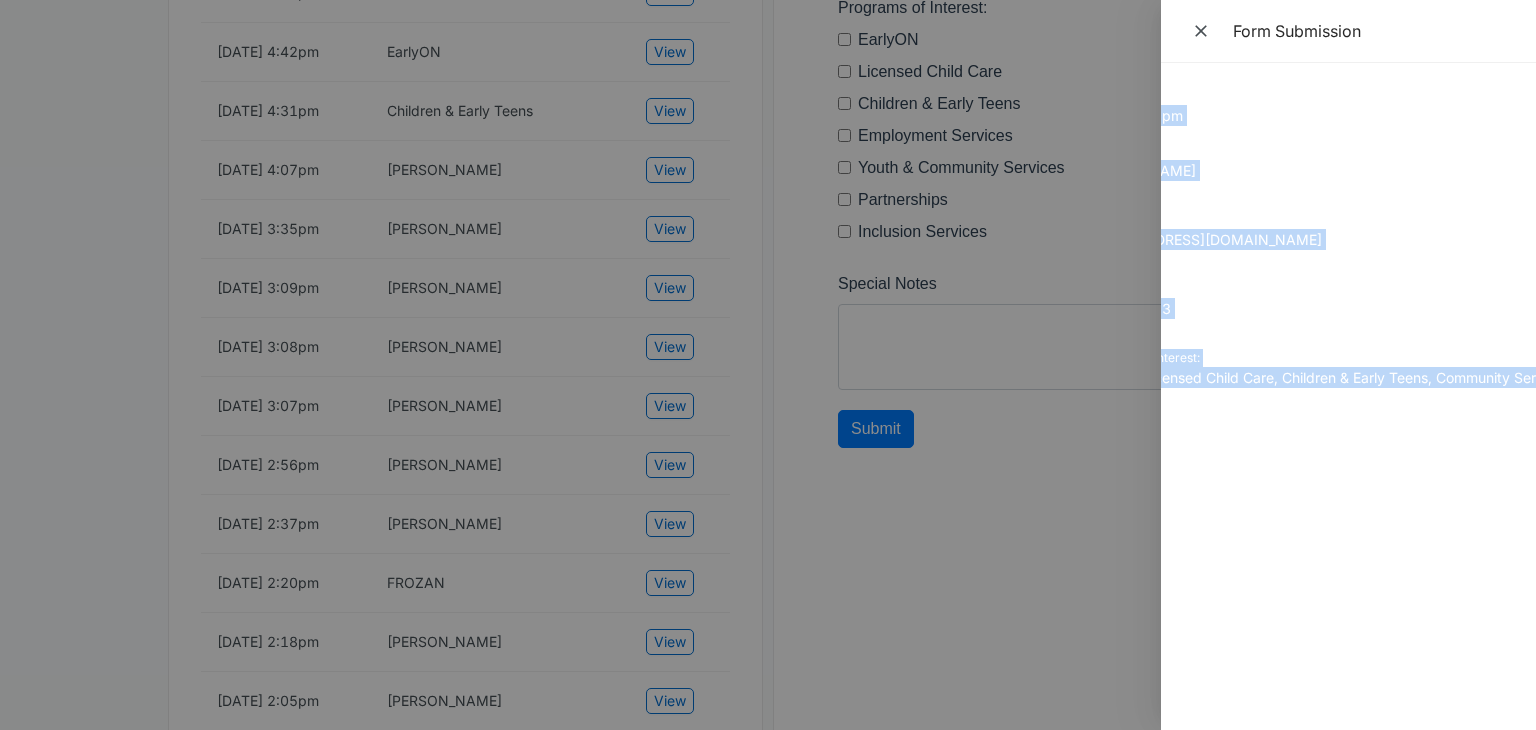 scroll, scrollTop: 0, scrollLeft: 144, axis: horizontal 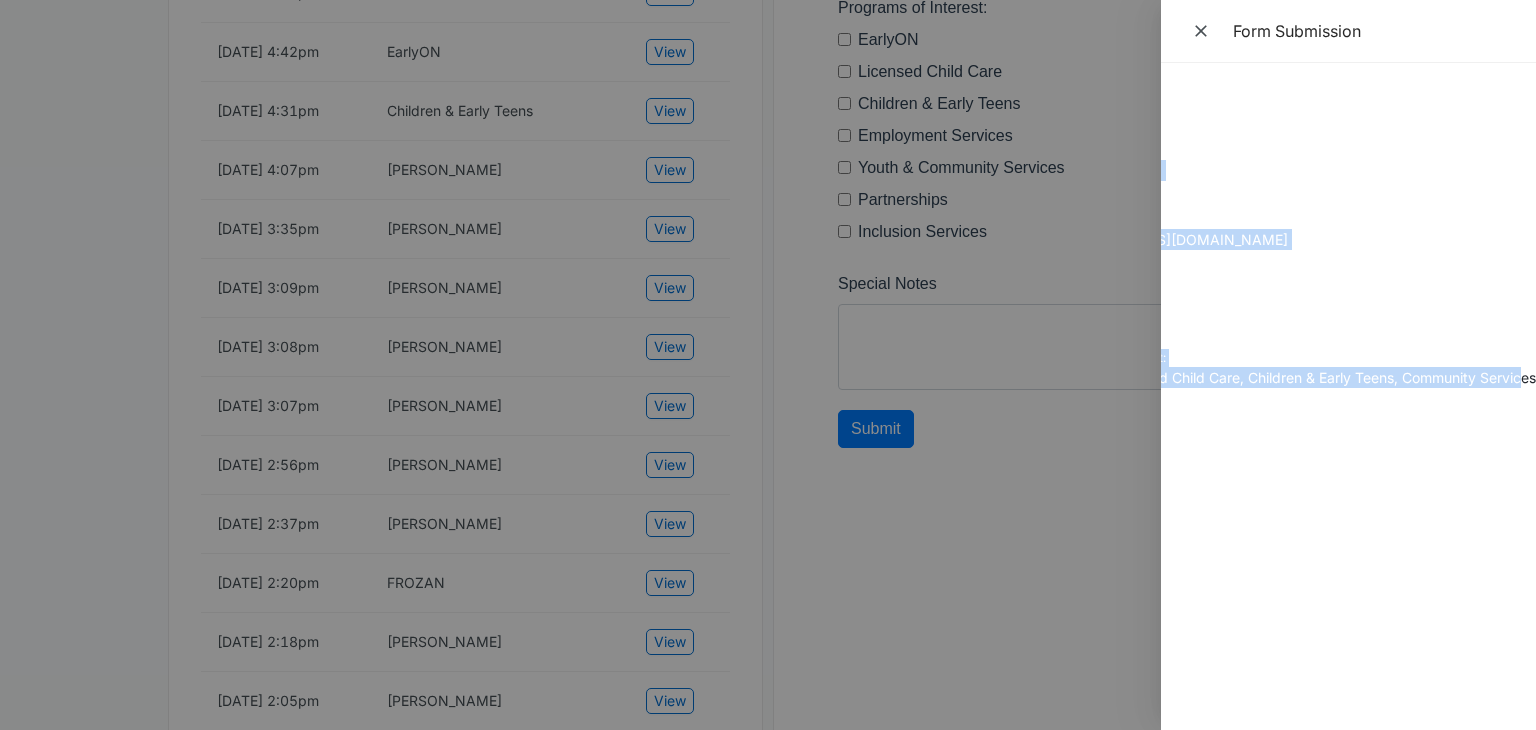 drag, startPoint x: 1191, startPoint y: 103, endPoint x: 1521, endPoint y: 382, distance: 432.1354 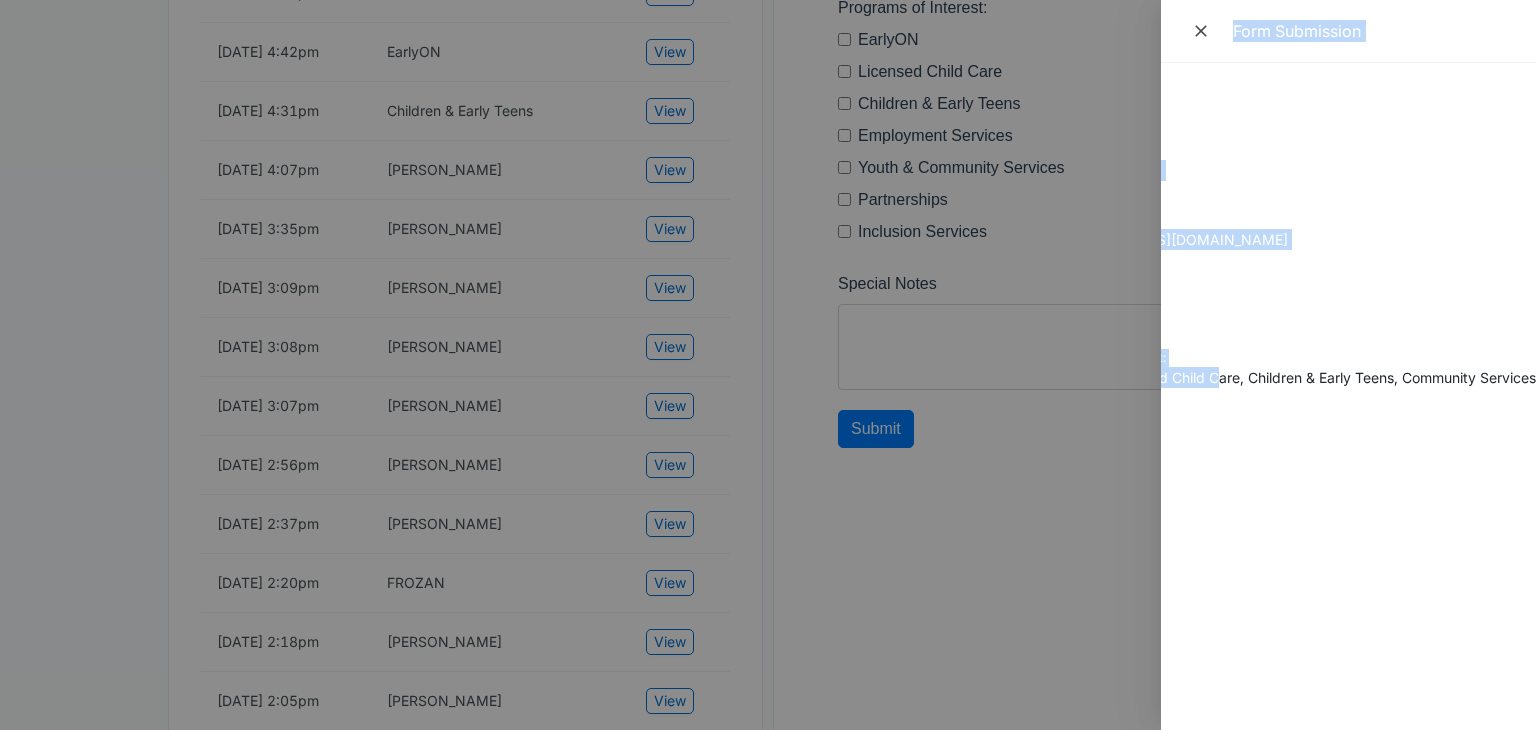 scroll, scrollTop: 0, scrollLeft: 0, axis: both 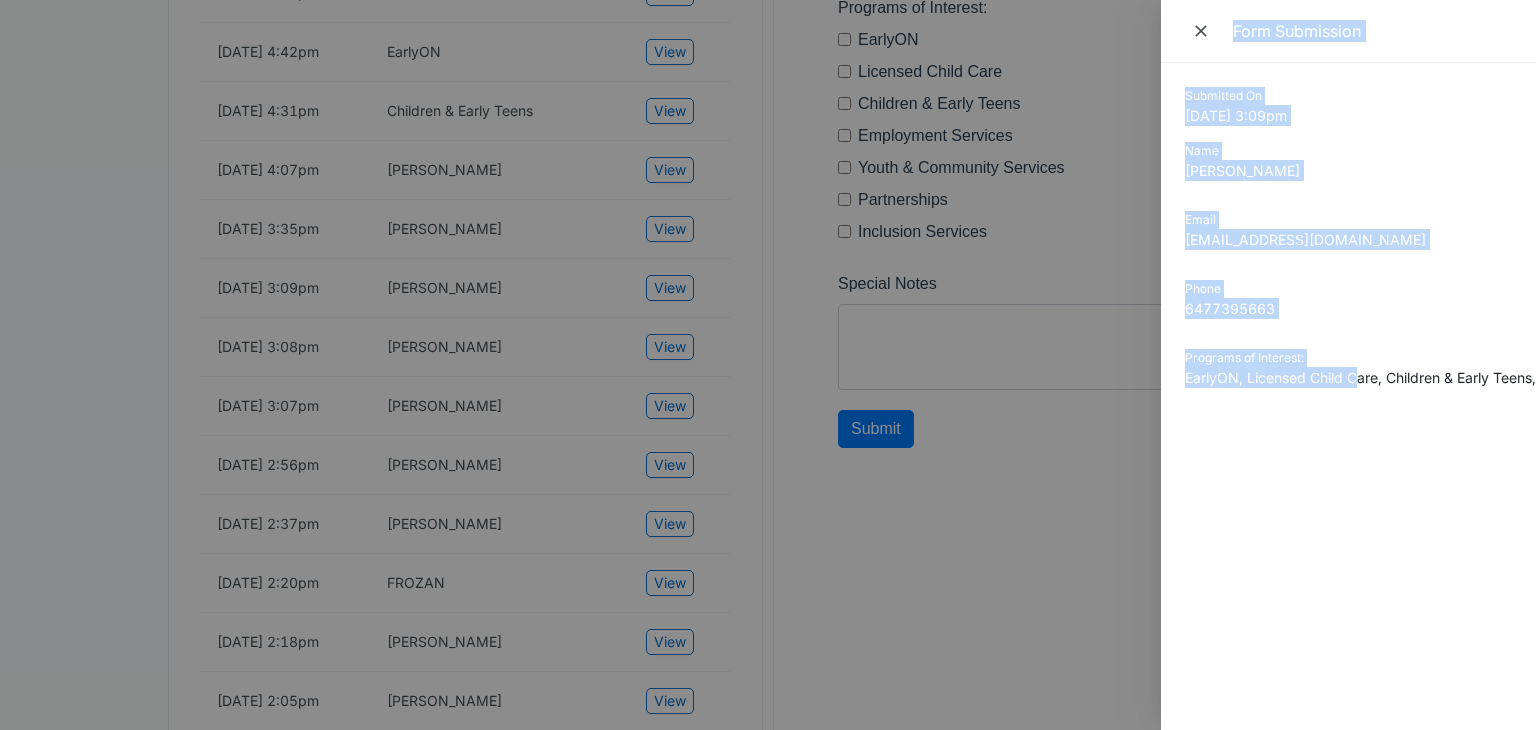 drag, startPoint x: 1216, startPoint y: 378, endPoint x: 1031, endPoint y: 370, distance: 185.1729 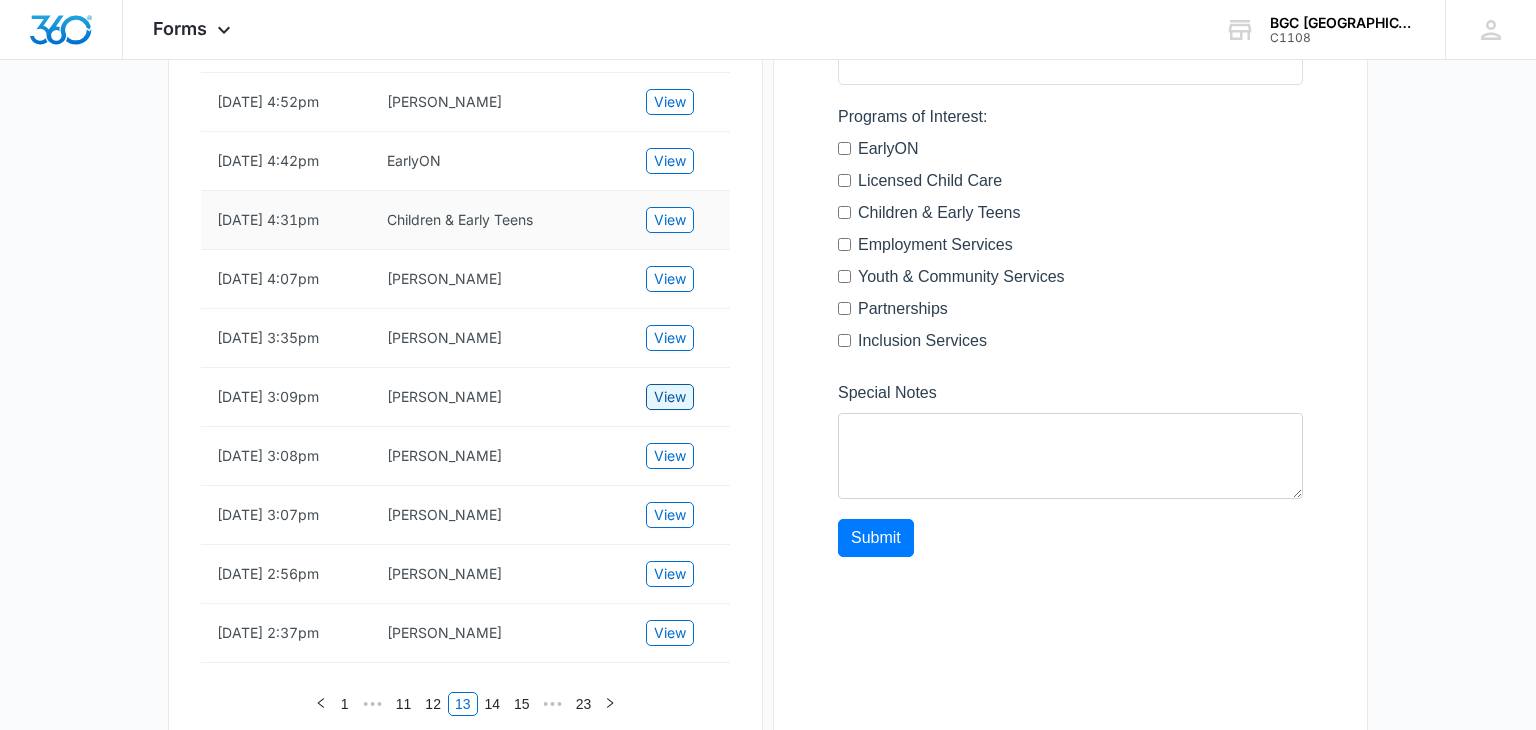 scroll, scrollTop: 575, scrollLeft: 0, axis: vertical 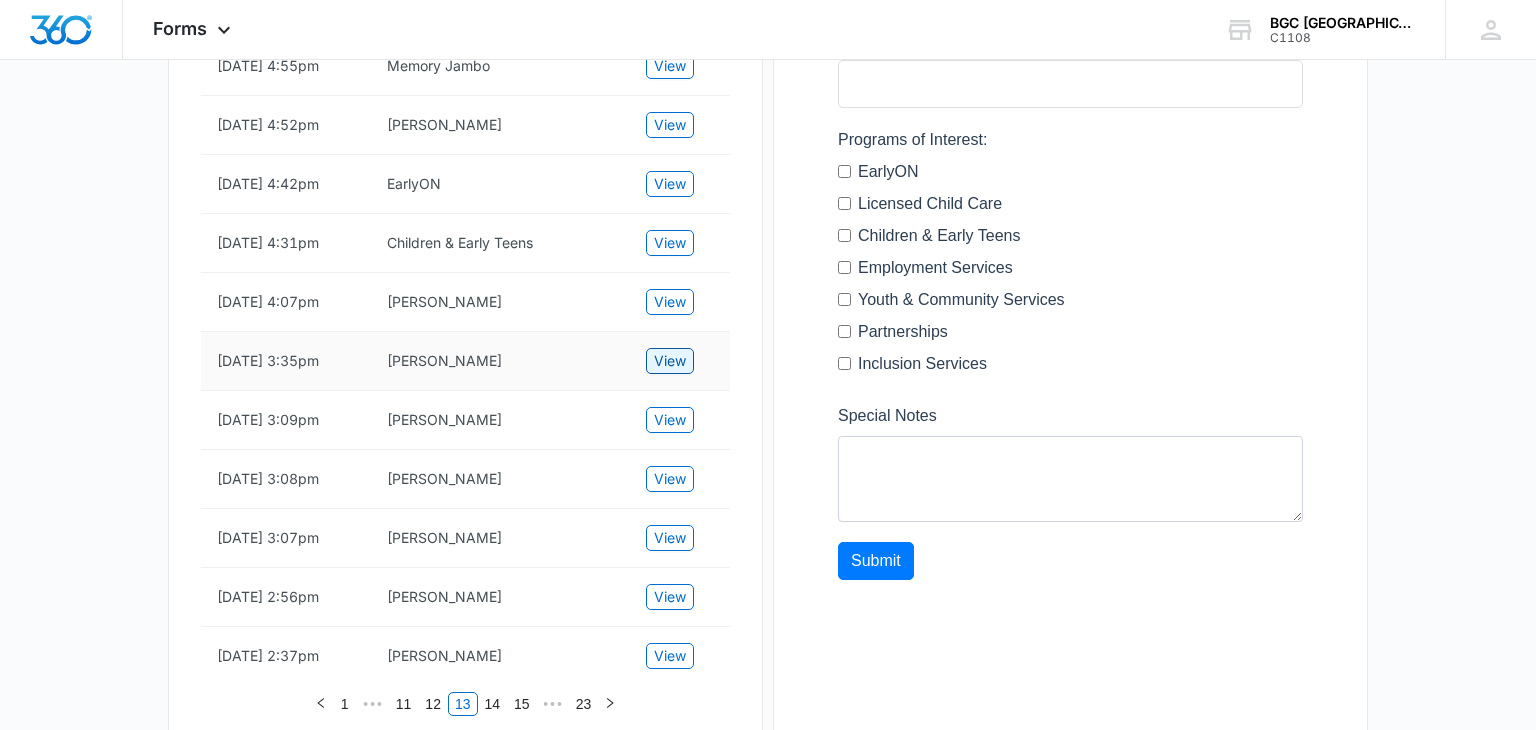 click on "View" at bounding box center (670, 361) 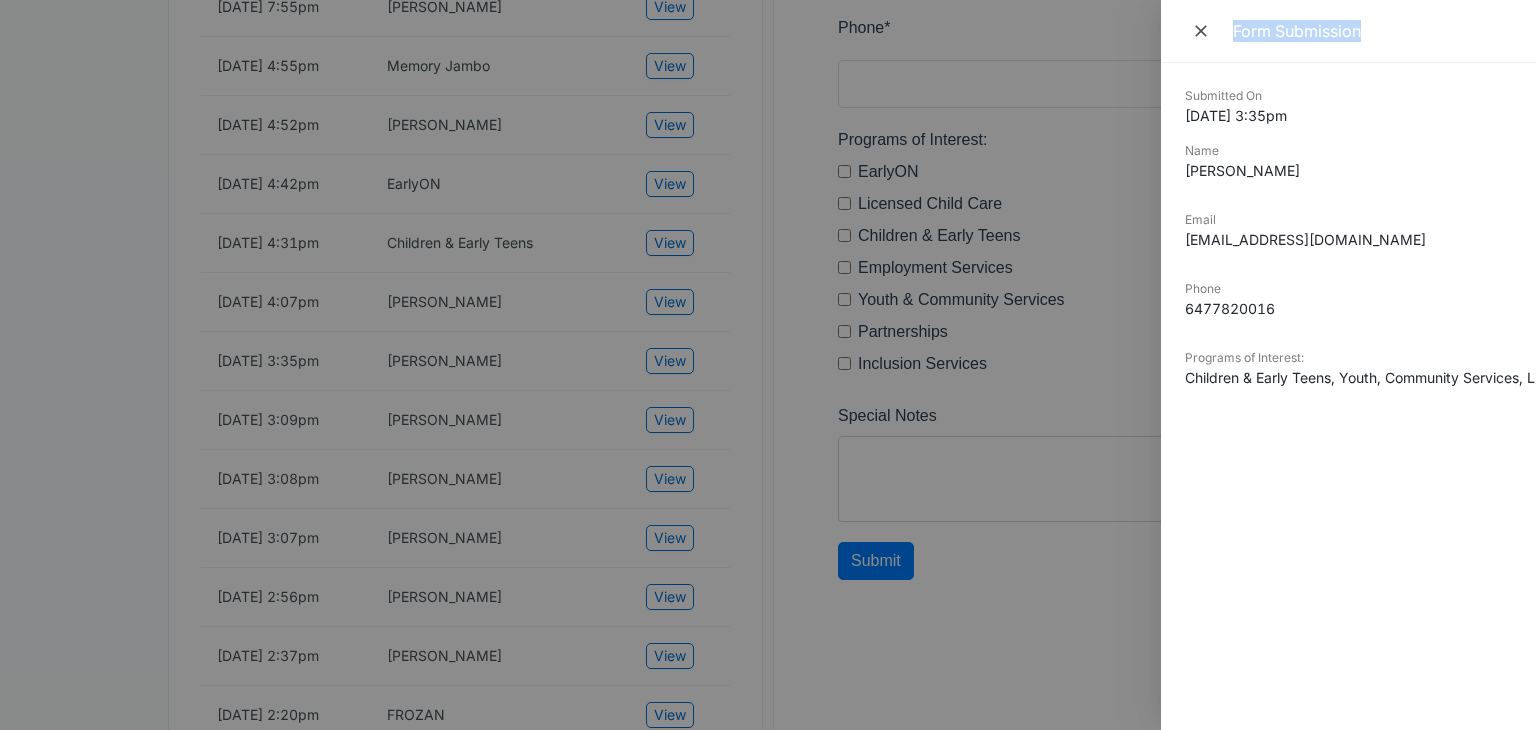 click on "Submitted On [DATE] 3:35pm Name [PERSON_NAME] Email [EMAIL_ADDRESS][DOMAIN_NAME] Phone [PHONE_NUMBER] Programs of Interest: Children & Early Teens, Youth, Community Services, Licensed Child Care, Inclusion Services" at bounding box center (1348, 396) 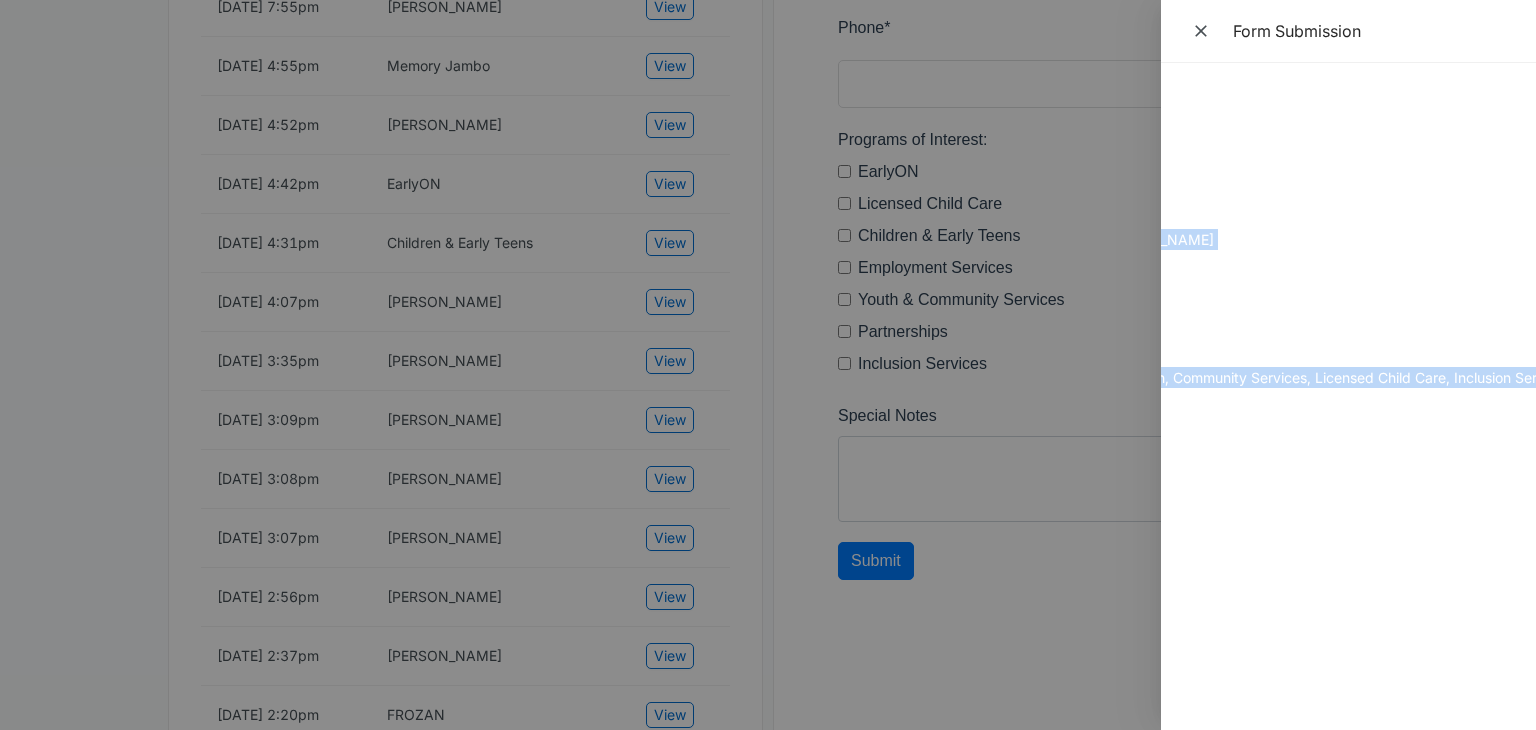 scroll, scrollTop: 0, scrollLeft: 255, axis: horizontal 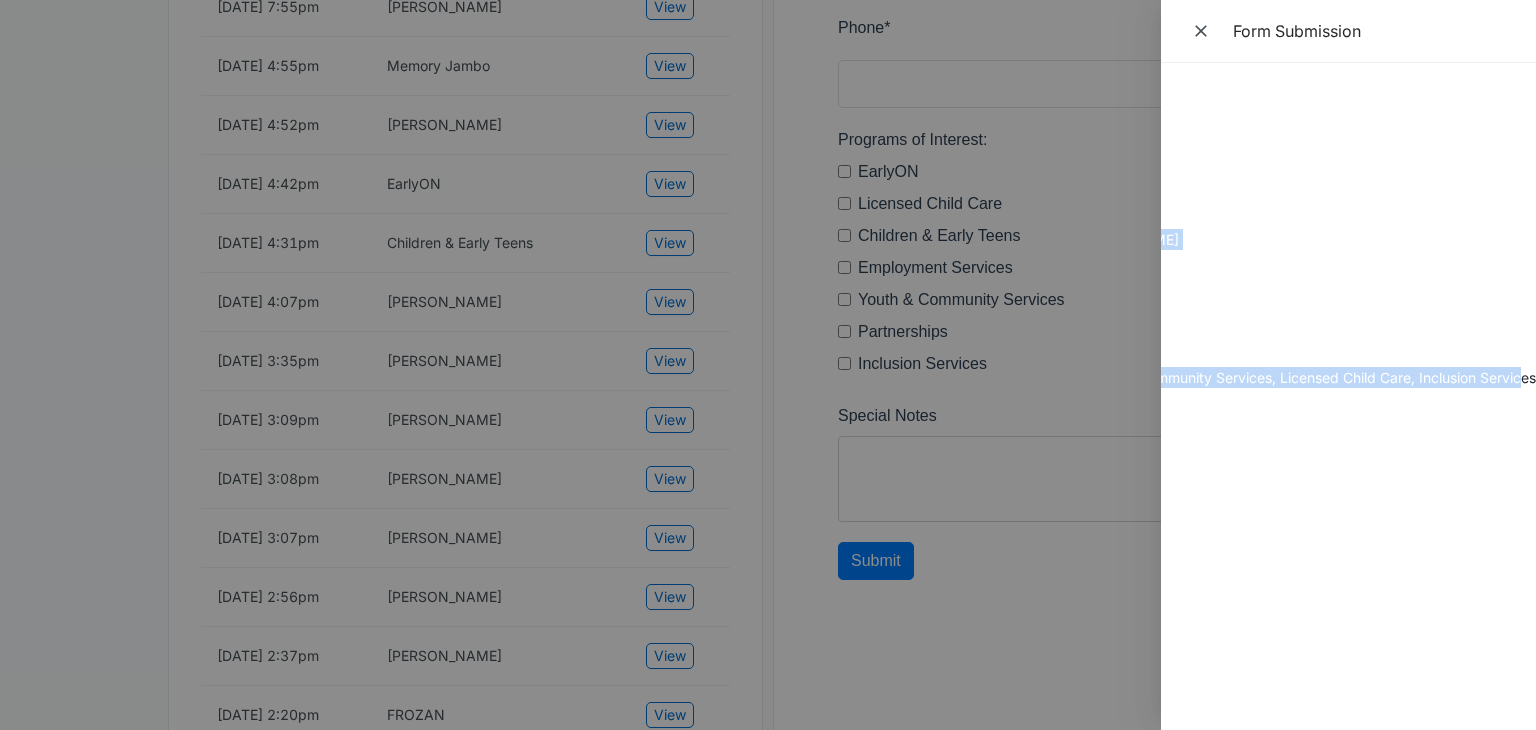 drag, startPoint x: 1185, startPoint y: 98, endPoint x: 1522, endPoint y: 387, distance: 443.94818 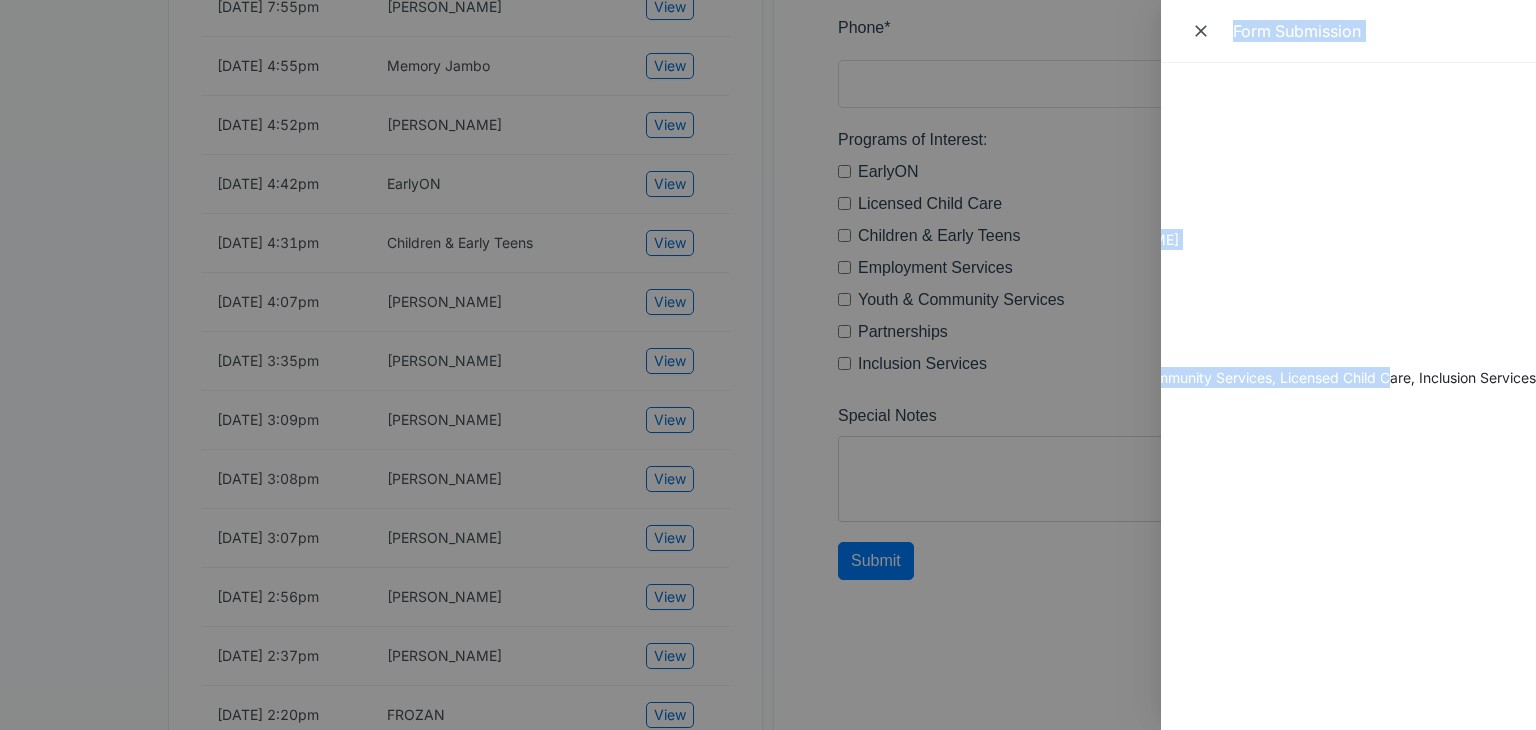 scroll, scrollTop: 0, scrollLeft: 0, axis: both 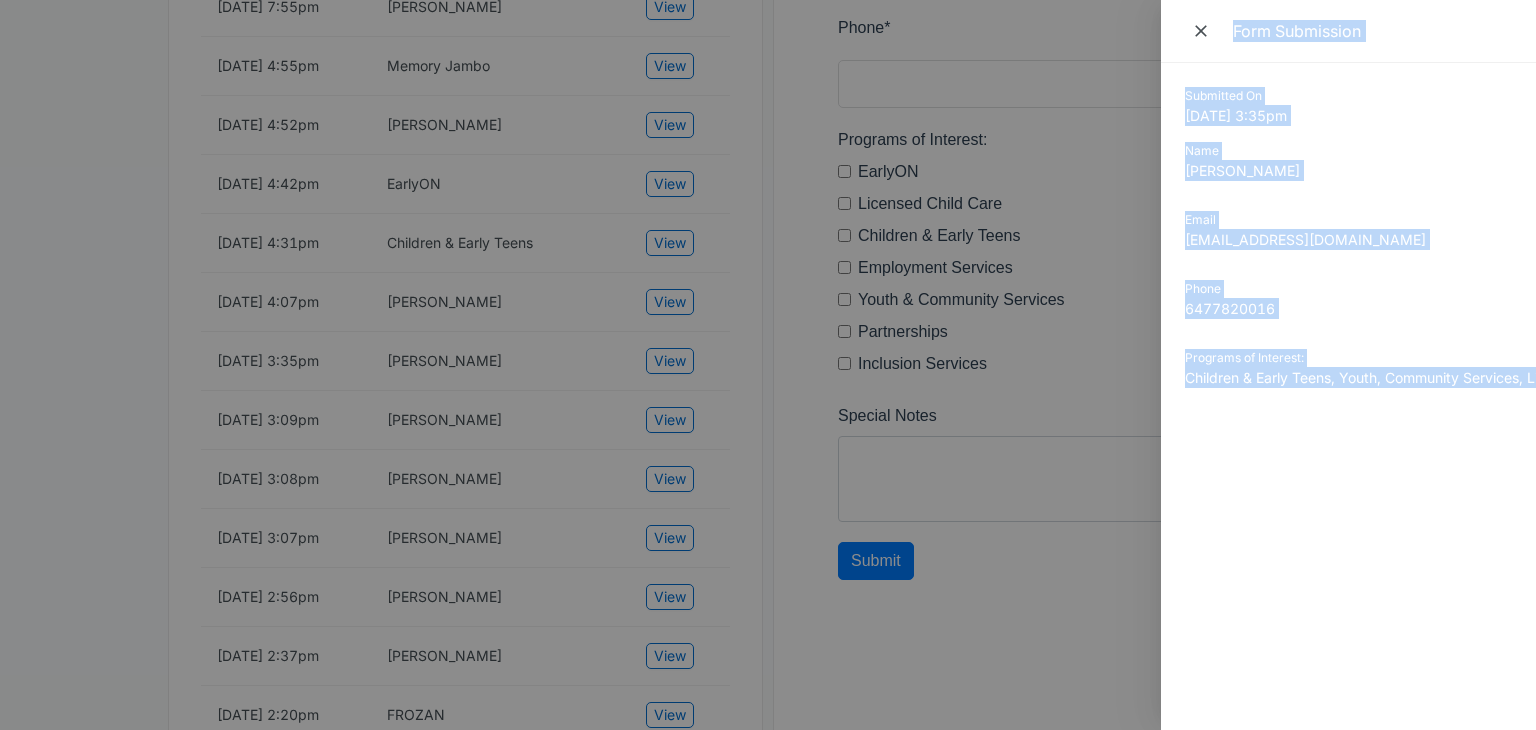 drag, startPoint x: 1385, startPoint y: 376, endPoint x: 1114, endPoint y: 367, distance: 271.1494 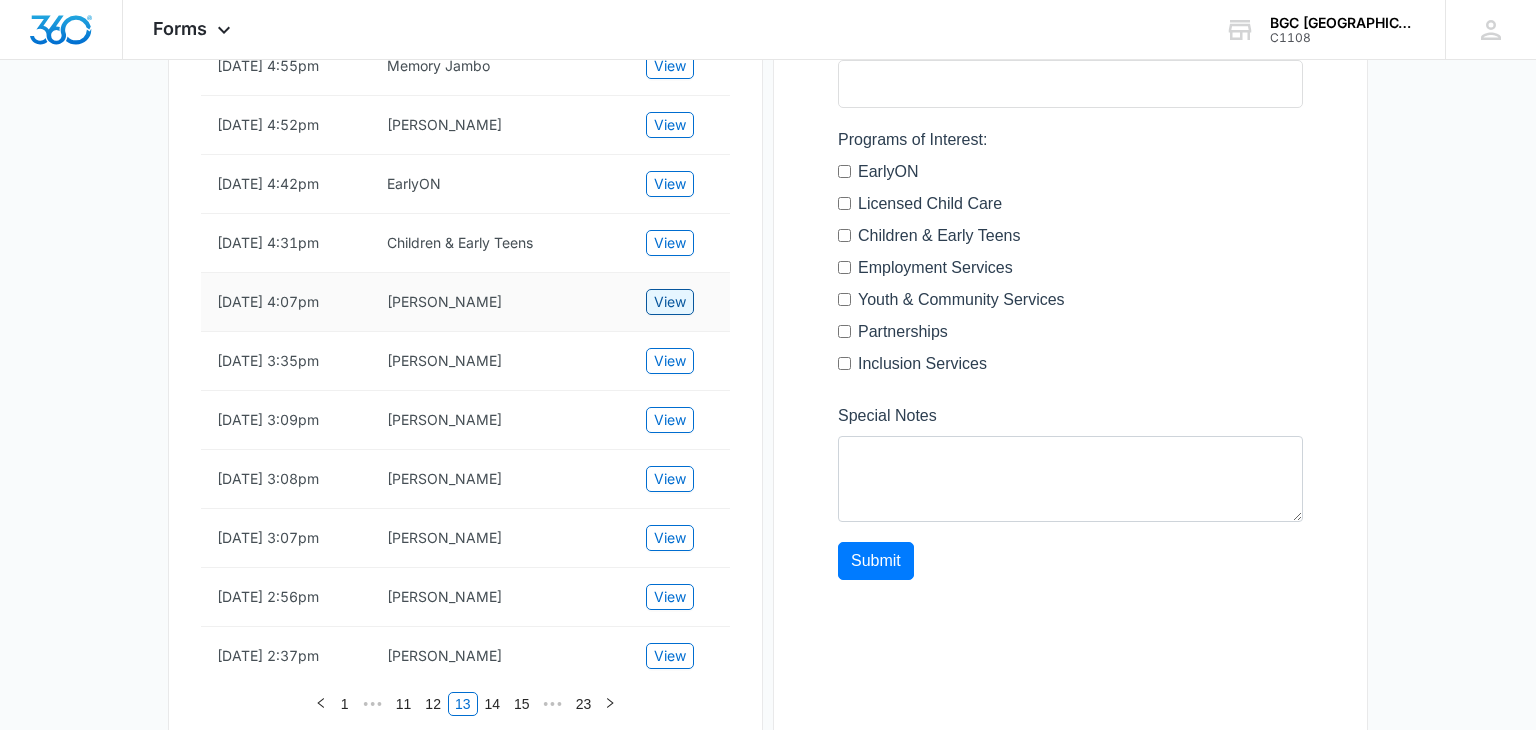 click on "View" at bounding box center [670, 302] 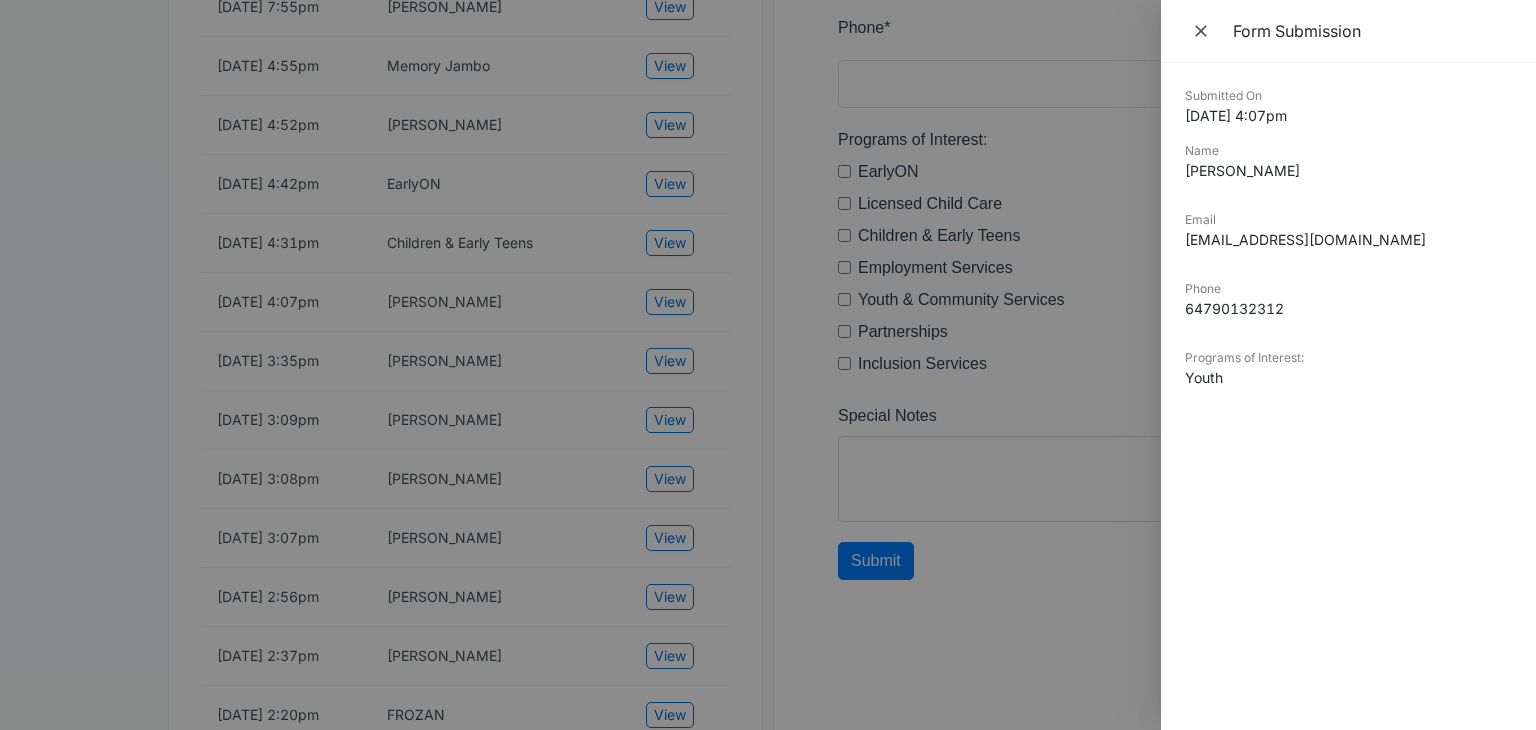click on "[DATE] 4:07pm" at bounding box center (1348, 115) 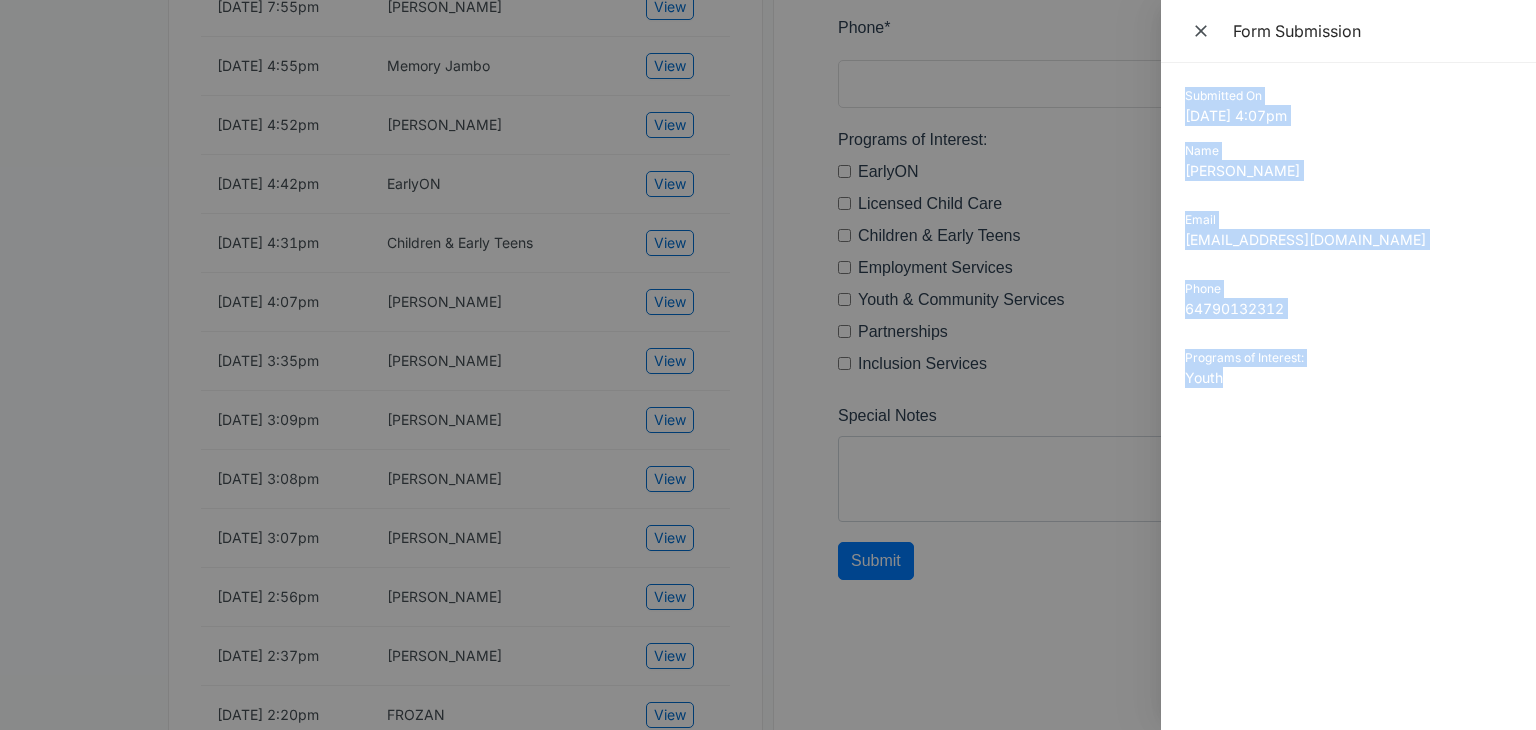 drag, startPoint x: 1187, startPoint y: 99, endPoint x: 1275, endPoint y: 405, distance: 318.40225 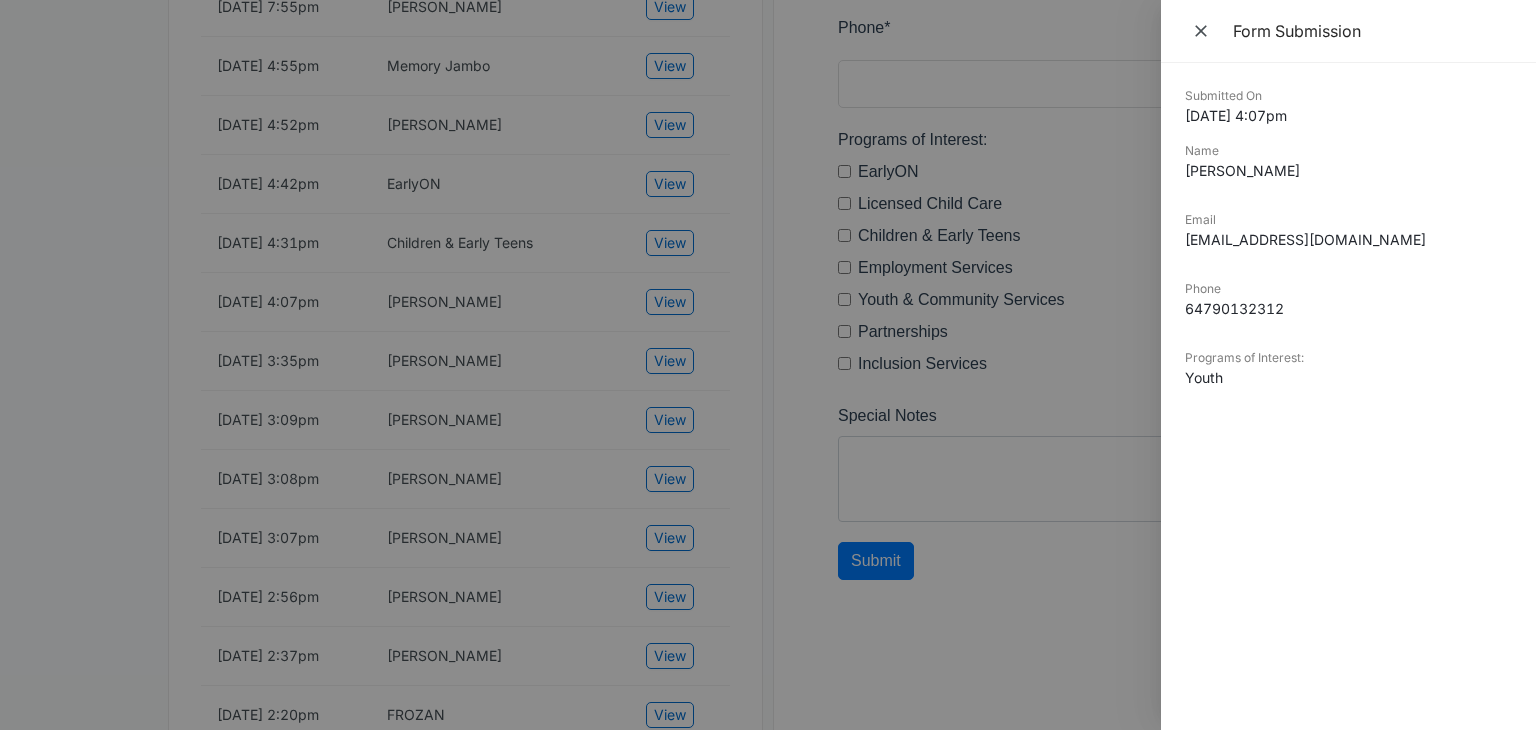 click at bounding box center (768, 365) 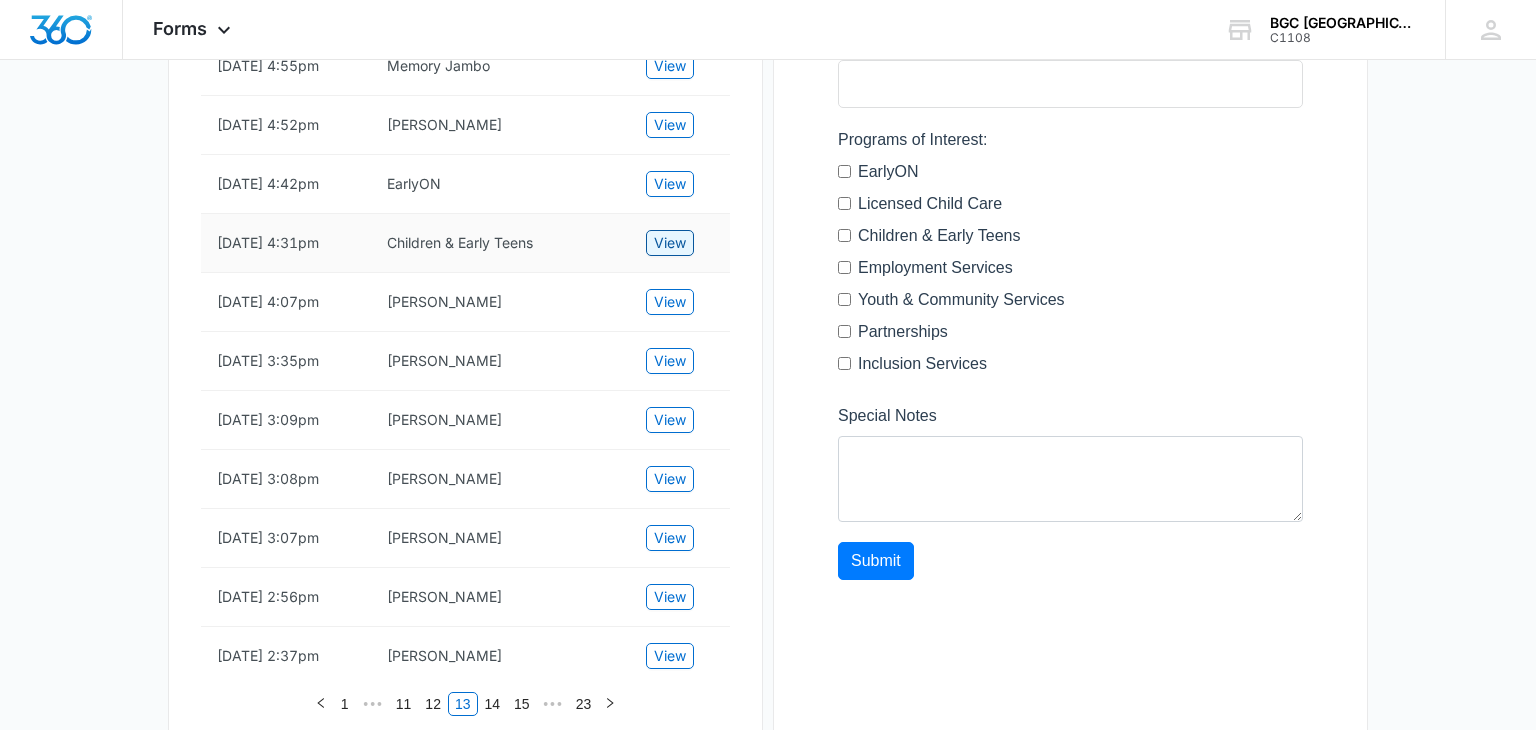 click on "View" at bounding box center (670, 243) 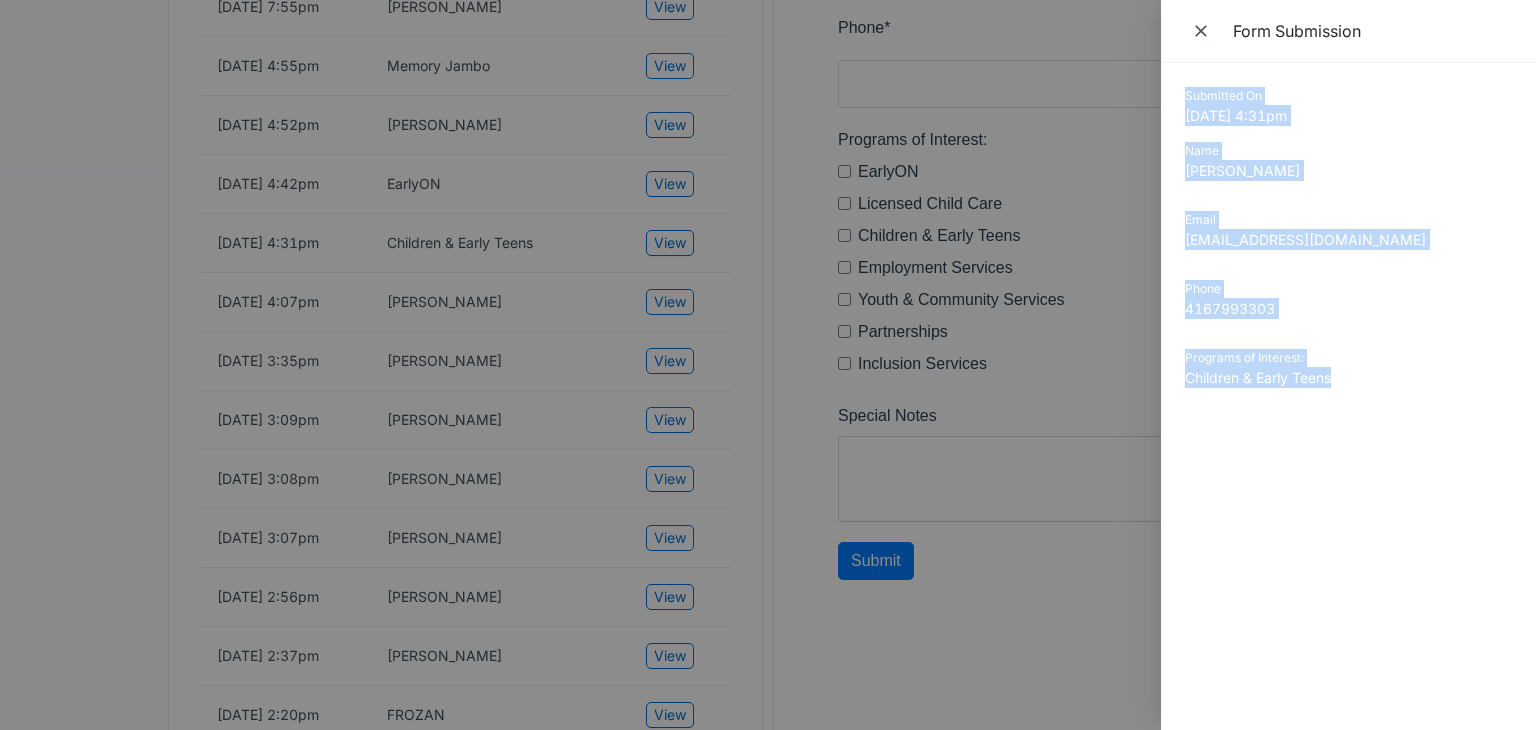 drag, startPoint x: 1186, startPoint y: 93, endPoint x: 1402, endPoint y: 416, distance: 388.56787 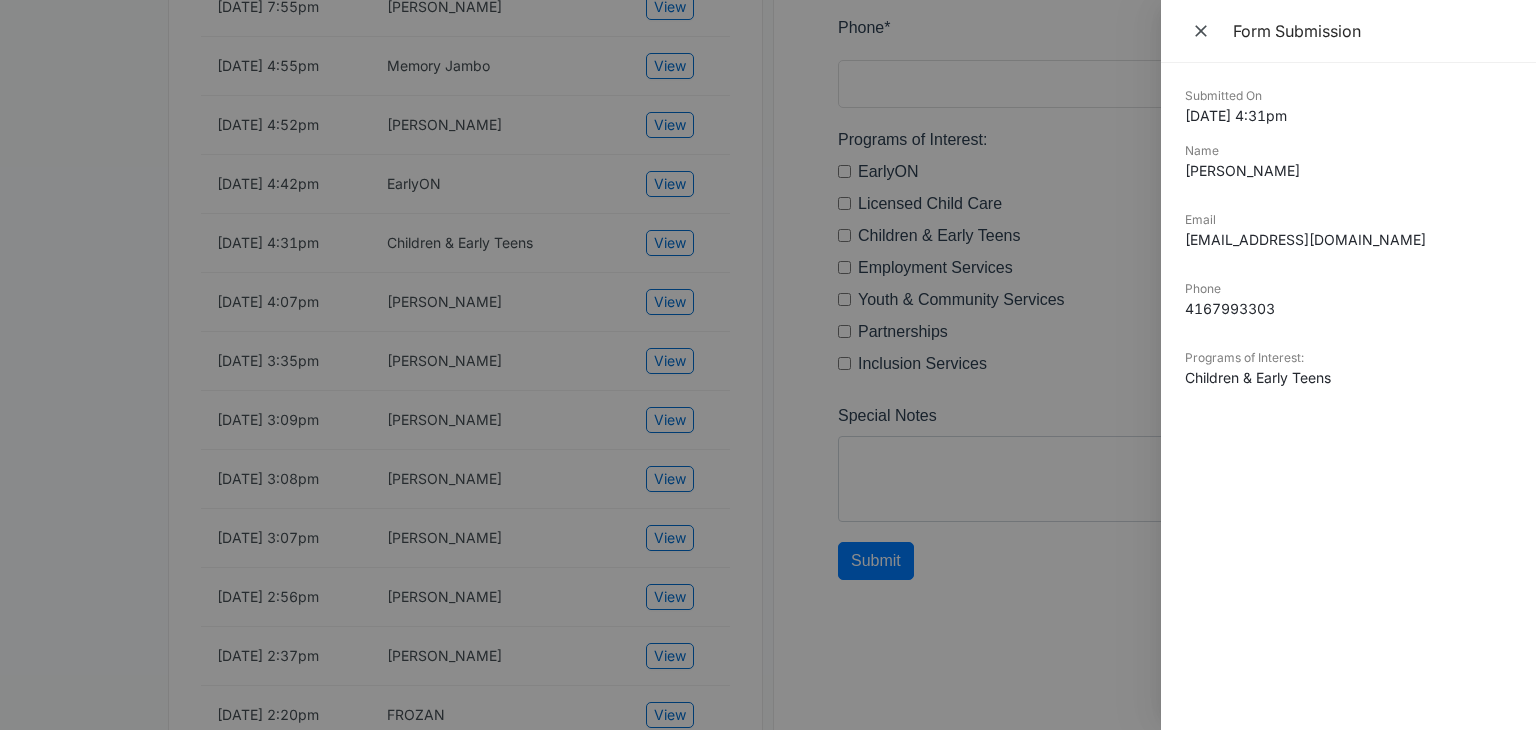 click at bounding box center [768, 365] 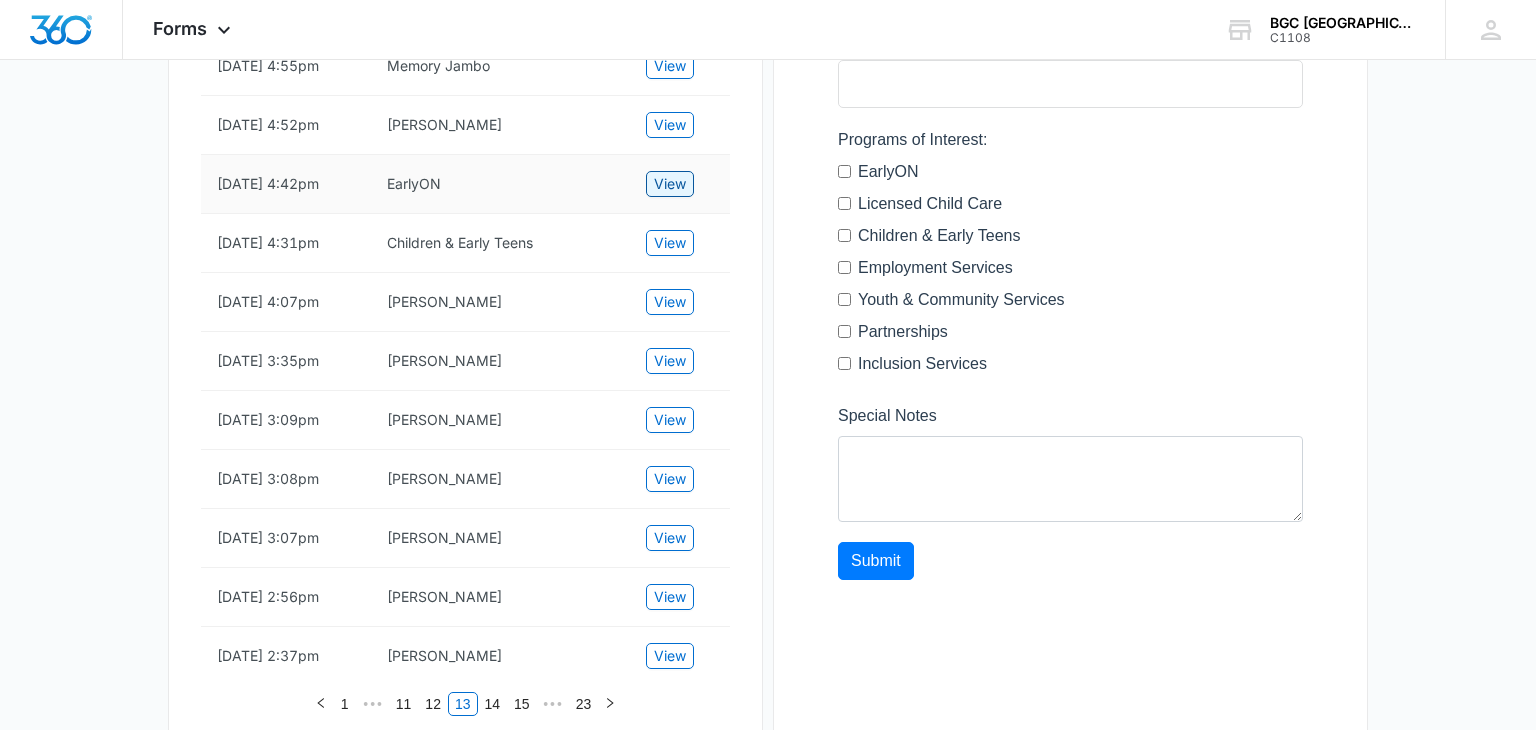 click on "View" at bounding box center [670, 184] 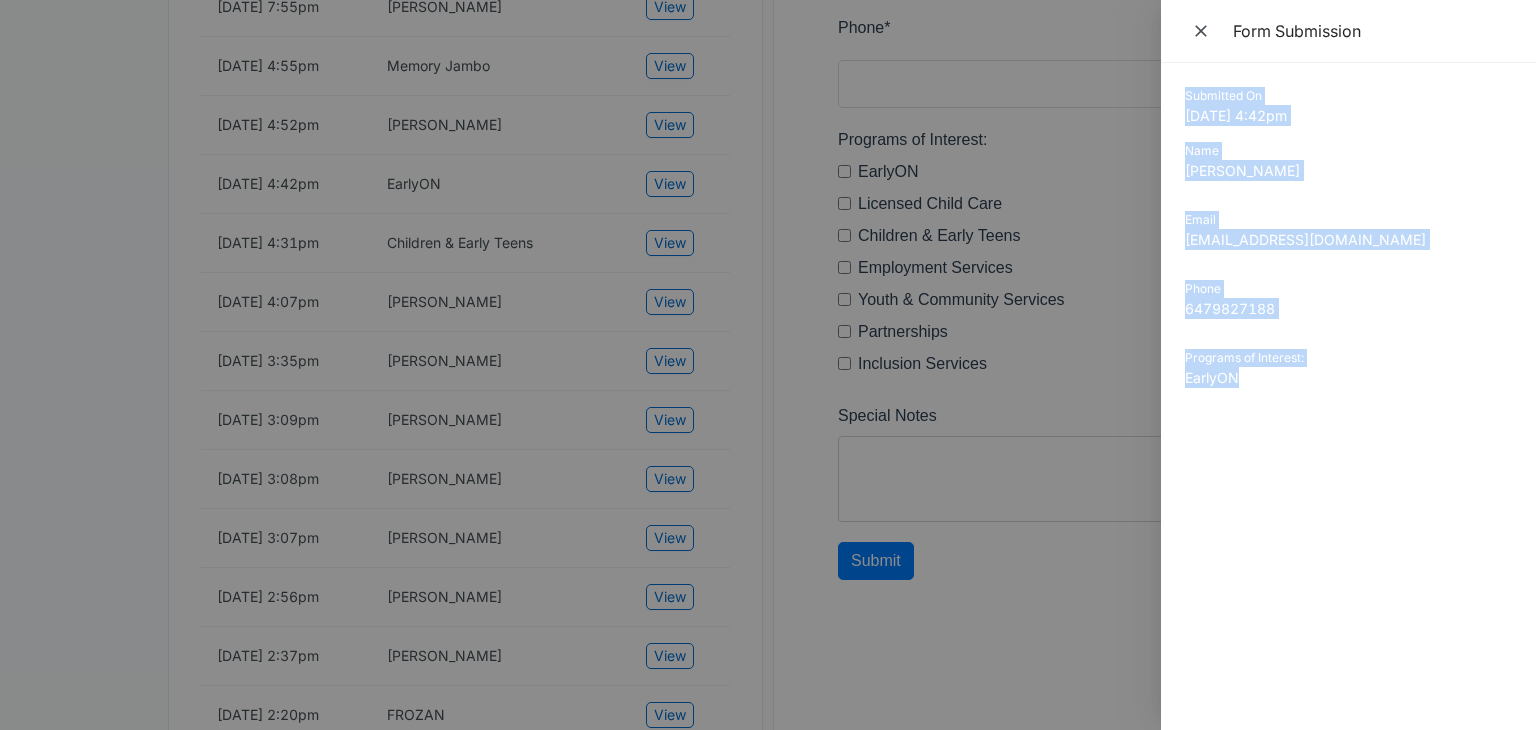drag, startPoint x: 1187, startPoint y: 96, endPoint x: 1311, endPoint y: 402, distance: 330.16965 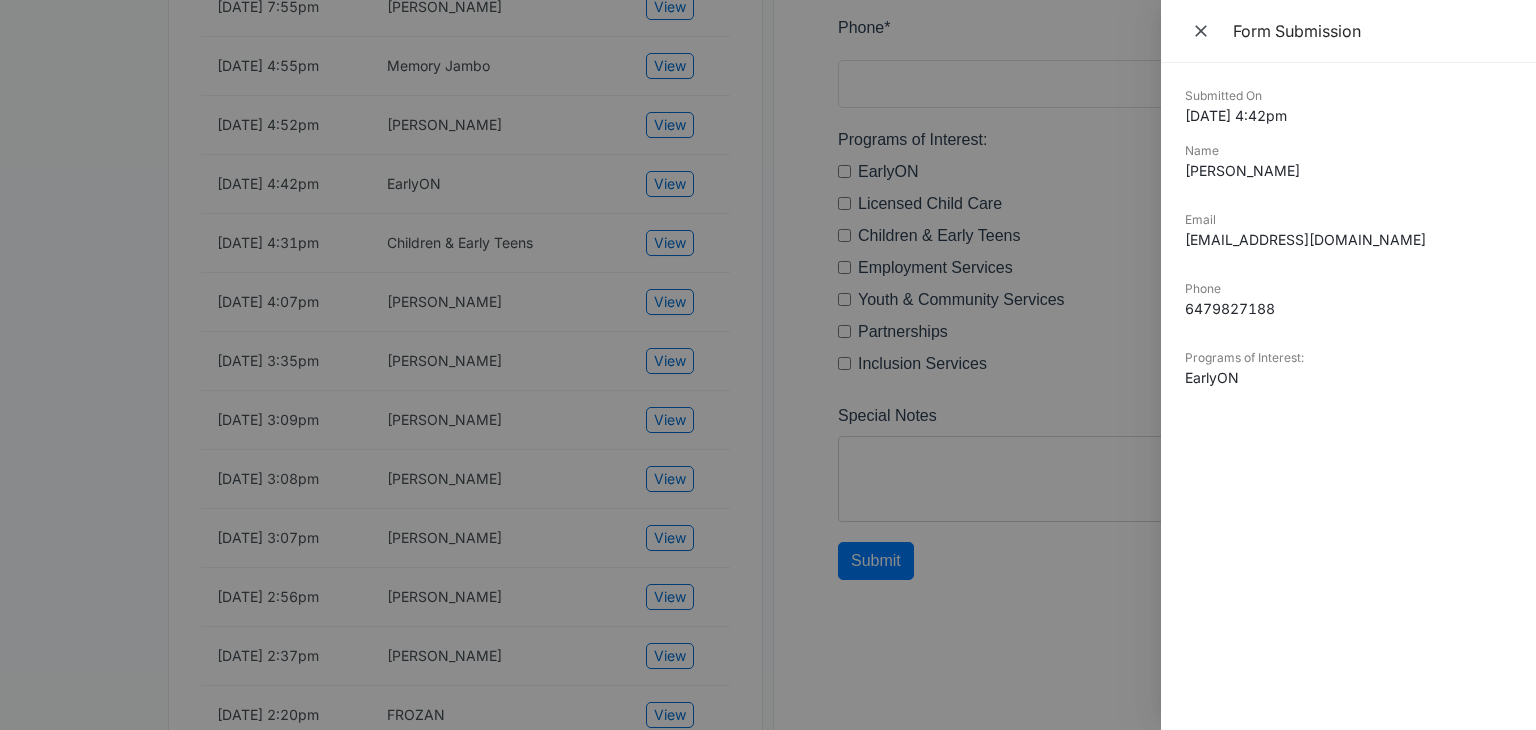 click at bounding box center (768, 365) 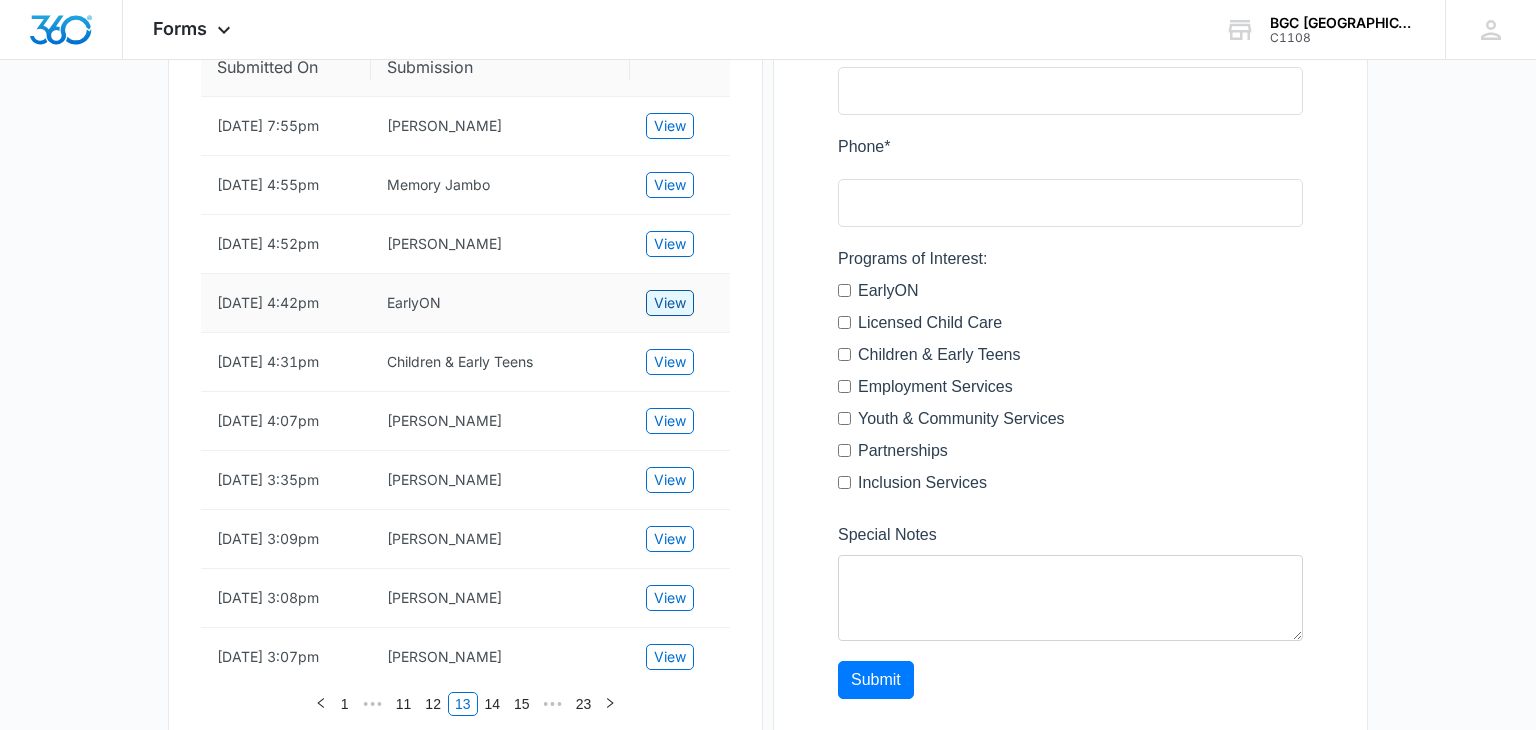 scroll, scrollTop: 449, scrollLeft: 0, axis: vertical 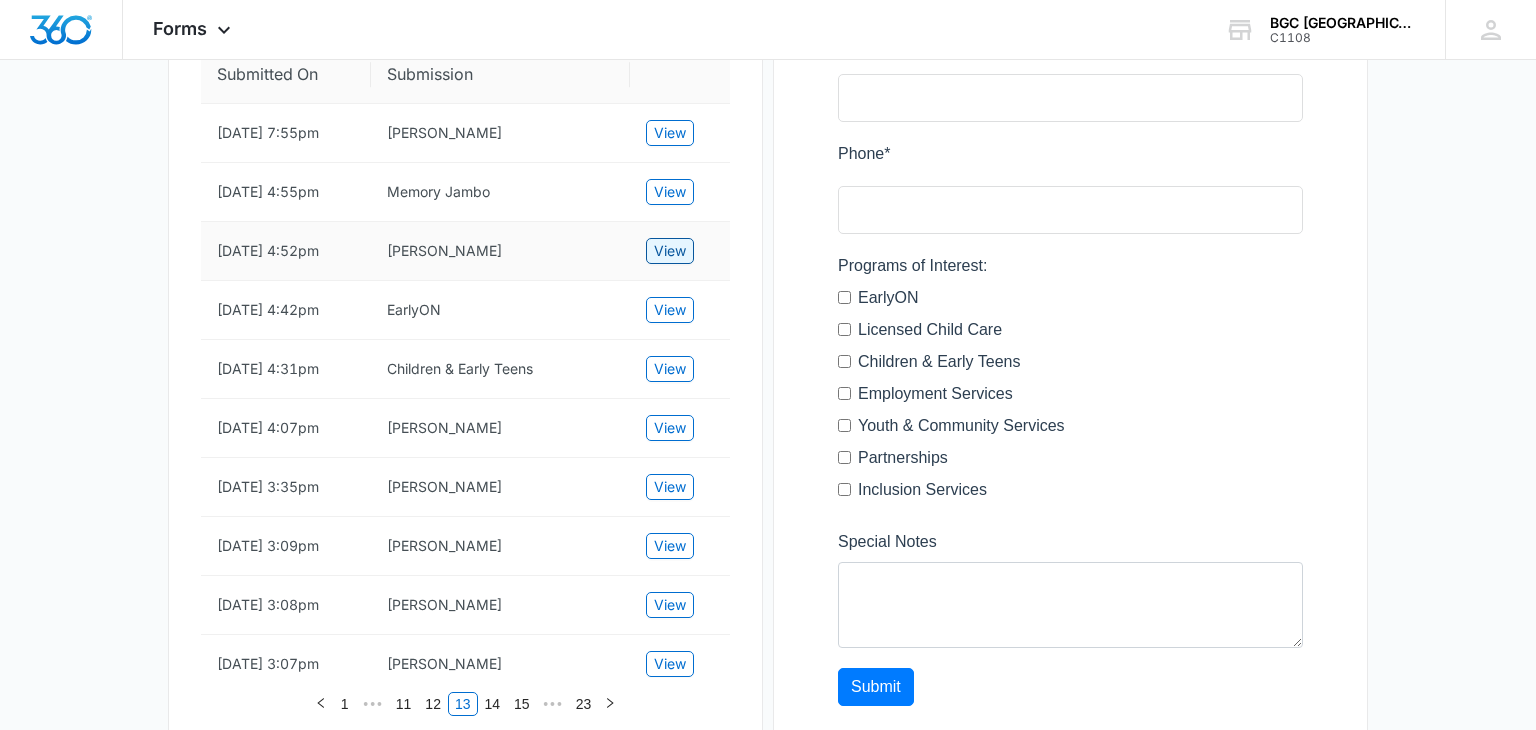 click on "View" at bounding box center (670, 251) 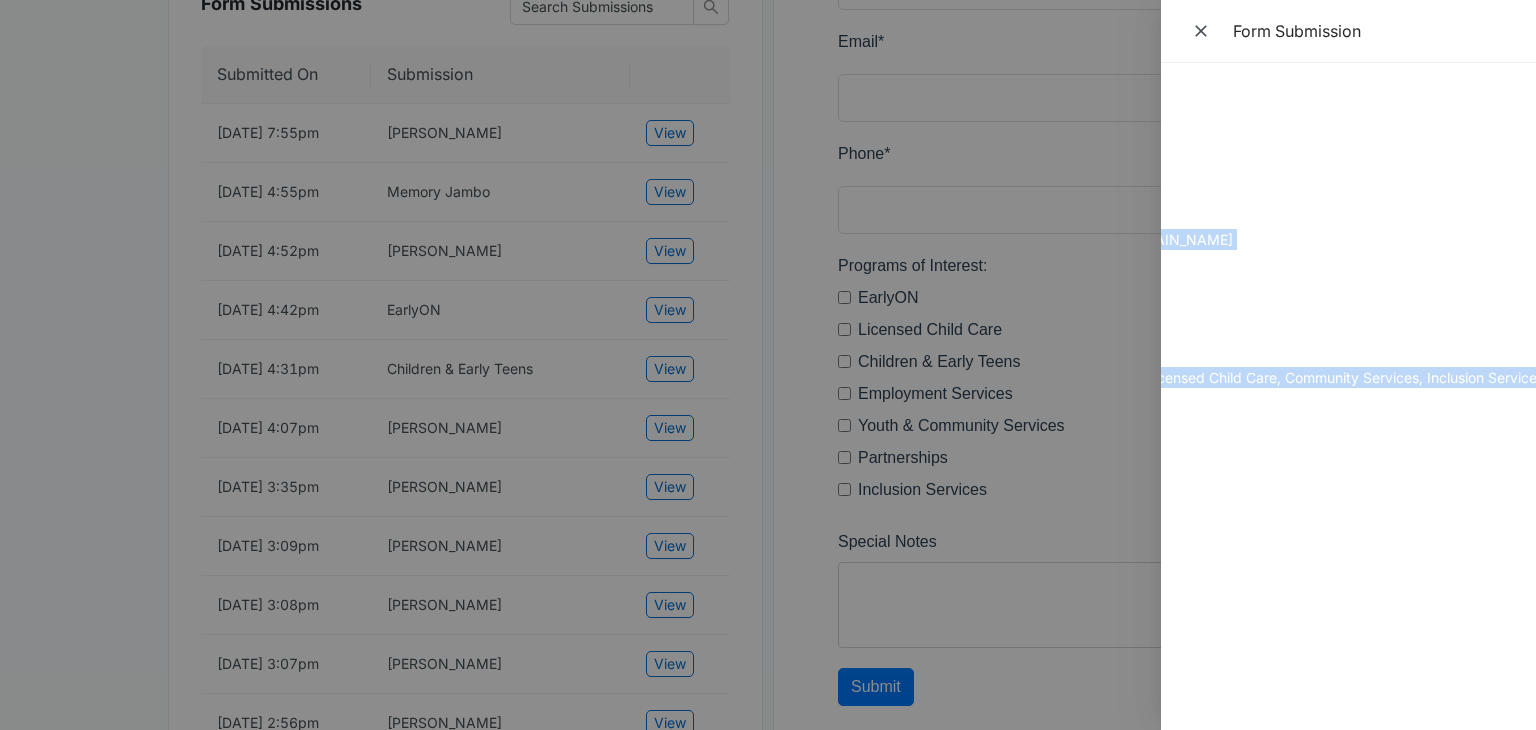 scroll, scrollTop: 0, scrollLeft: 209, axis: horizontal 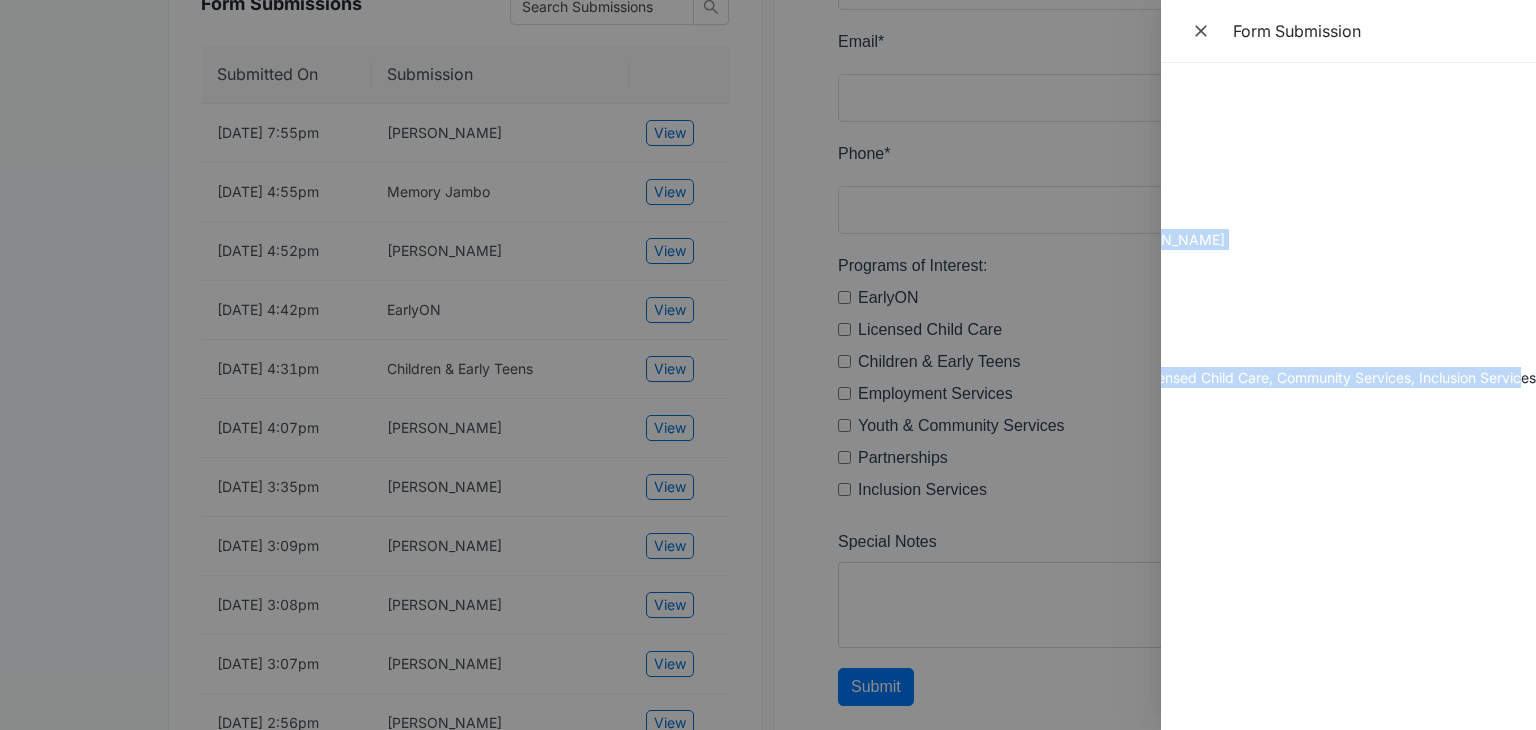 drag, startPoint x: 1188, startPoint y: 95, endPoint x: 1523, endPoint y: 380, distance: 439.8295 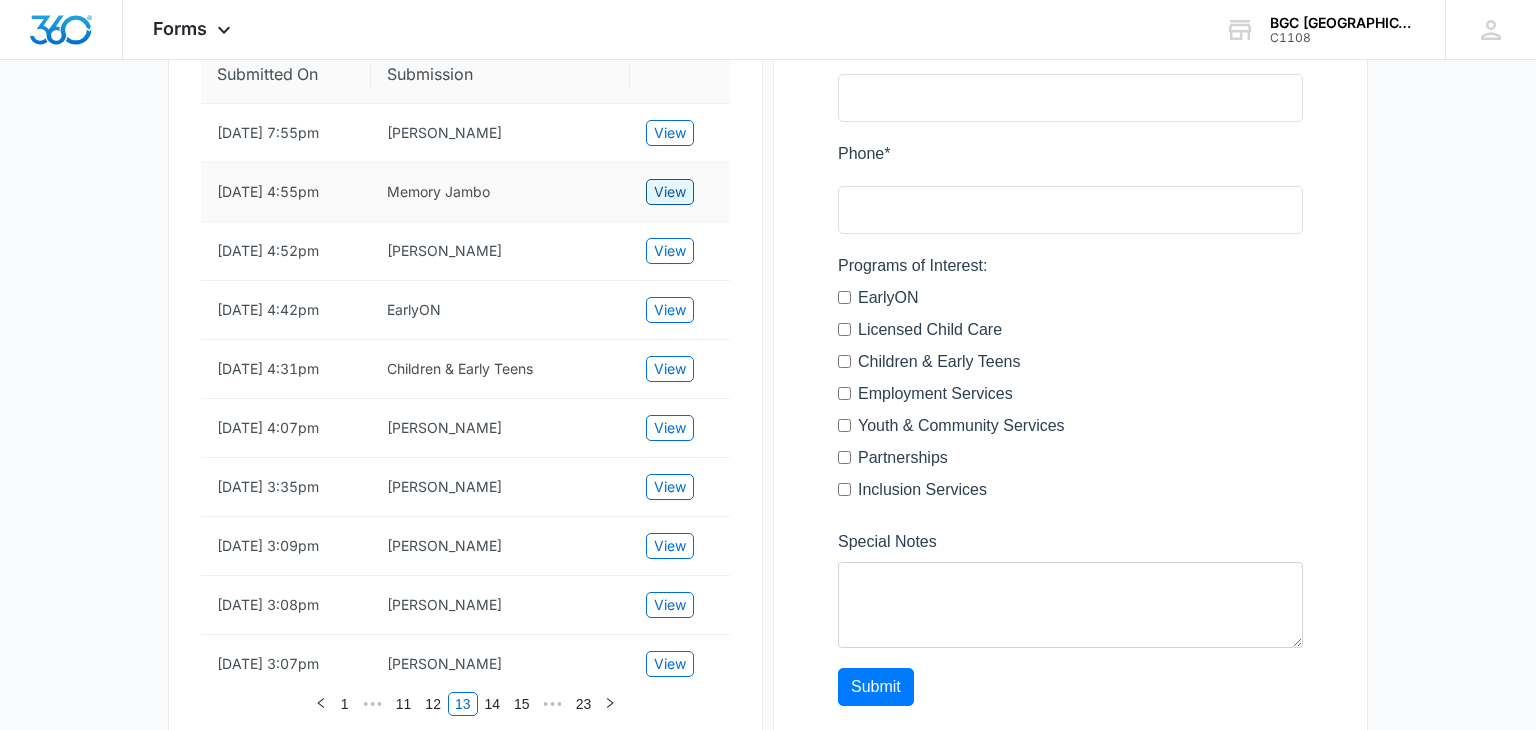 click on "View" at bounding box center (670, 192) 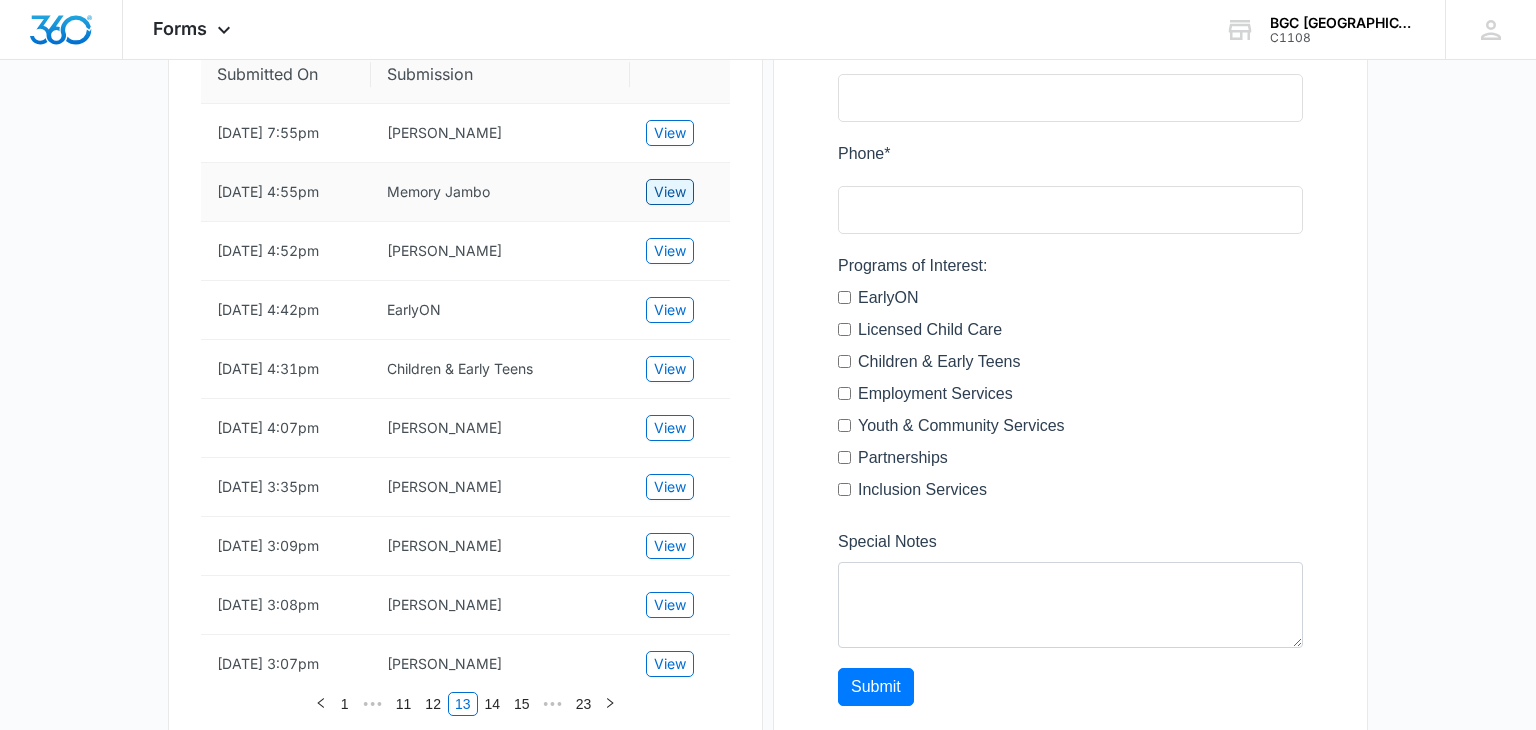 scroll, scrollTop: 0, scrollLeft: 0, axis: both 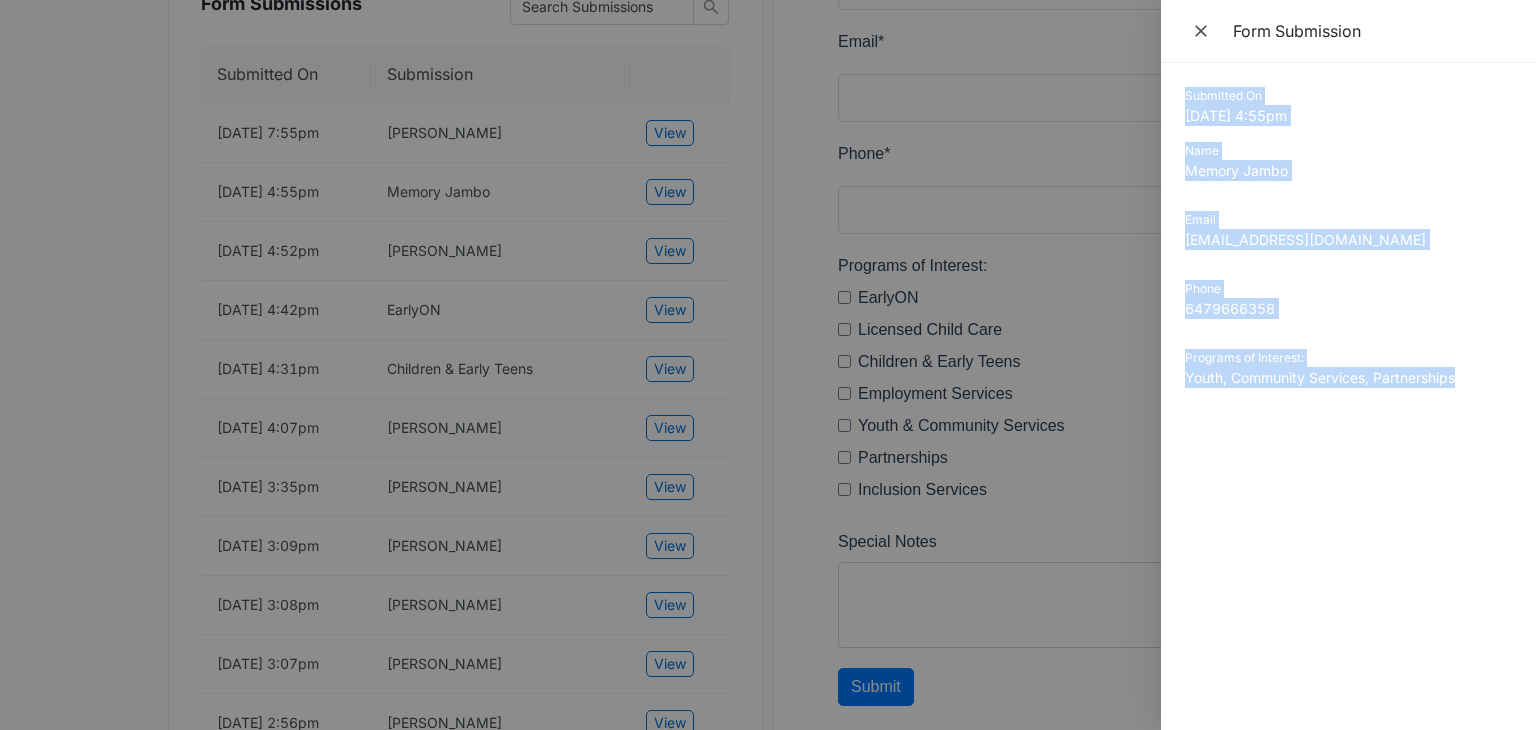 drag, startPoint x: 1186, startPoint y: 94, endPoint x: 1476, endPoint y: 373, distance: 402.41895 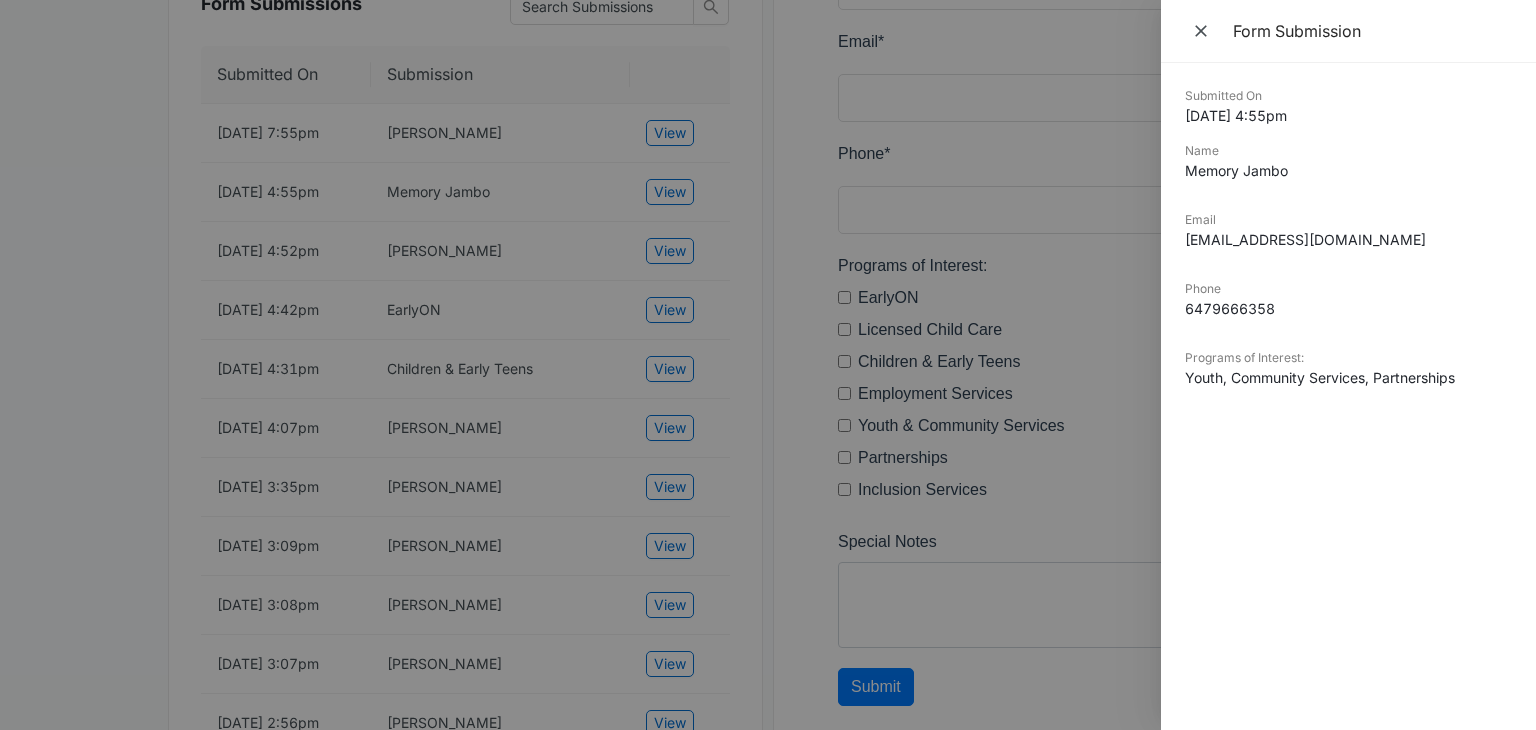 click at bounding box center [768, 365] 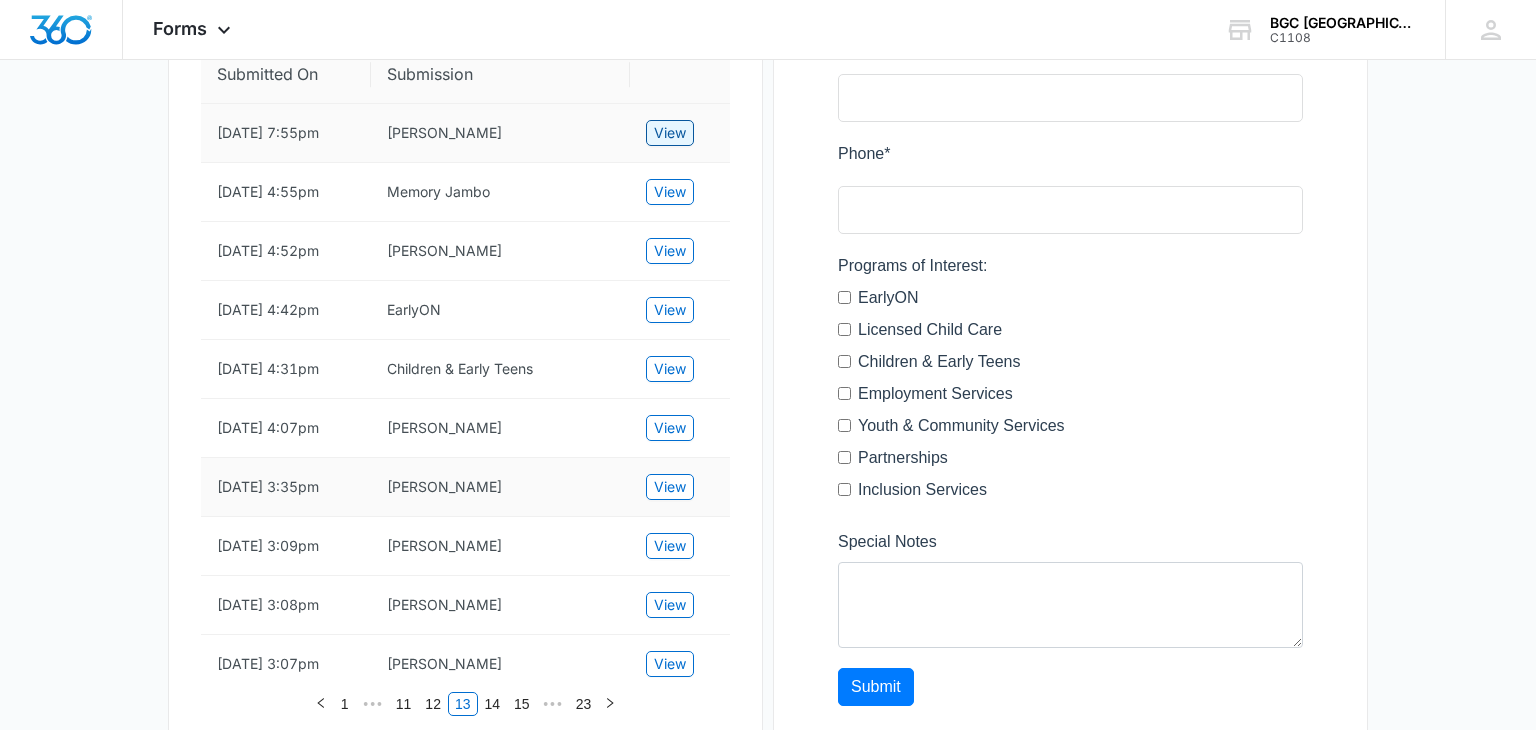 click on "View" at bounding box center [670, 133] 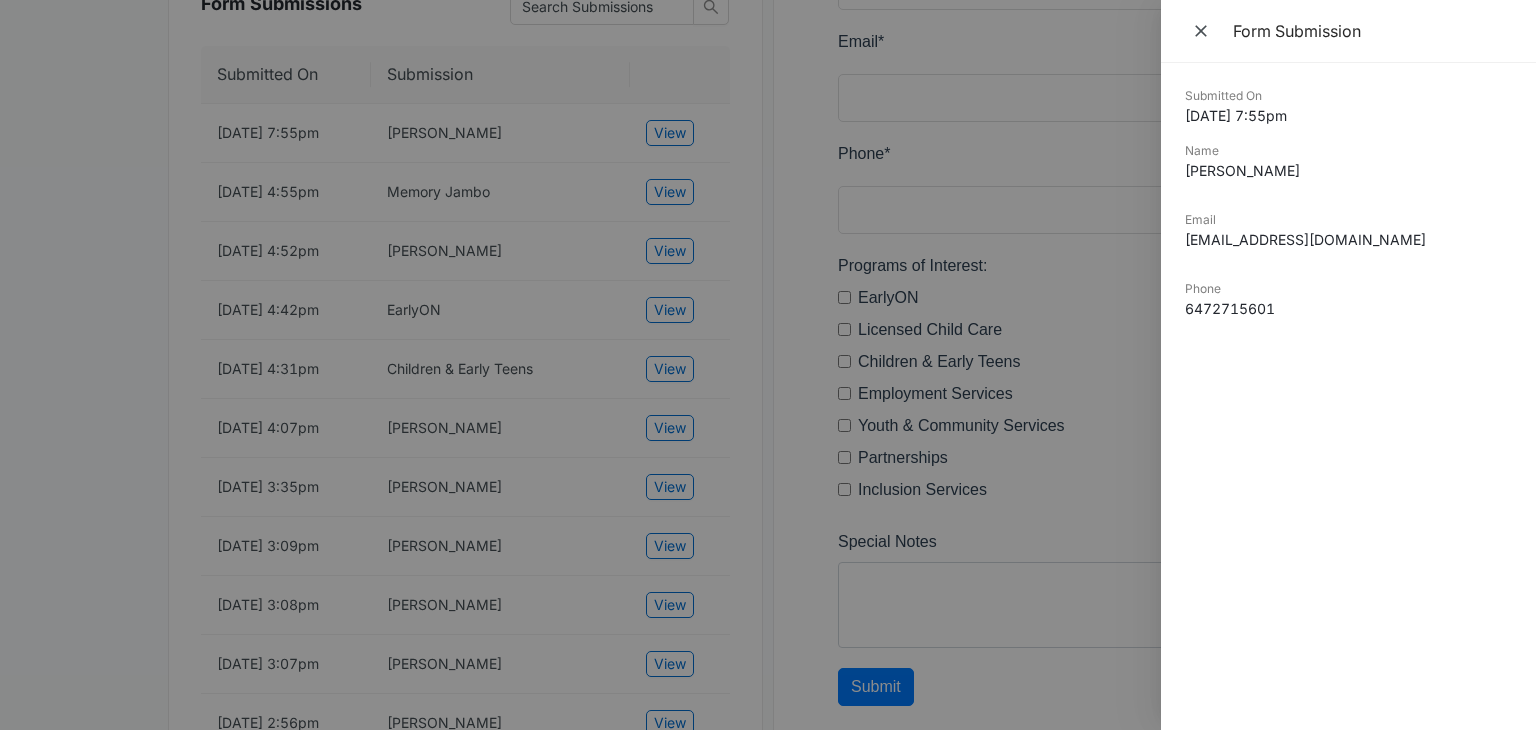 click at bounding box center (768, 365) 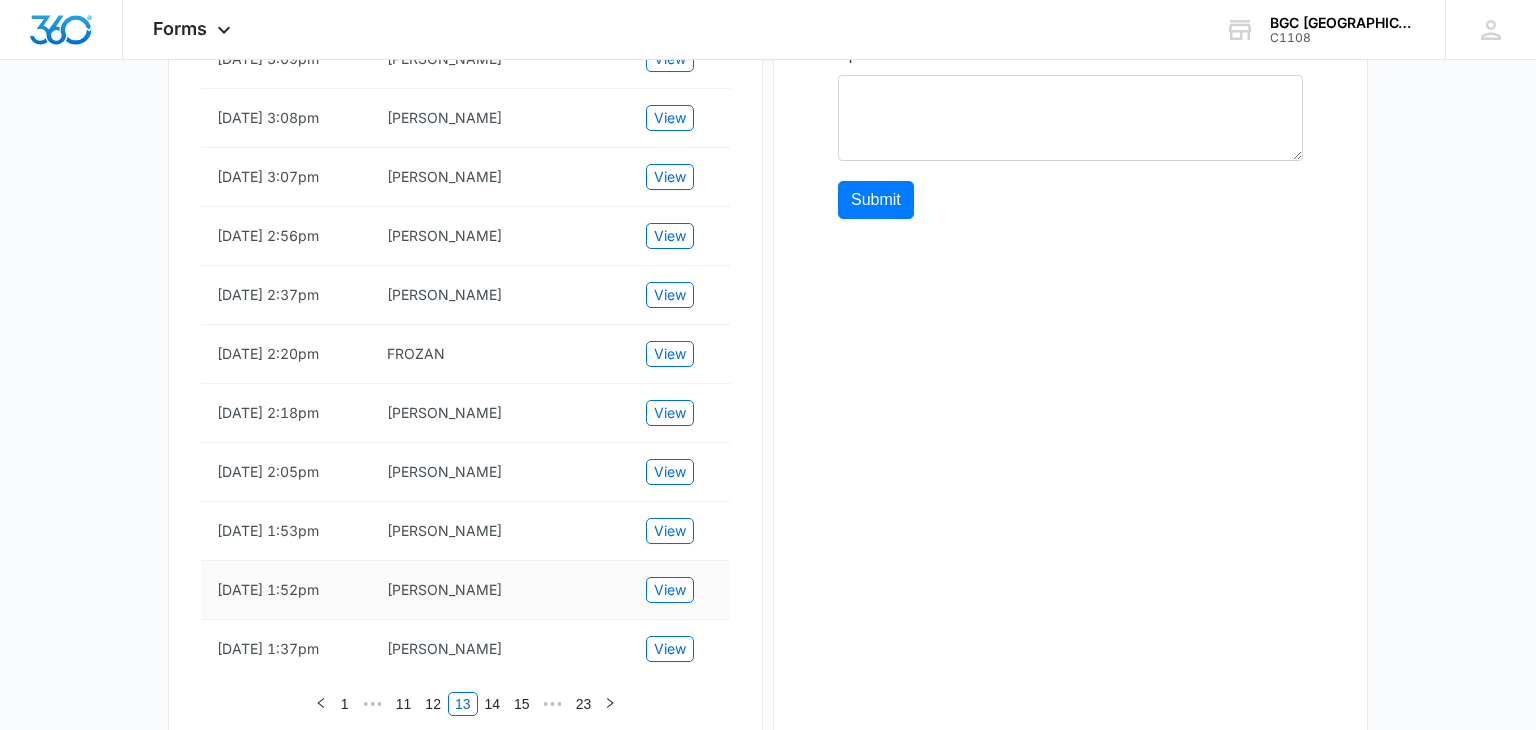 scroll, scrollTop: 1230, scrollLeft: 0, axis: vertical 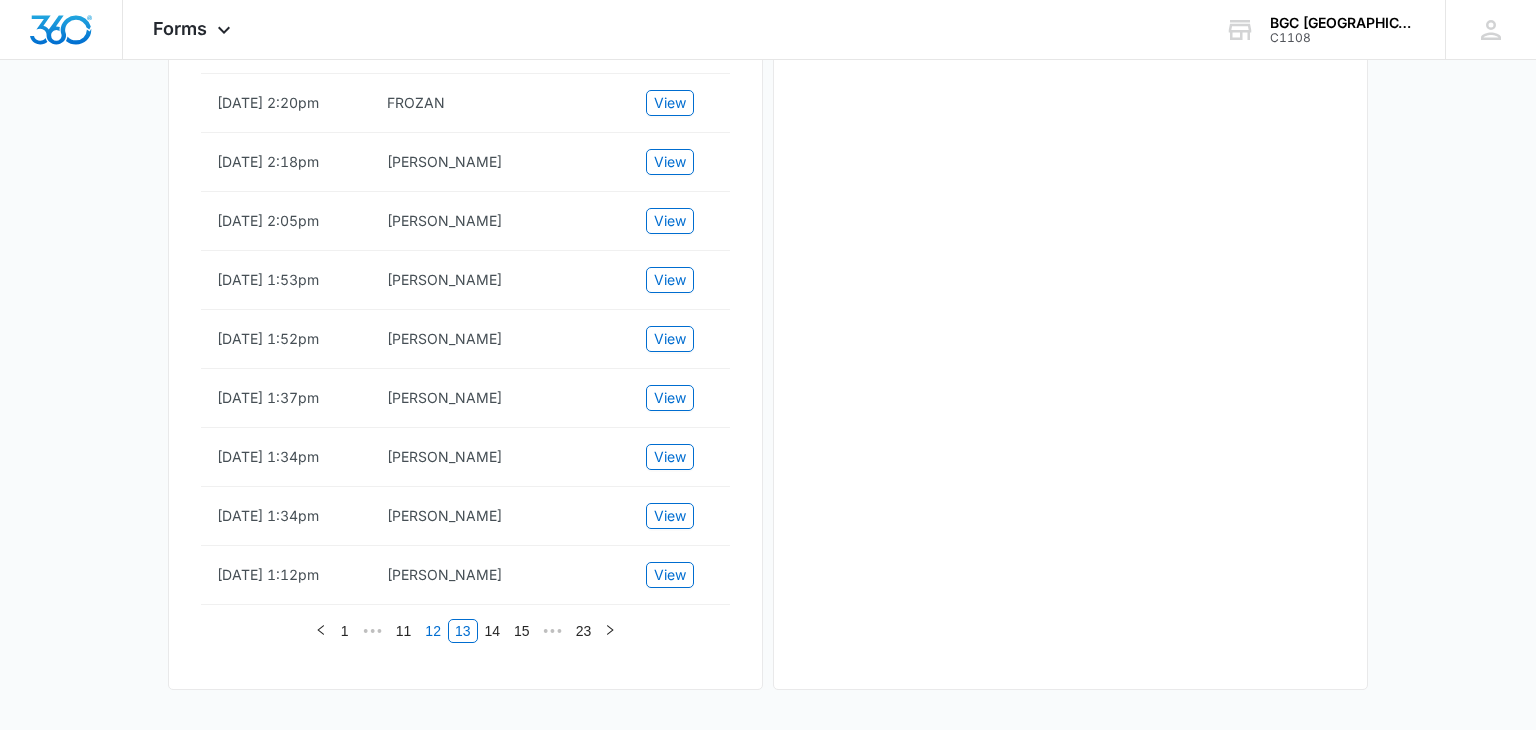 click on "12" at bounding box center (433, 631) 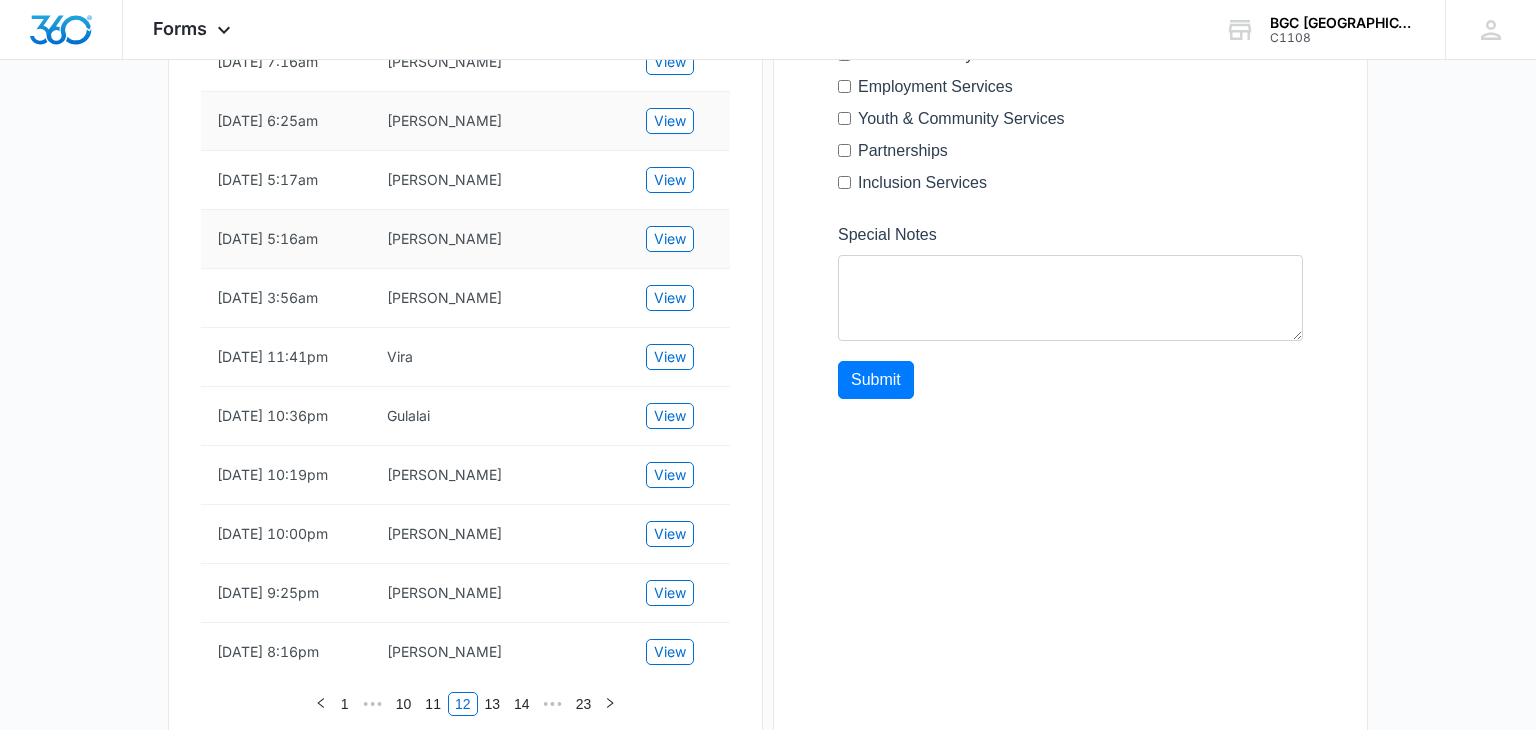 scroll, scrollTop: 755, scrollLeft: 0, axis: vertical 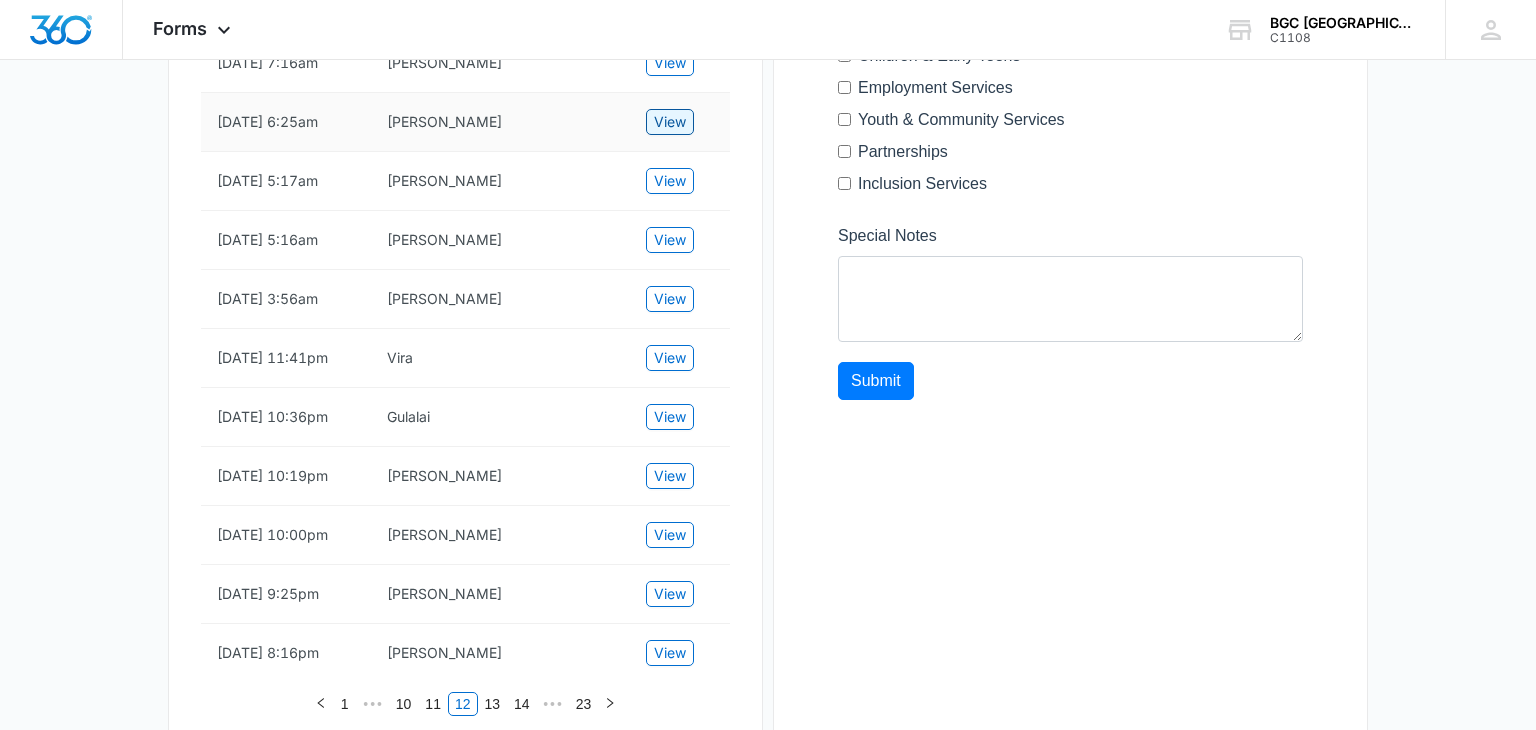 click on "View" at bounding box center [670, 122] 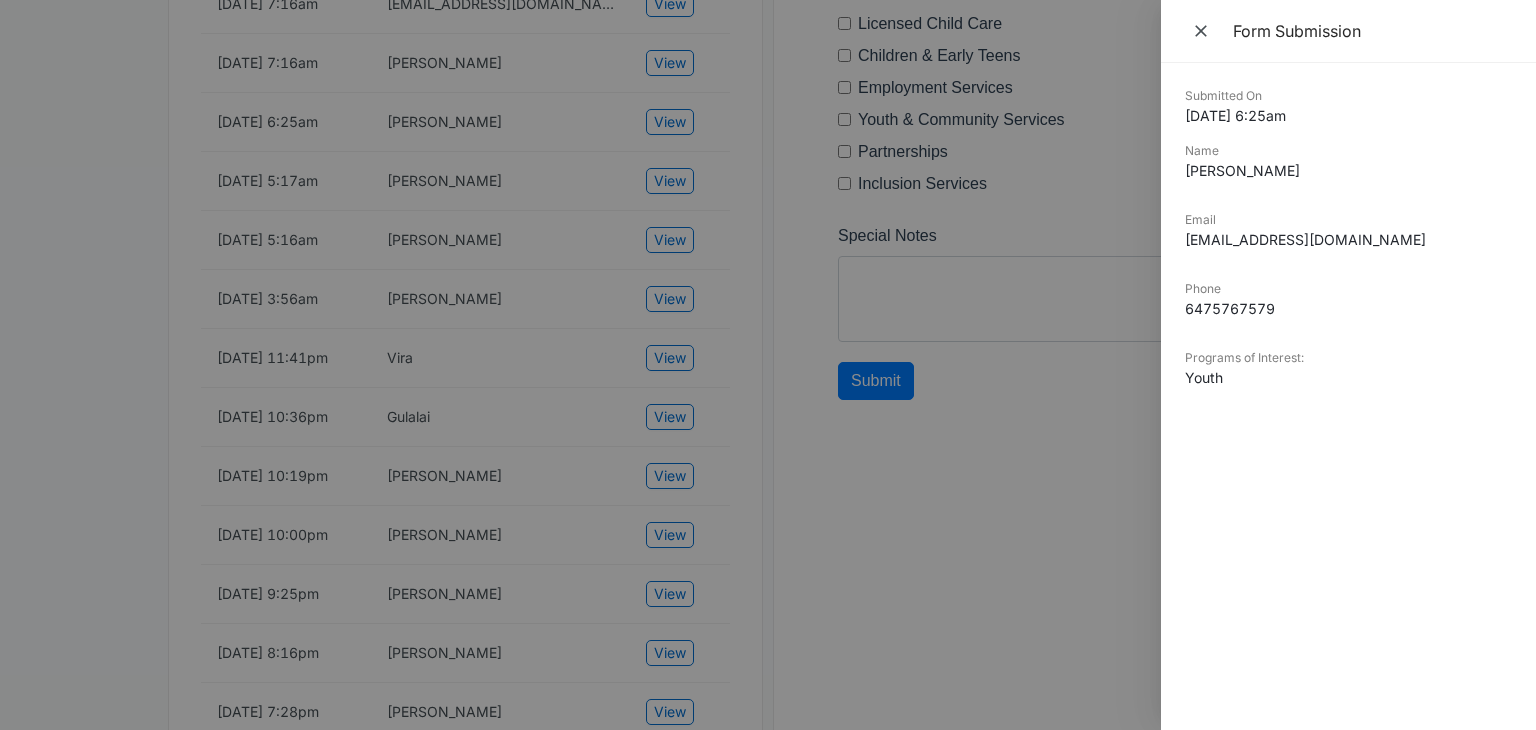 click at bounding box center (768, 365) 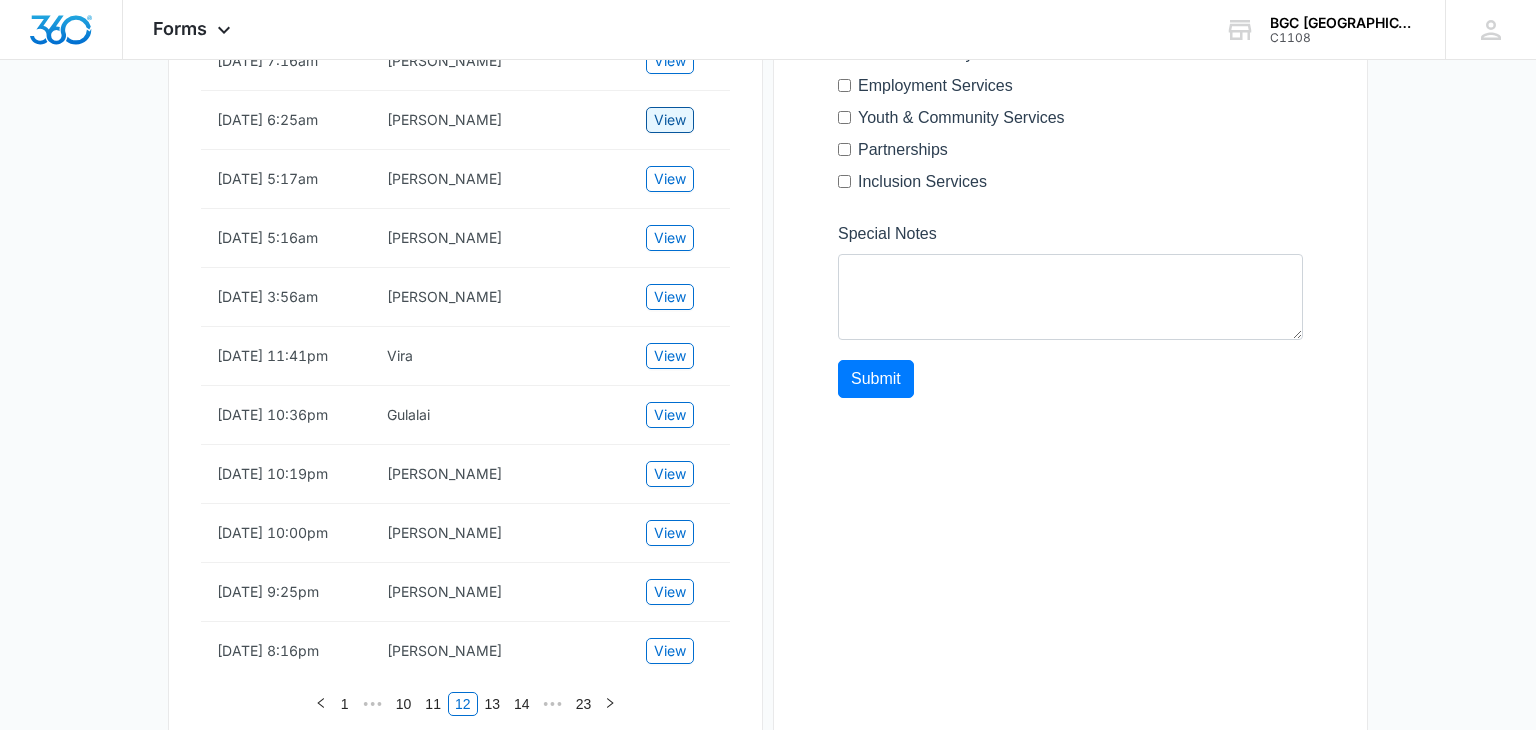scroll, scrollTop: 1281, scrollLeft: 0, axis: vertical 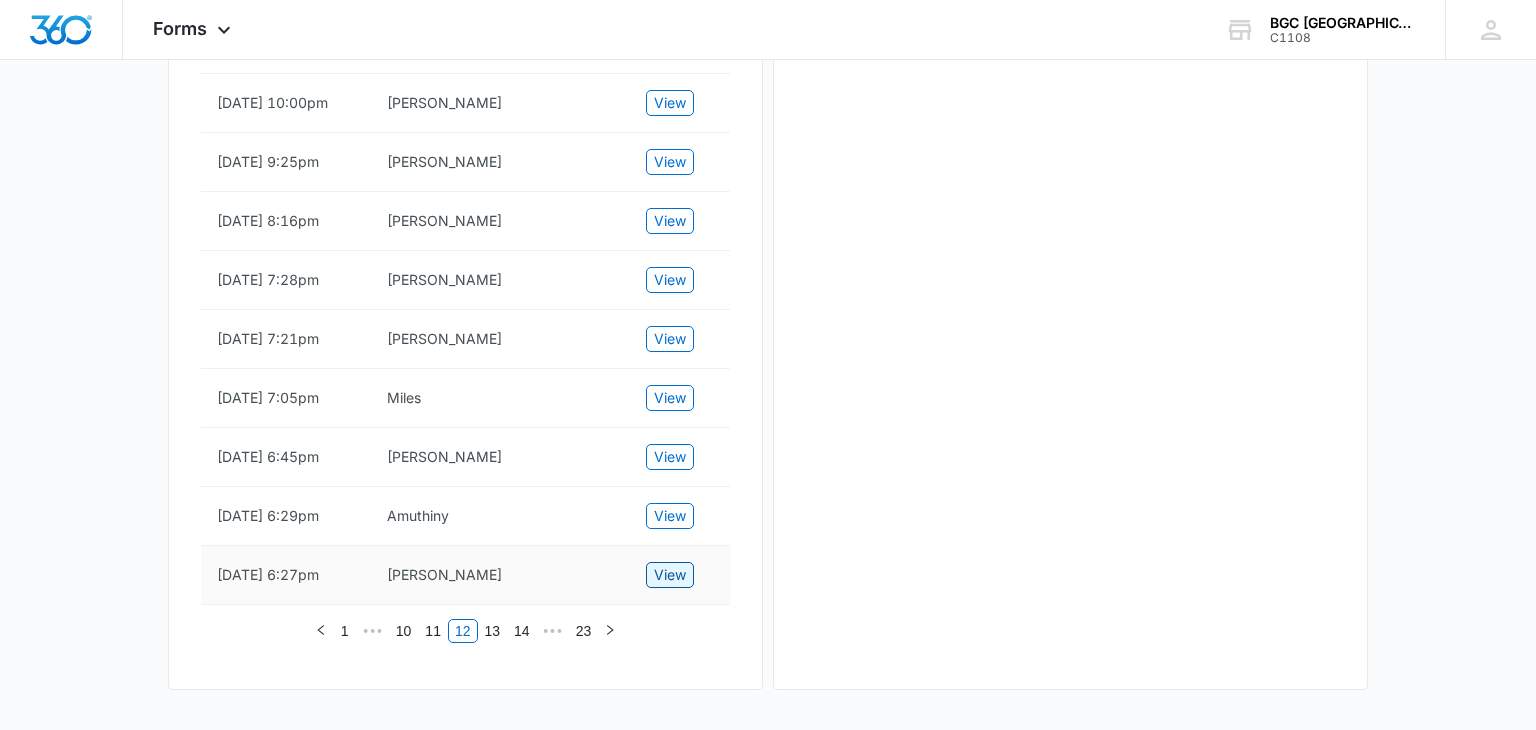 click on "View" at bounding box center [670, 575] 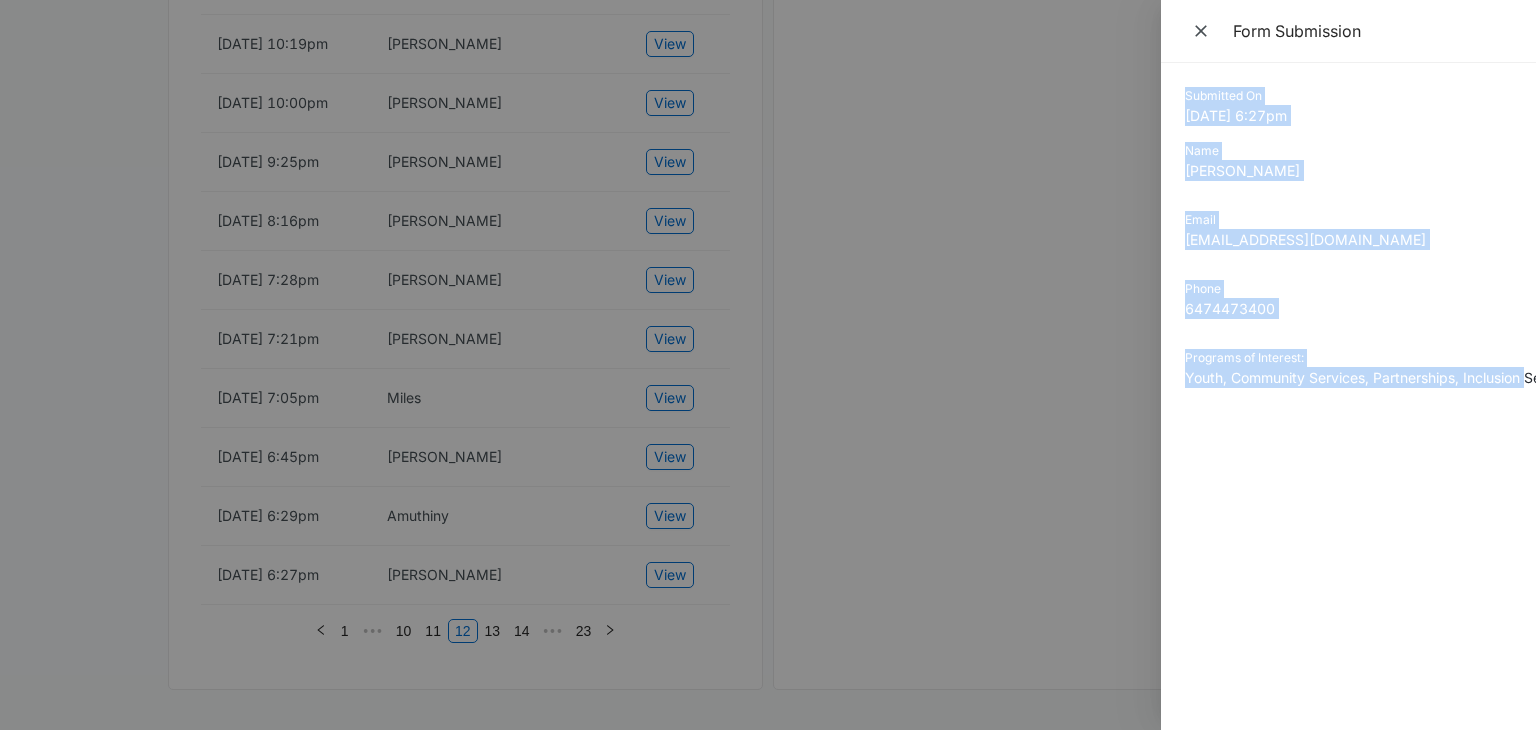 scroll, scrollTop: 0, scrollLeft: 50, axis: horizontal 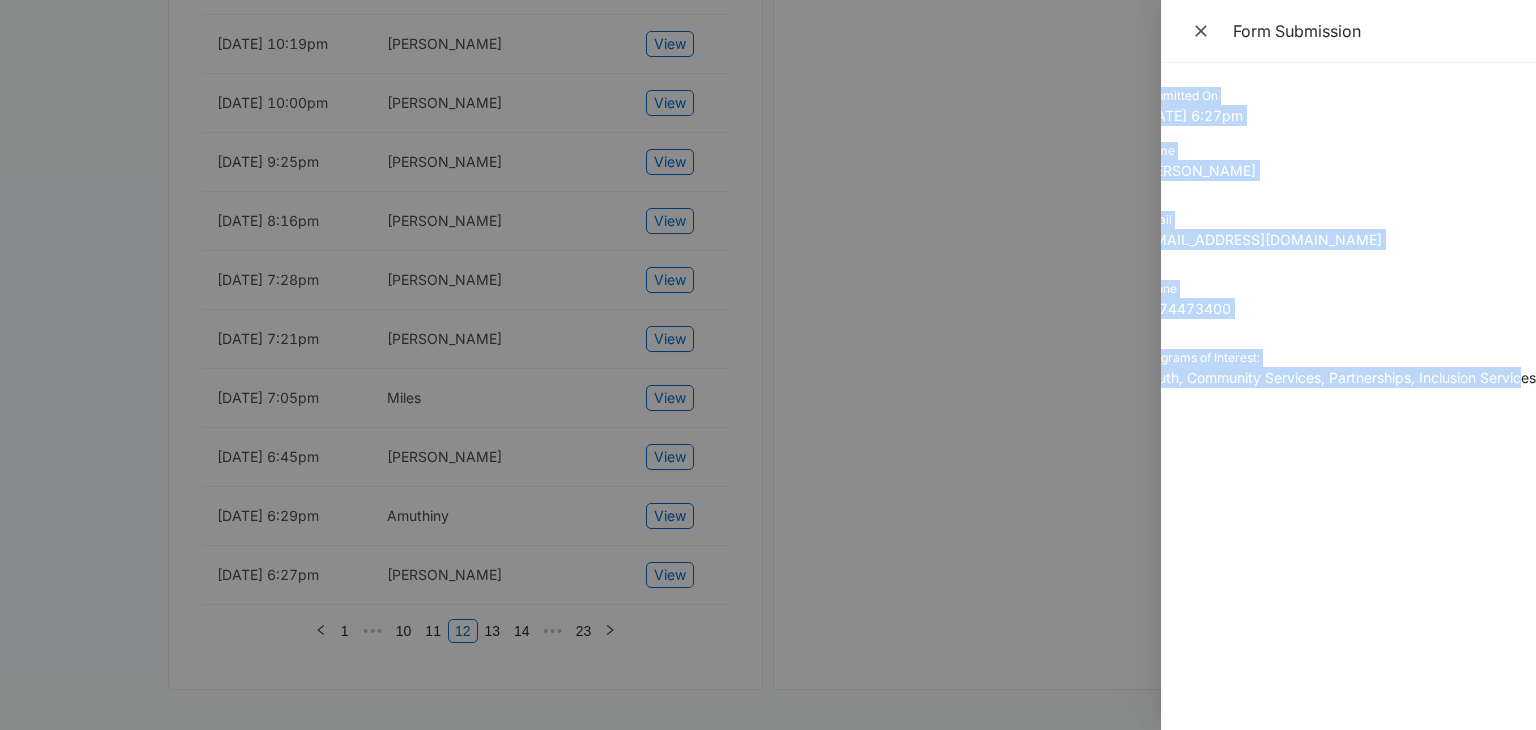 drag, startPoint x: 1188, startPoint y: 99, endPoint x: 1521, endPoint y: 386, distance: 439.6112 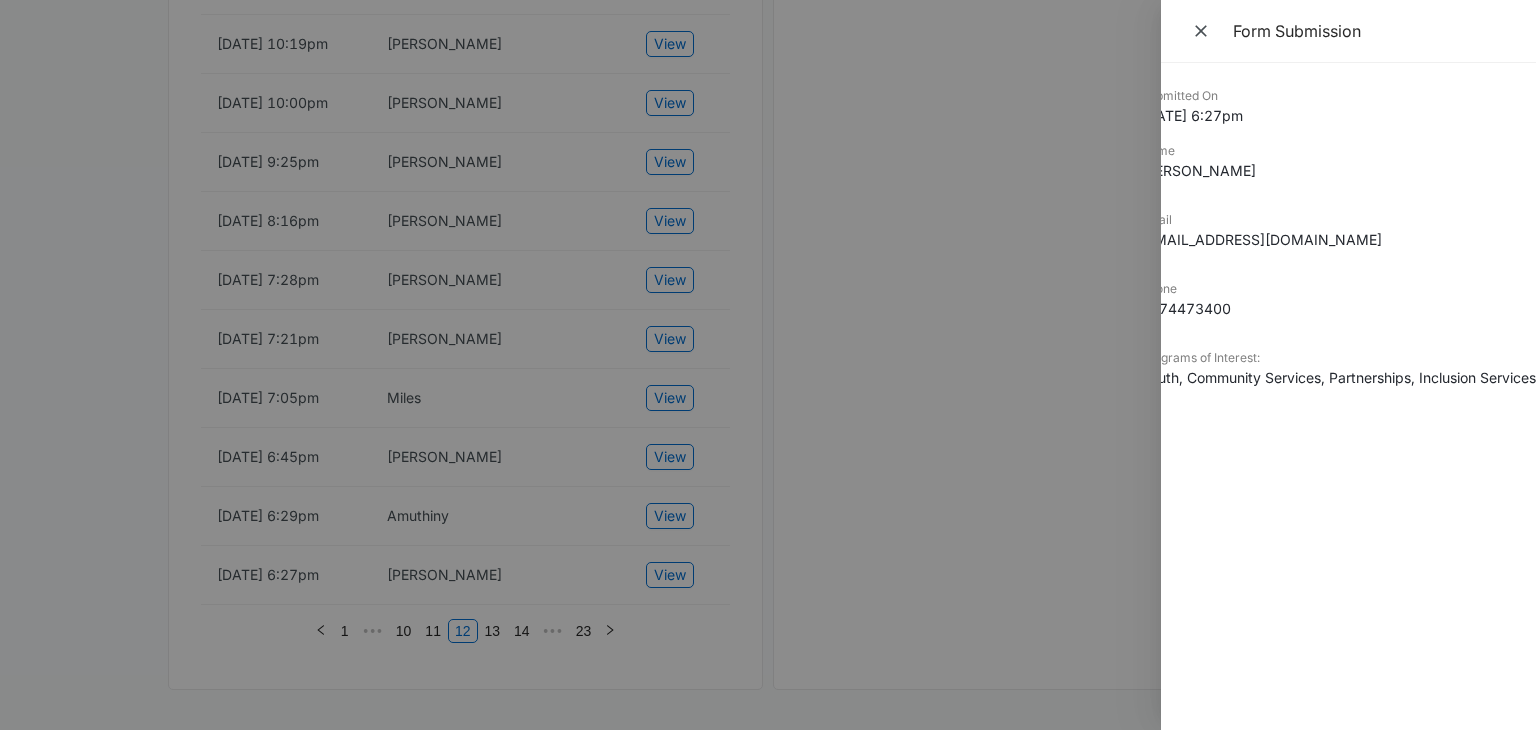 click at bounding box center (768, 365) 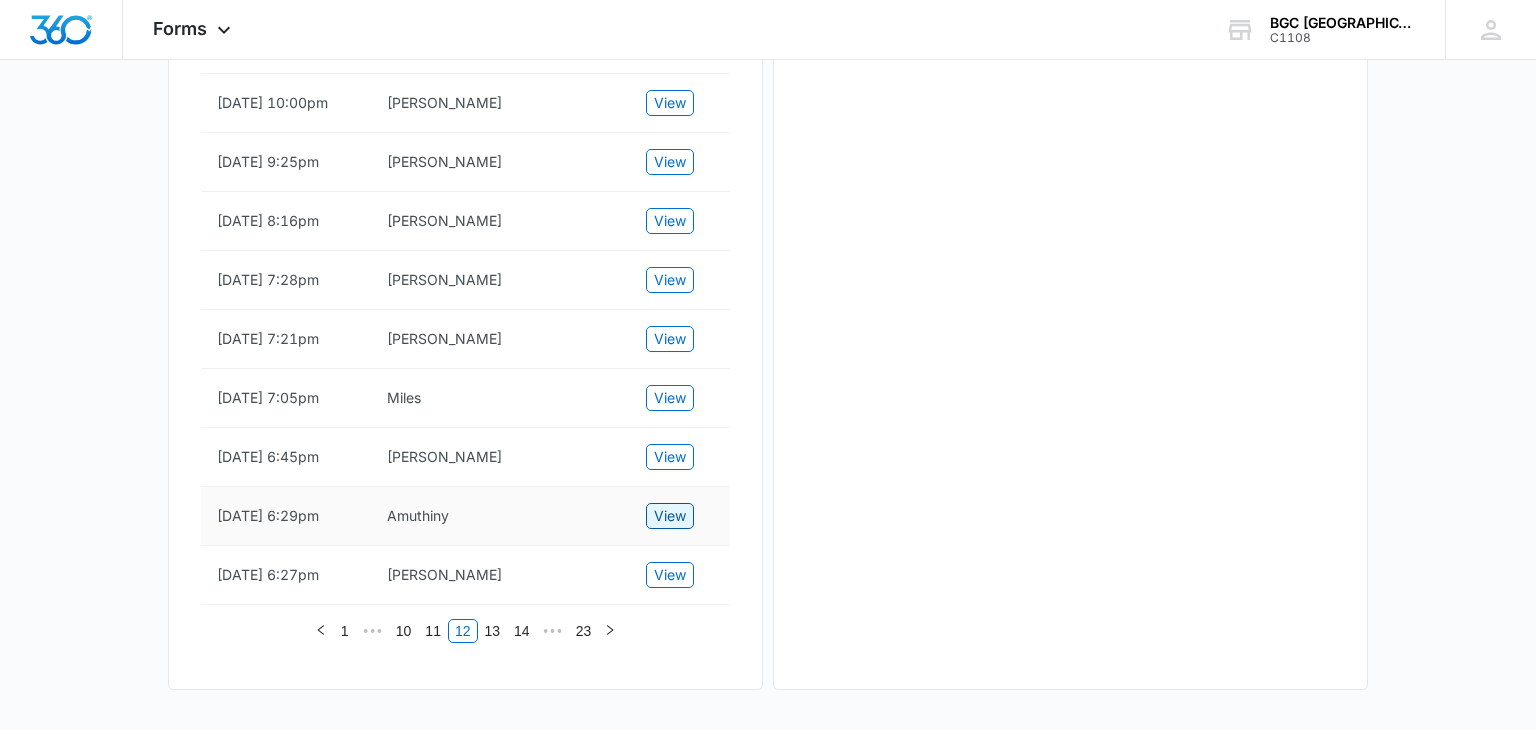 click on "View" at bounding box center (670, 516) 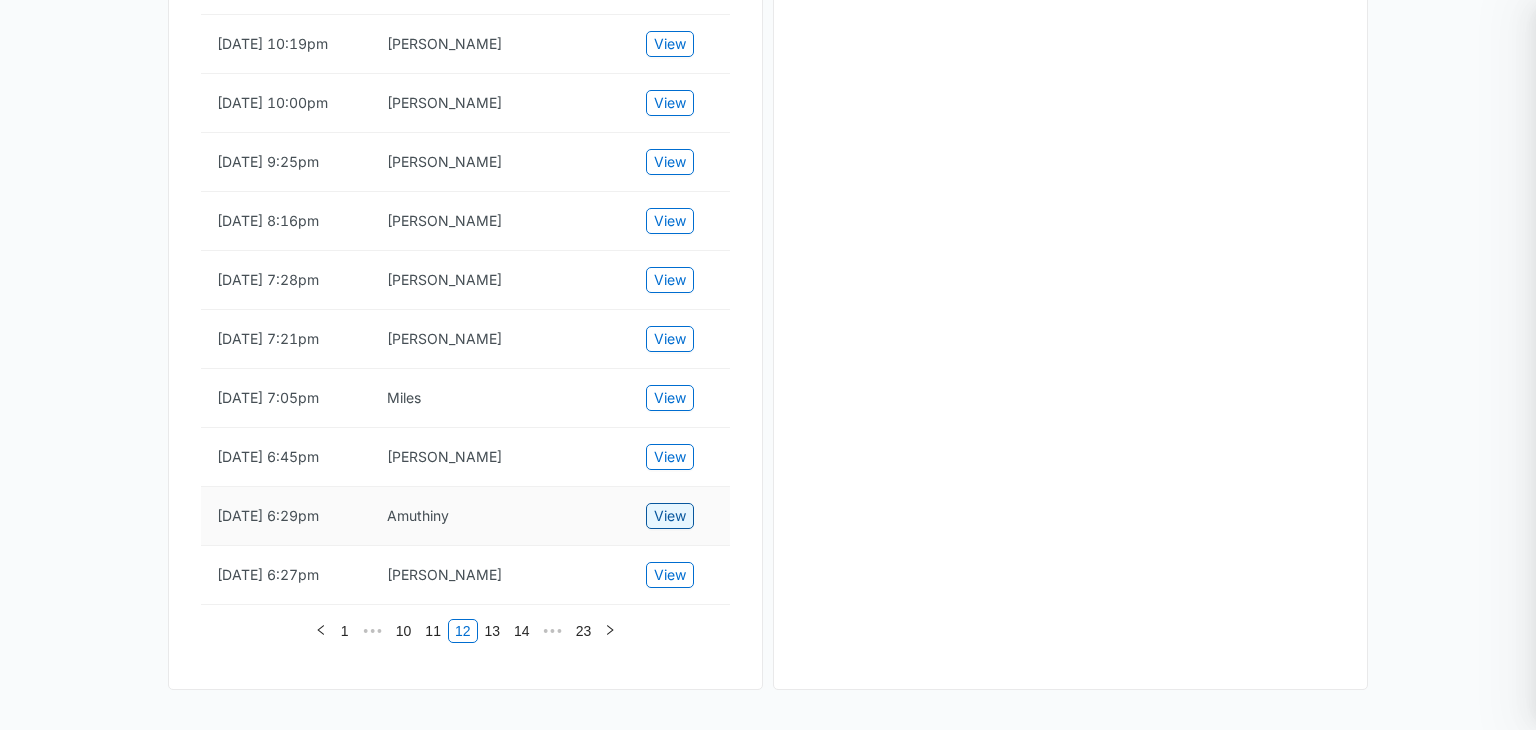 scroll, scrollTop: 0, scrollLeft: 0, axis: both 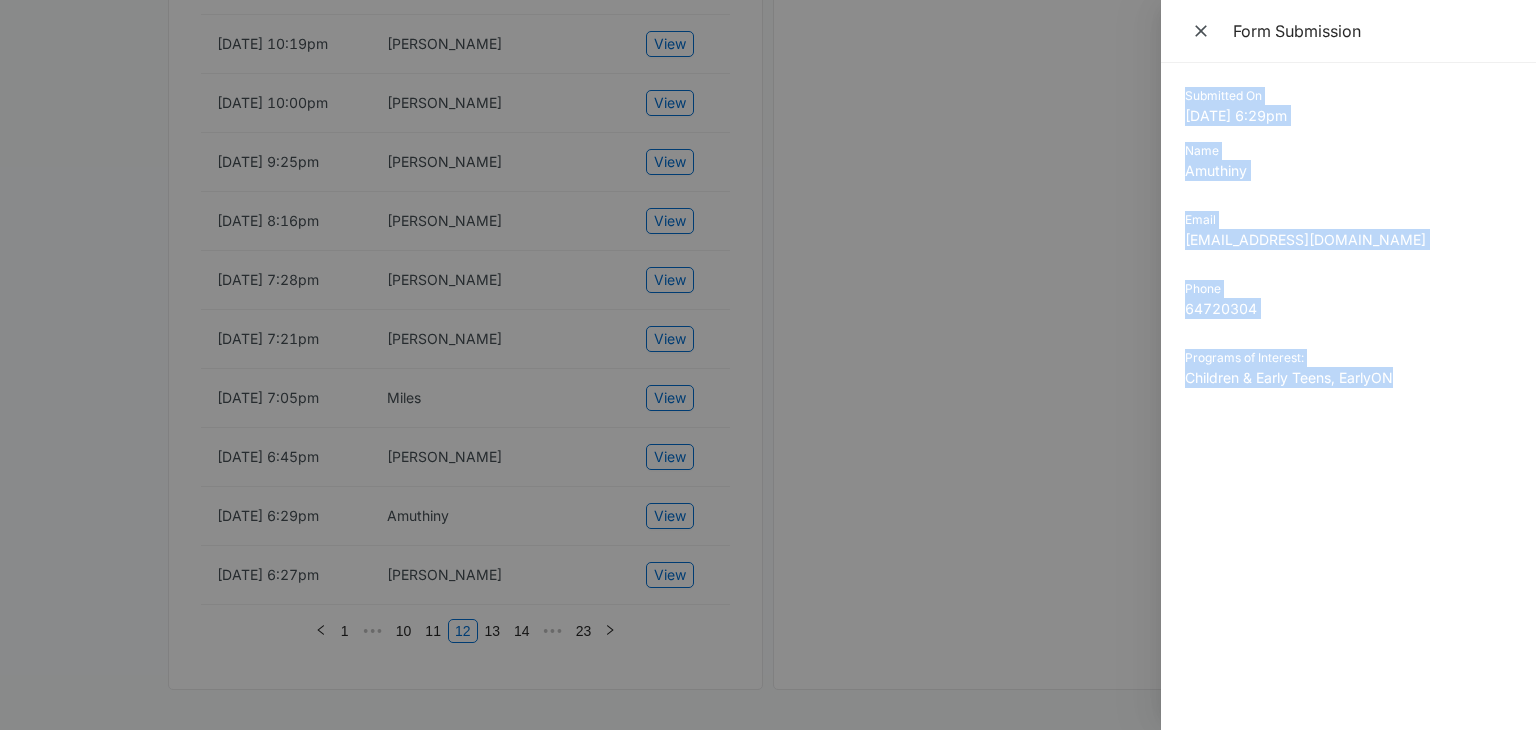 drag, startPoint x: 1186, startPoint y: 91, endPoint x: 1424, endPoint y: 393, distance: 384.51007 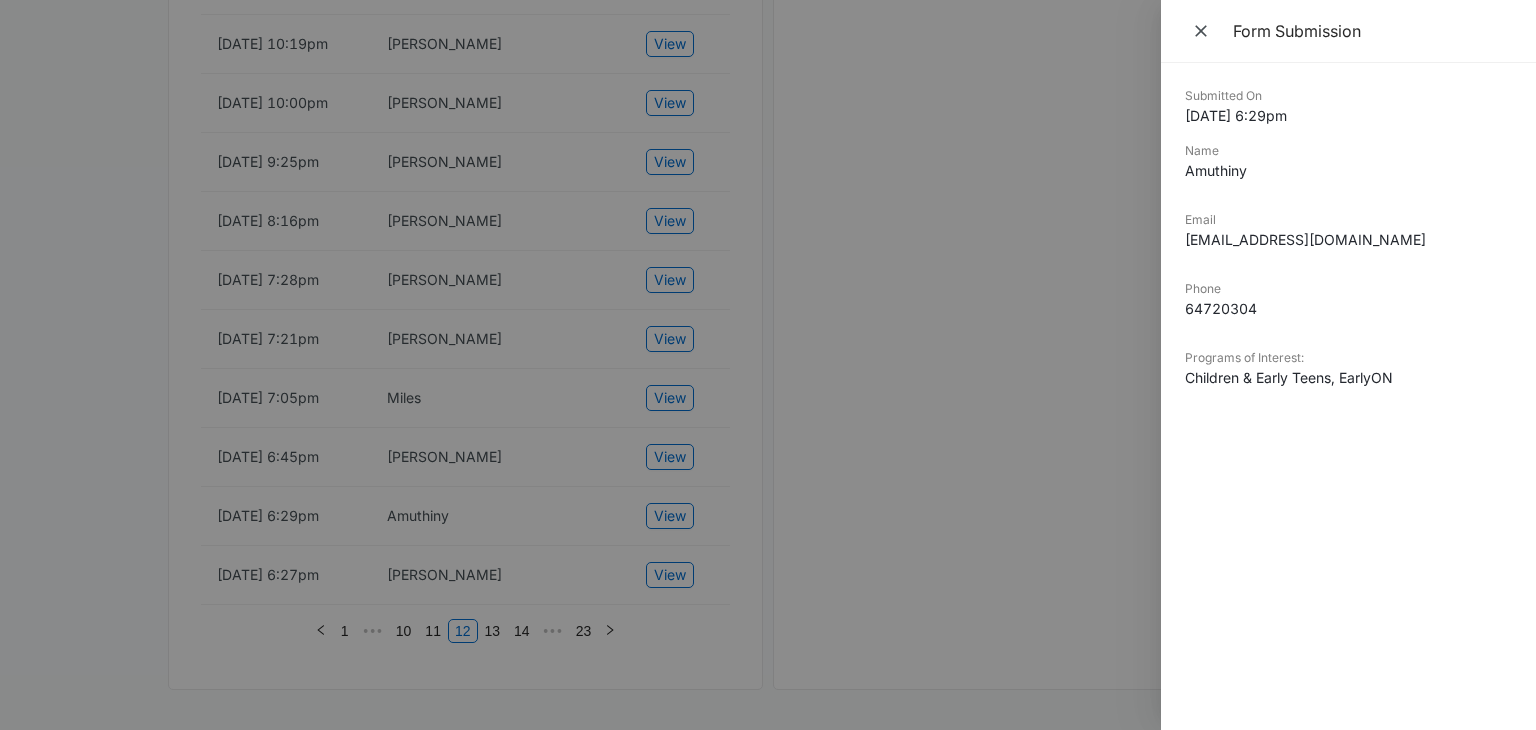 click at bounding box center [768, 365] 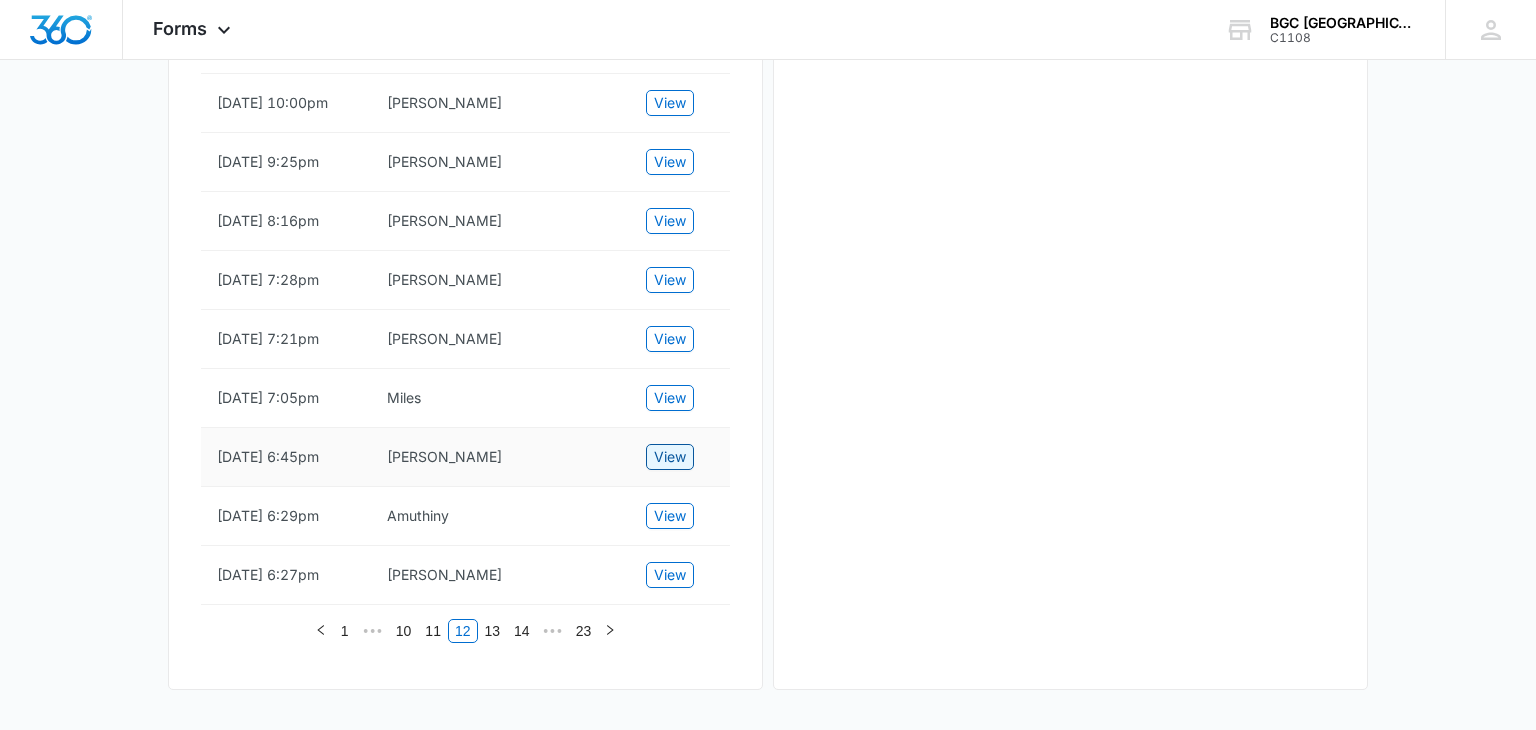 click on "View" at bounding box center (670, 457) 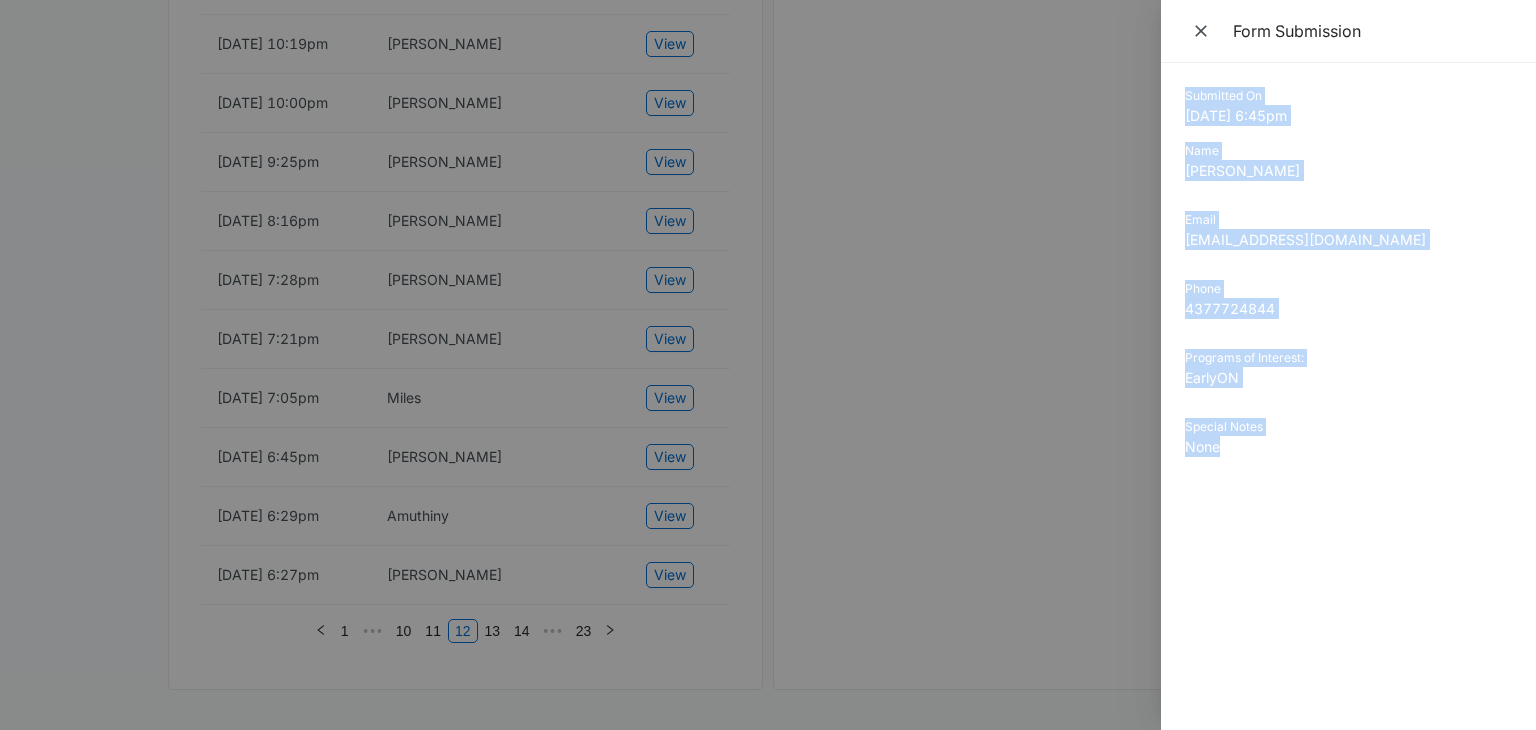 drag, startPoint x: 1186, startPoint y: 95, endPoint x: 1315, endPoint y: 502, distance: 426.9543 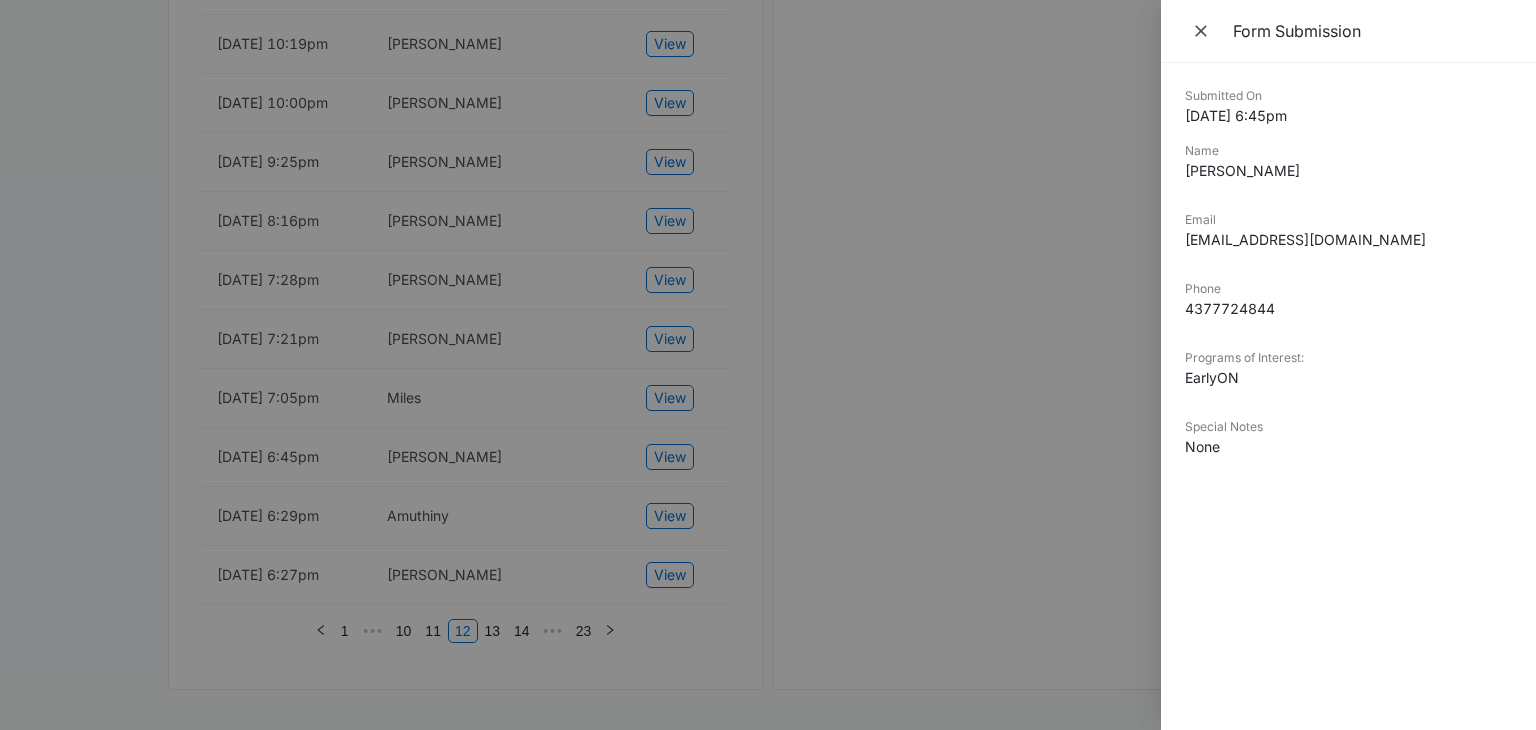 click at bounding box center (768, 365) 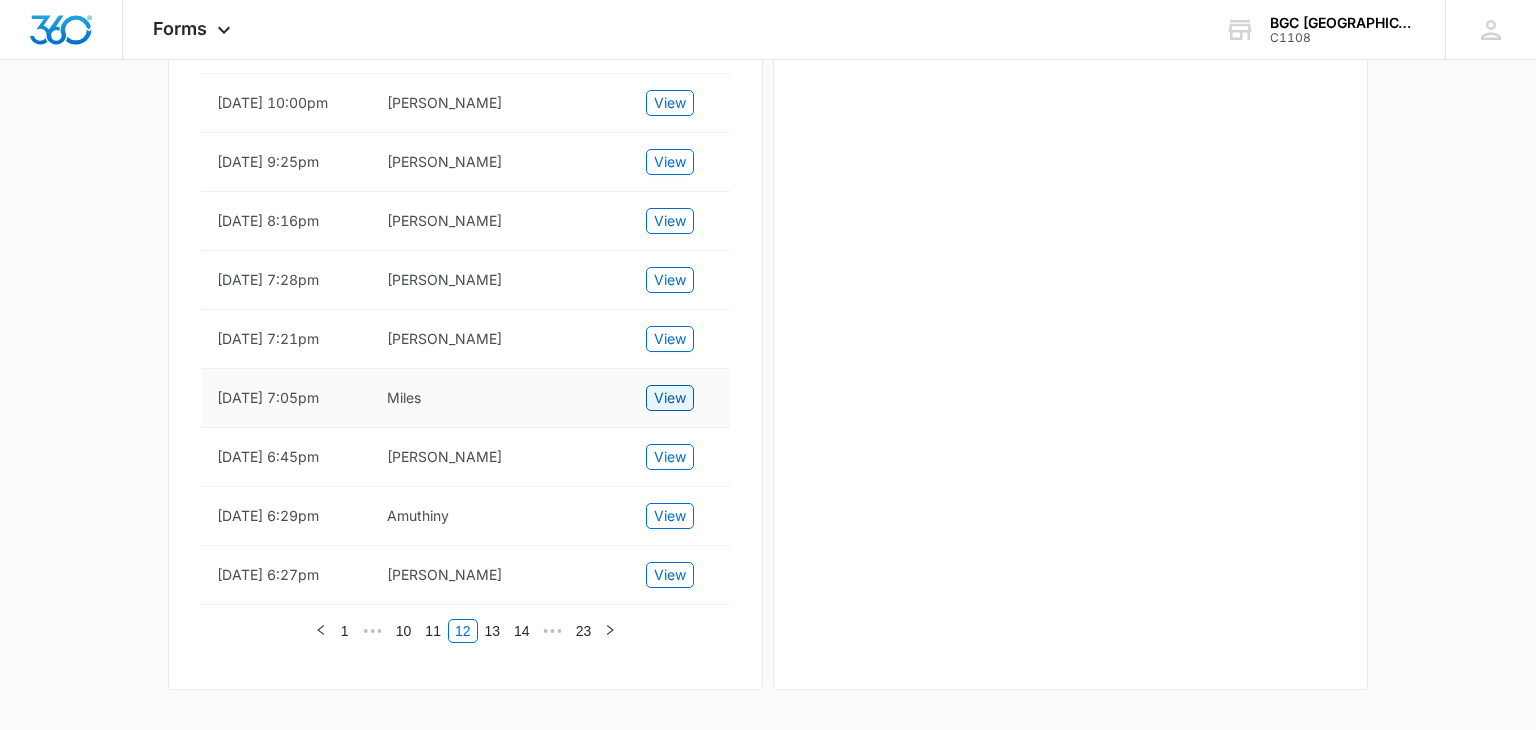 click on "View" at bounding box center (670, 398) 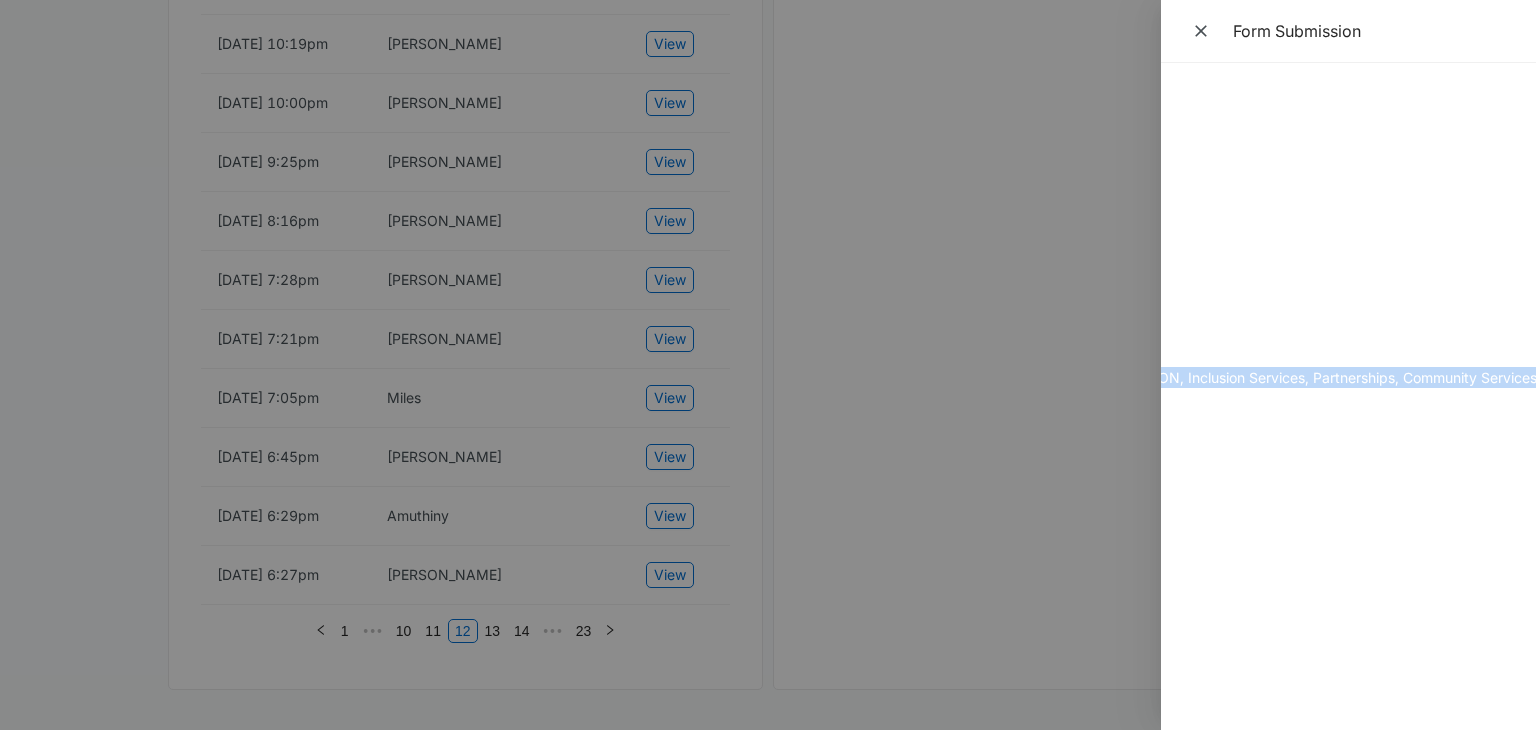 scroll, scrollTop: 0, scrollLeft: 408, axis: horizontal 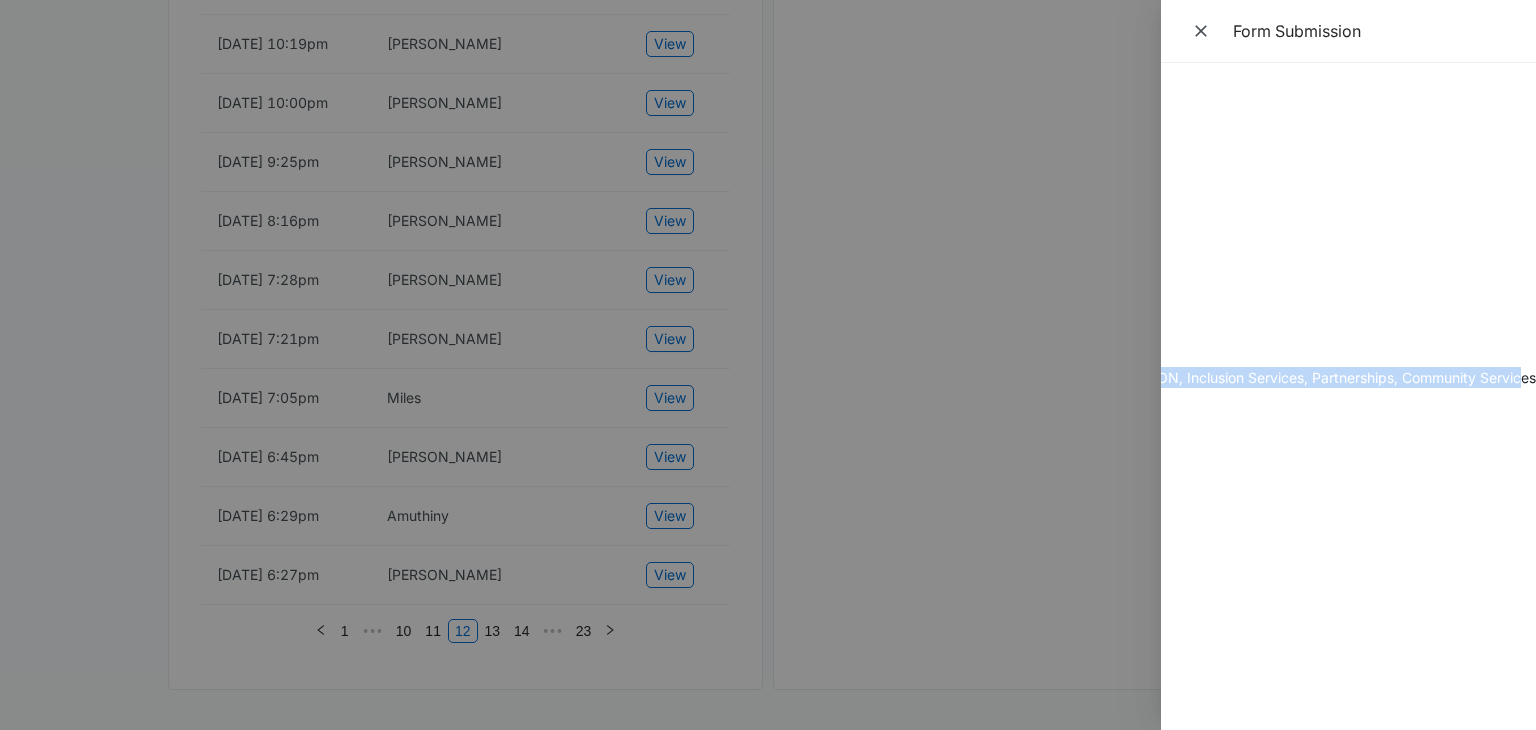 drag, startPoint x: 1184, startPoint y: 96, endPoint x: 1522, endPoint y: 382, distance: 442.76404 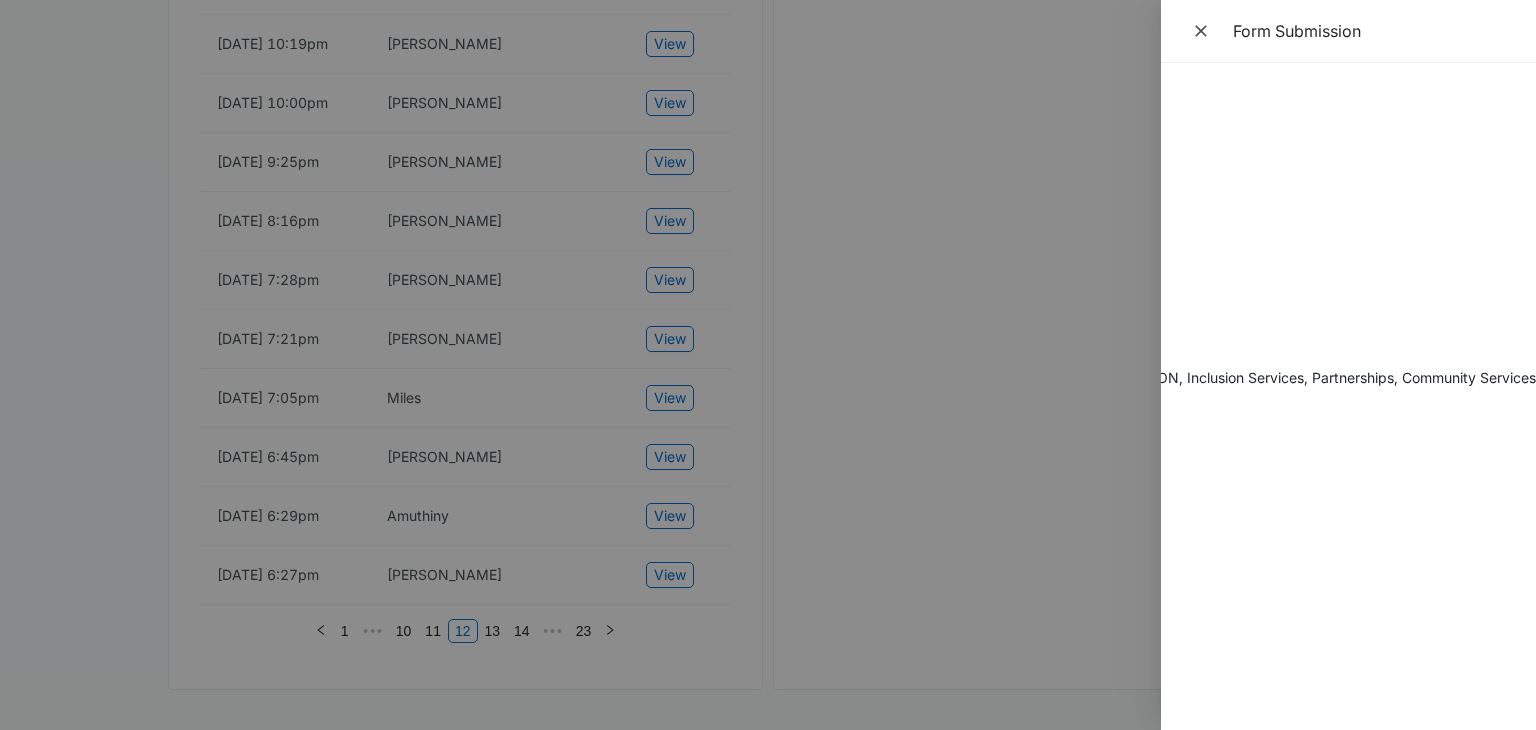click at bounding box center [768, 365] 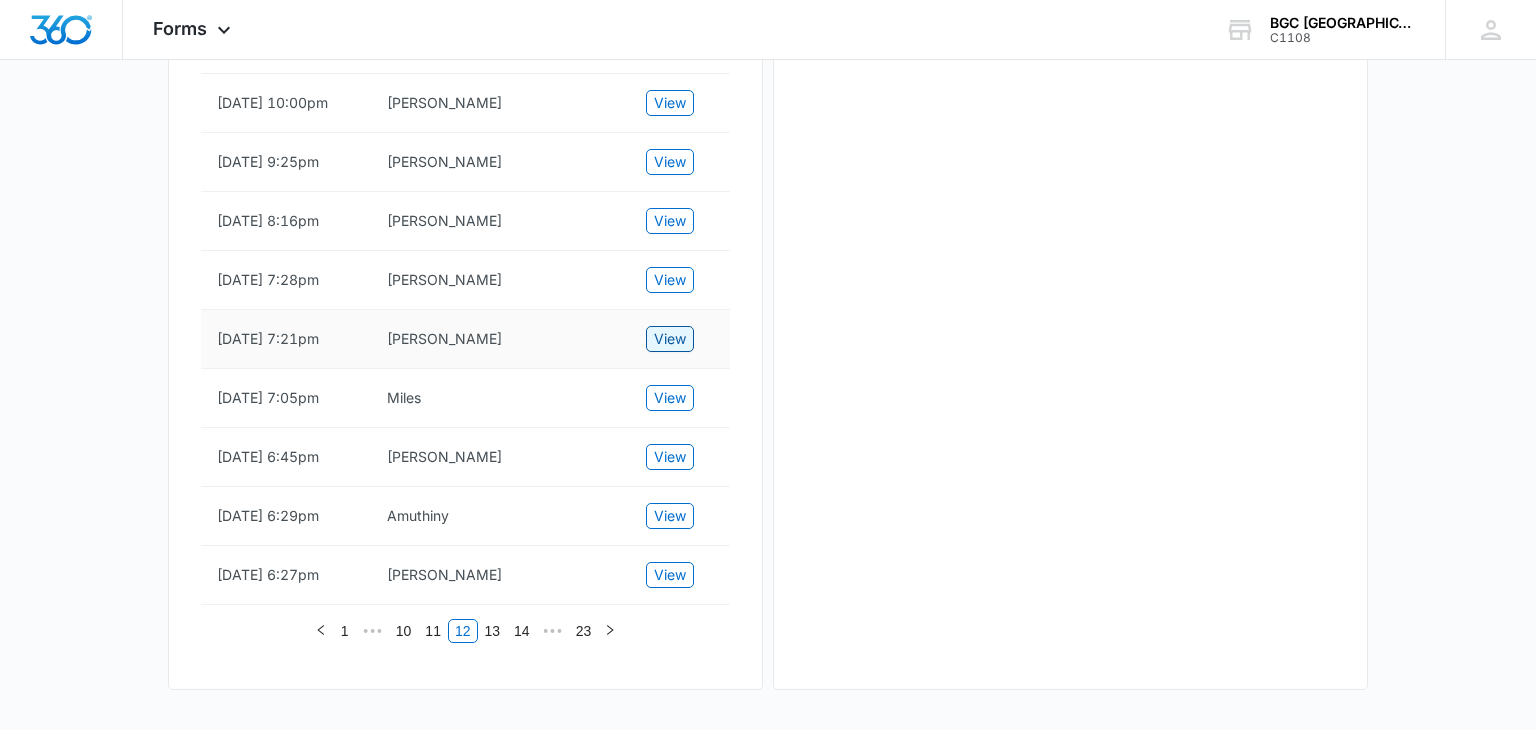 click on "View" at bounding box center (670, 339) 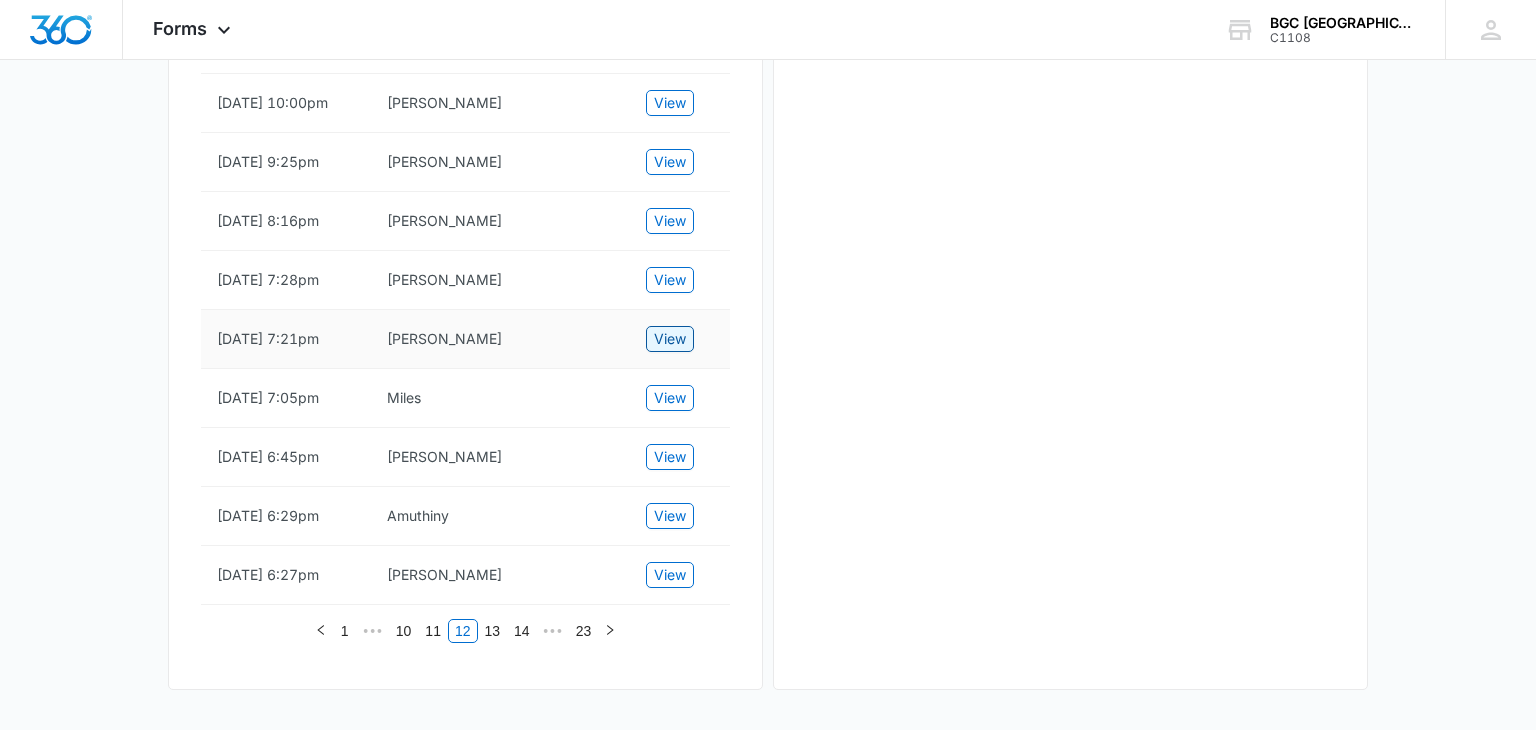 scroll, scrollTop: 0, scrollLeft: 0, axis: both 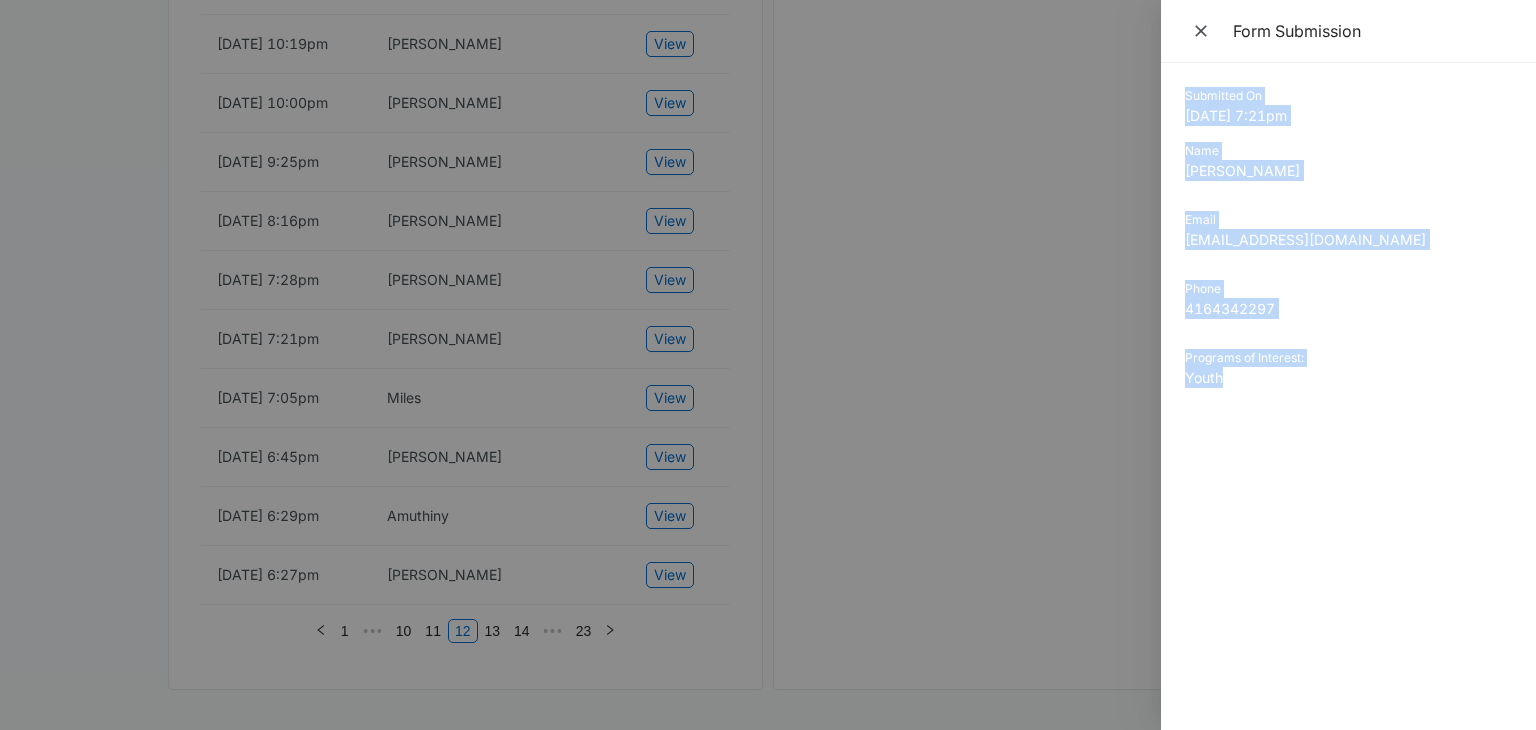 drag, startPoint x: 1185, startPoint y: 93, endPoint x: 1255, endPoint y: 410, distance: 324.63672 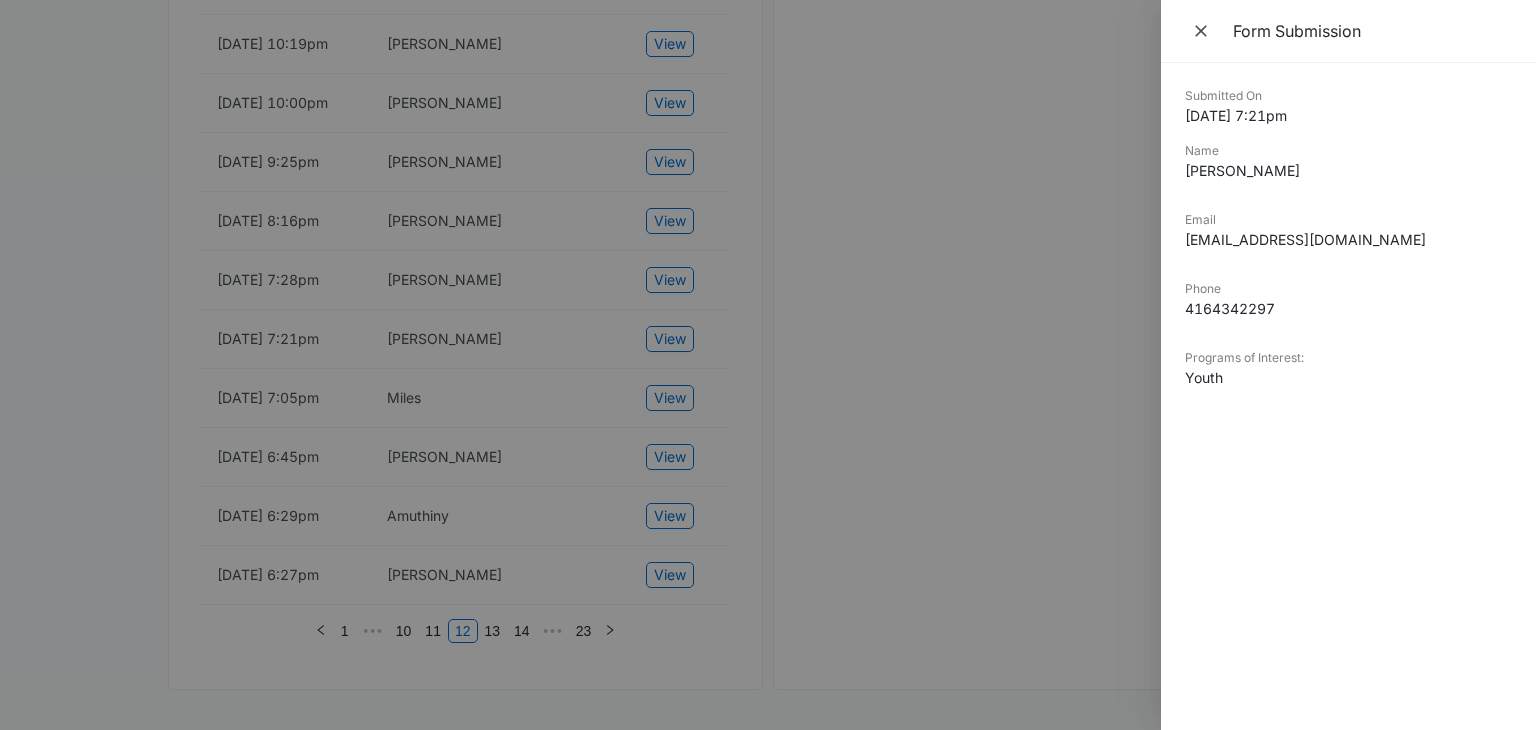 click at bounding box center [768, 365] 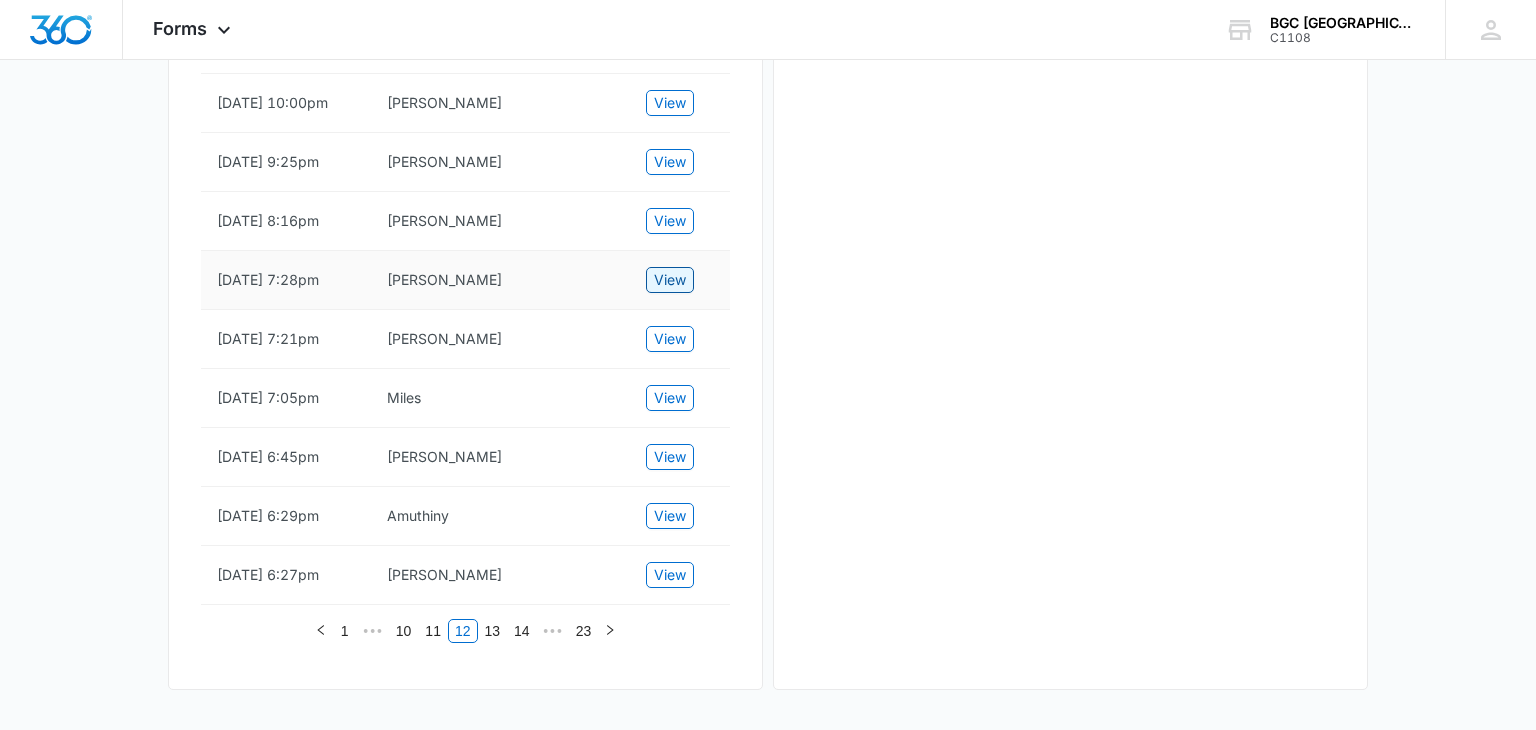 click on "View" at bounding box center [670, 280] 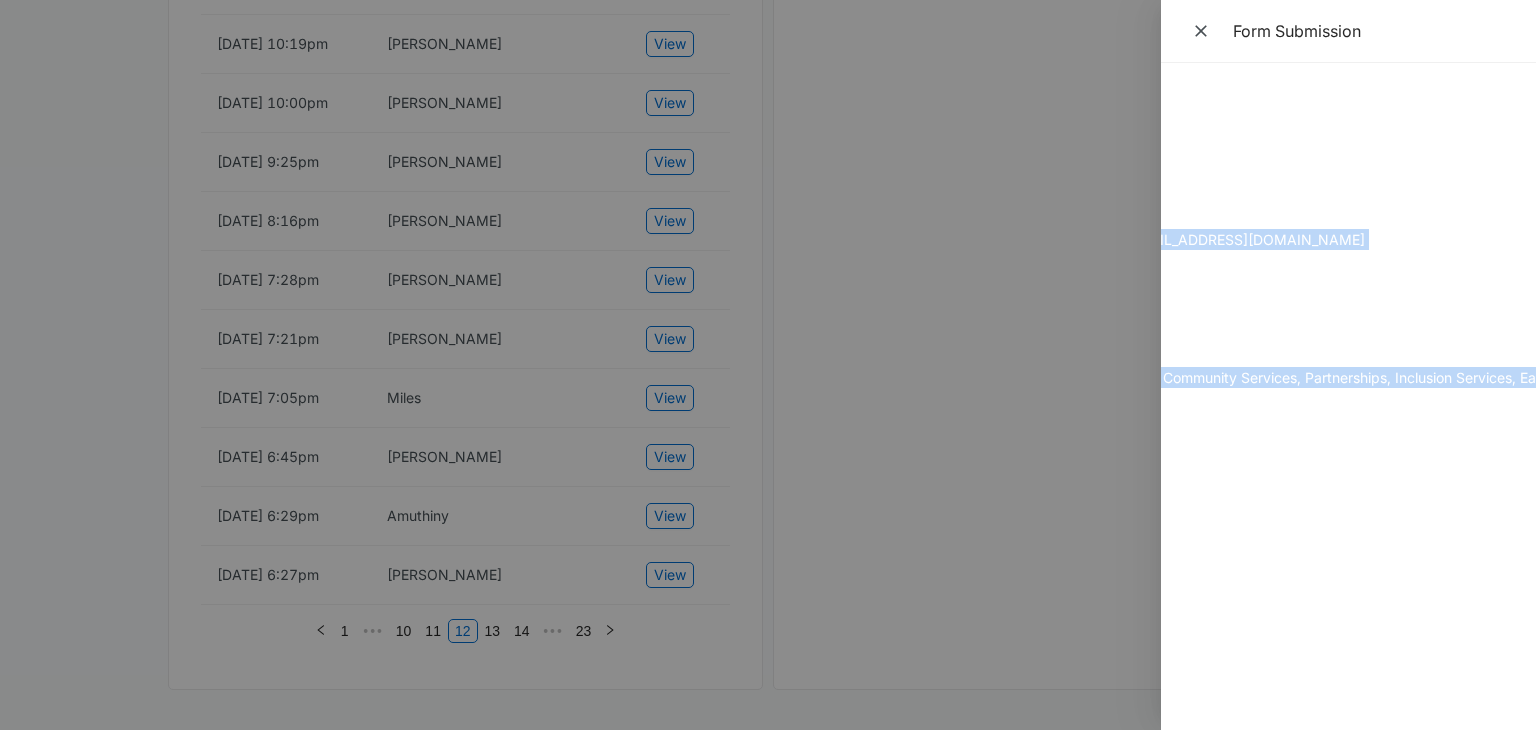 scroll, scrollTop: 0, scrollLeft: 223, axis: horizontal 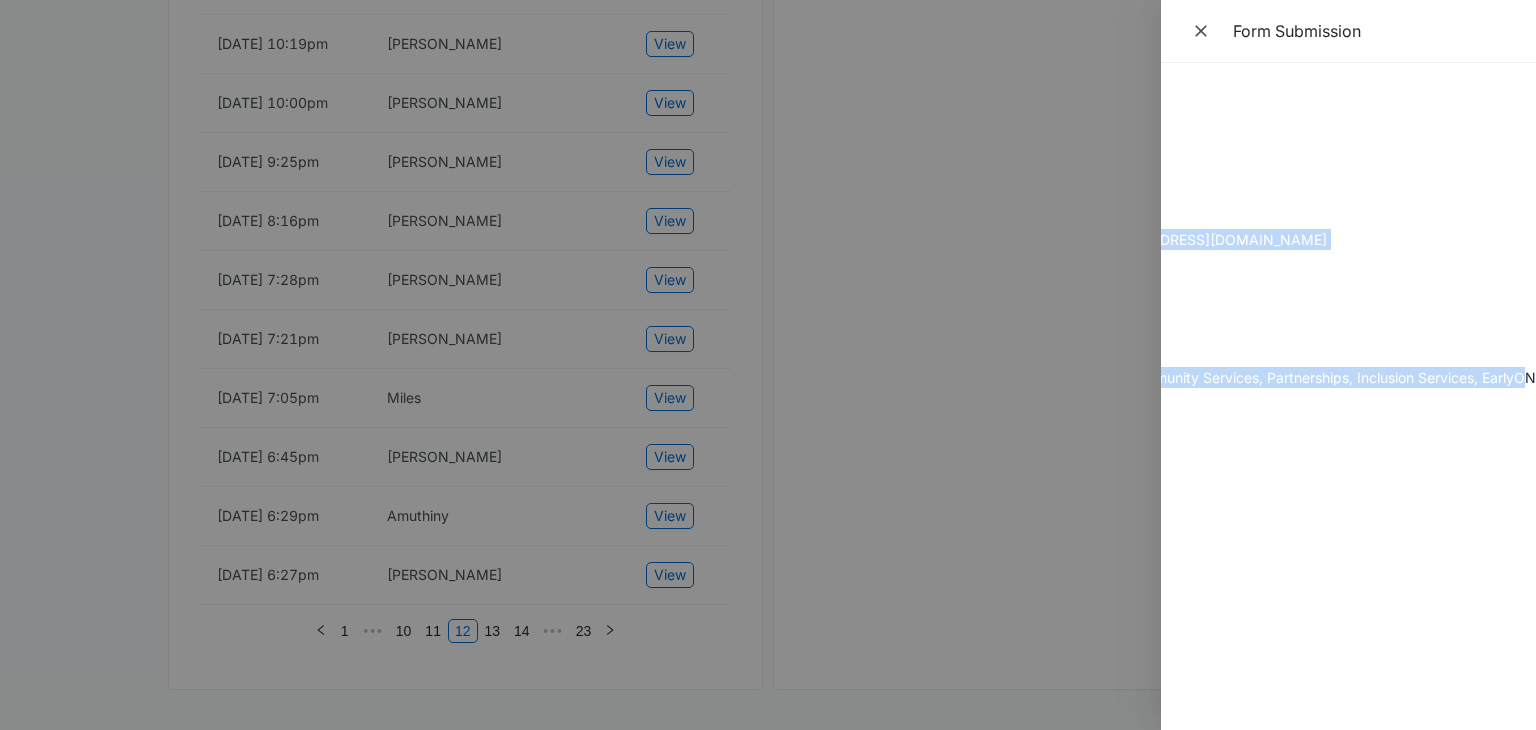 drag, startPoint x: 1187, startPoint y: 97, endPoint x: 1521, endPoint y: 386, distance: 441.67523 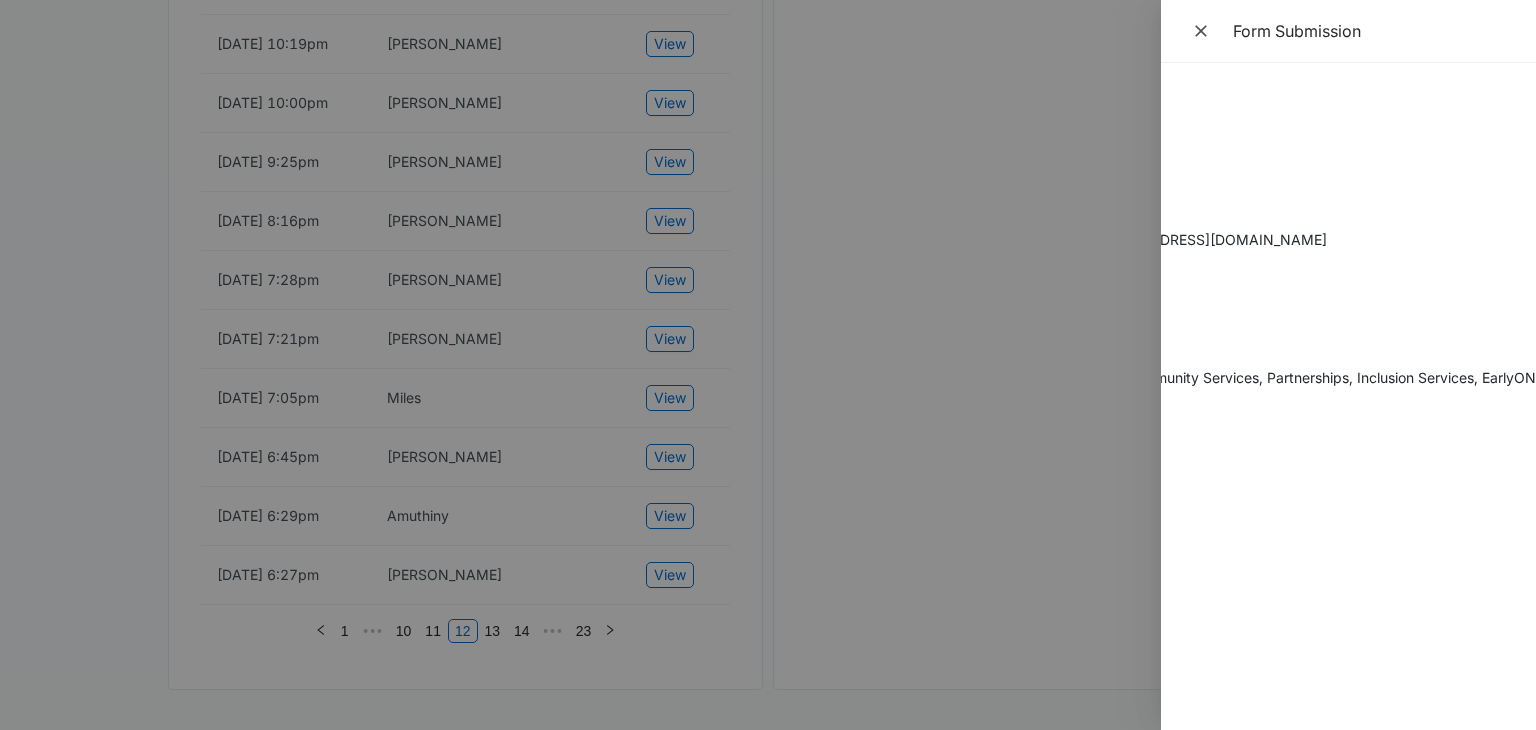 click at bounding box center [768, 365] 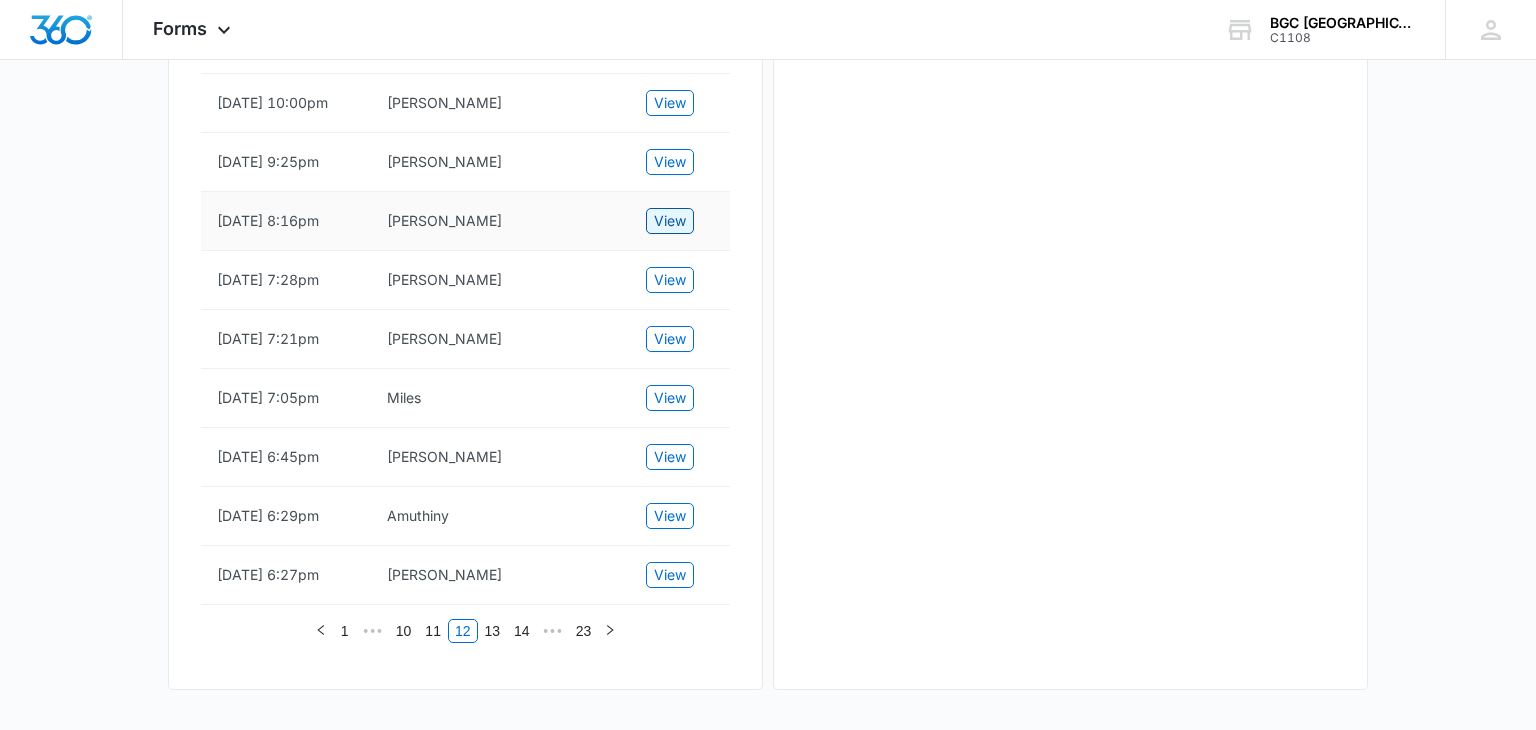 click on "View" at bounding box center [670, 221] 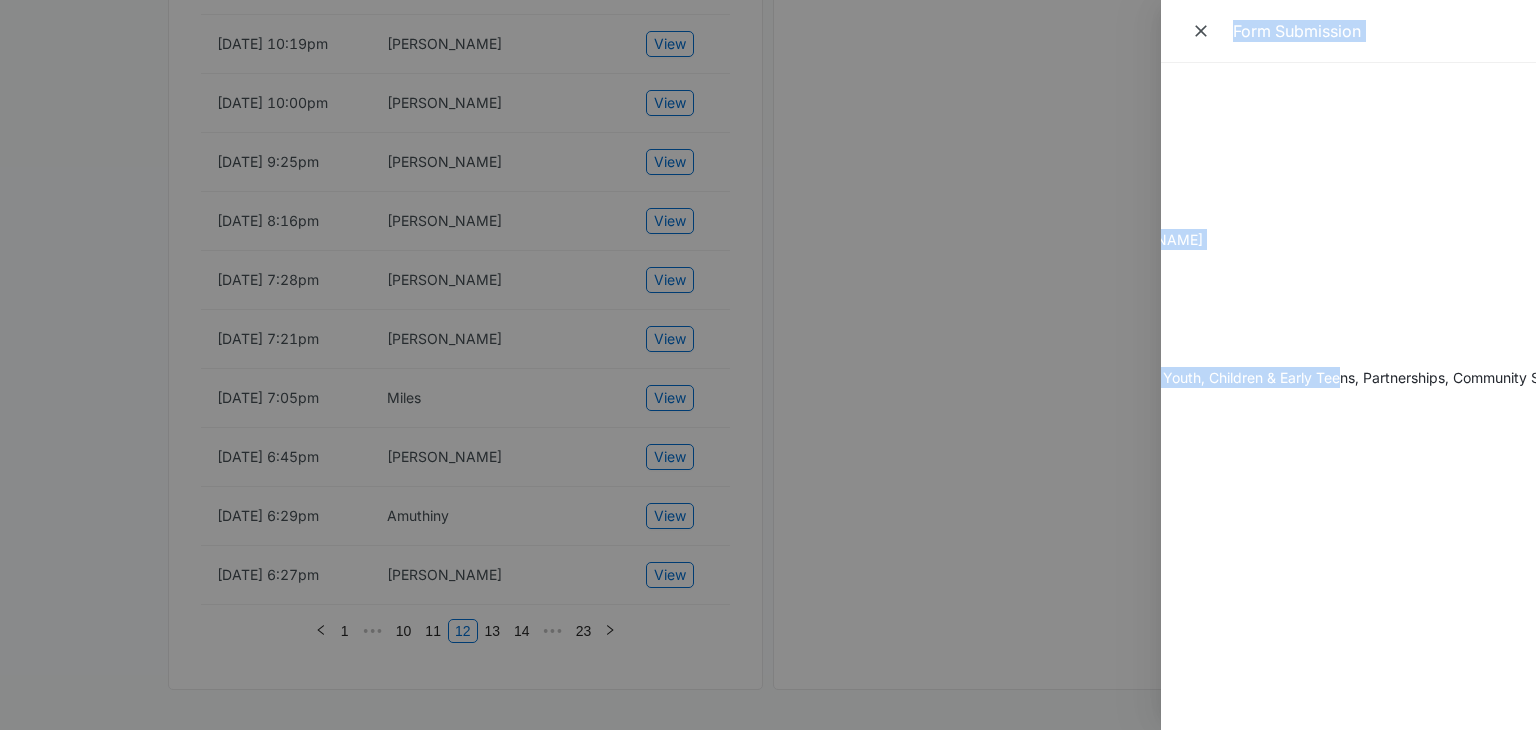 scroll, scrollTop: 0, scrollLeft: 0, axis: both 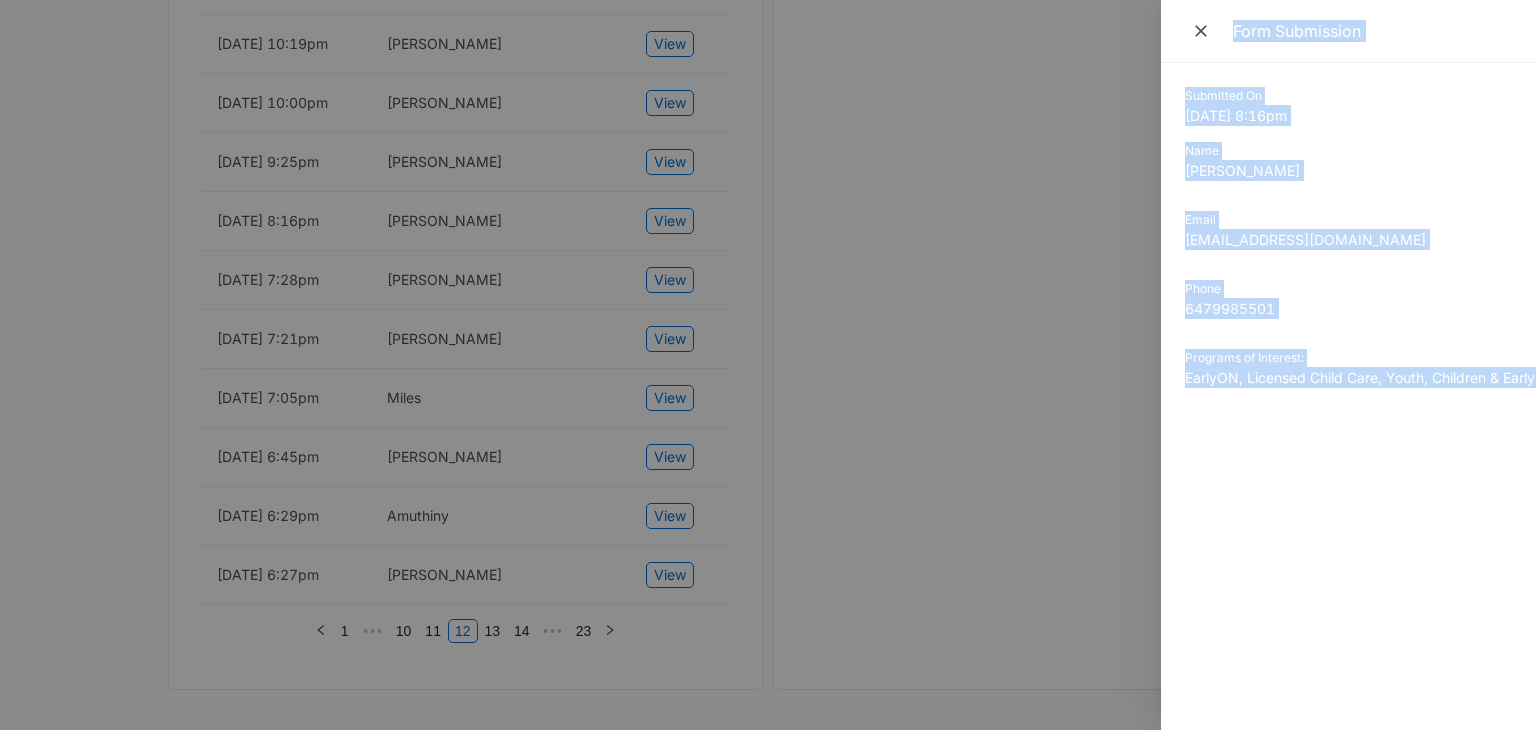 drag, startPoint x: 1343, startPoint y: 372, endPoint x: 969, endPoint y: 377, distance: 374.03342 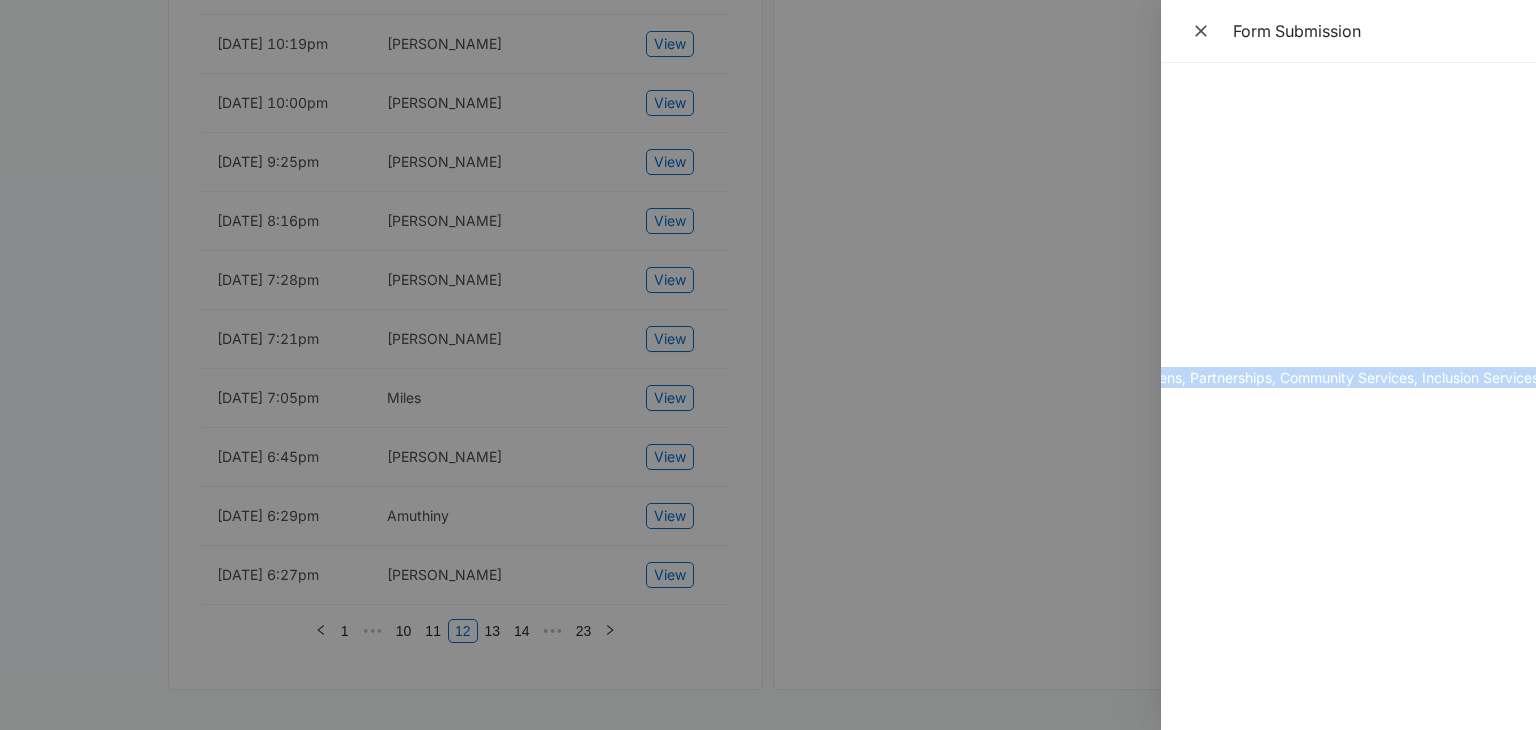 scroll, scrollTop: 0, scrollLeft: 408, axis: horizontal 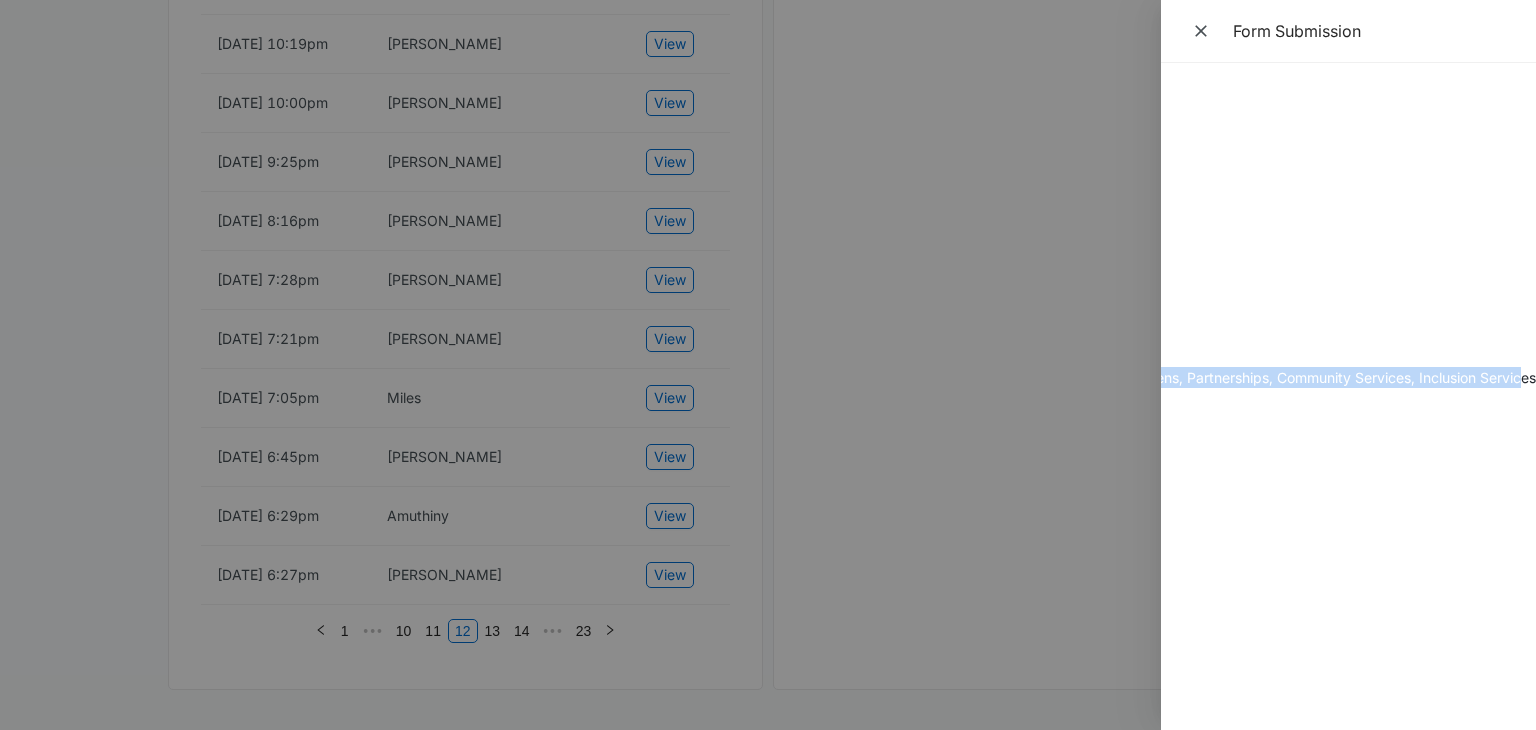 drag, startPoint x: 1184, startPoint y: 97, endPoint x: 1523, endPoint y: 386, distance: 445.4683 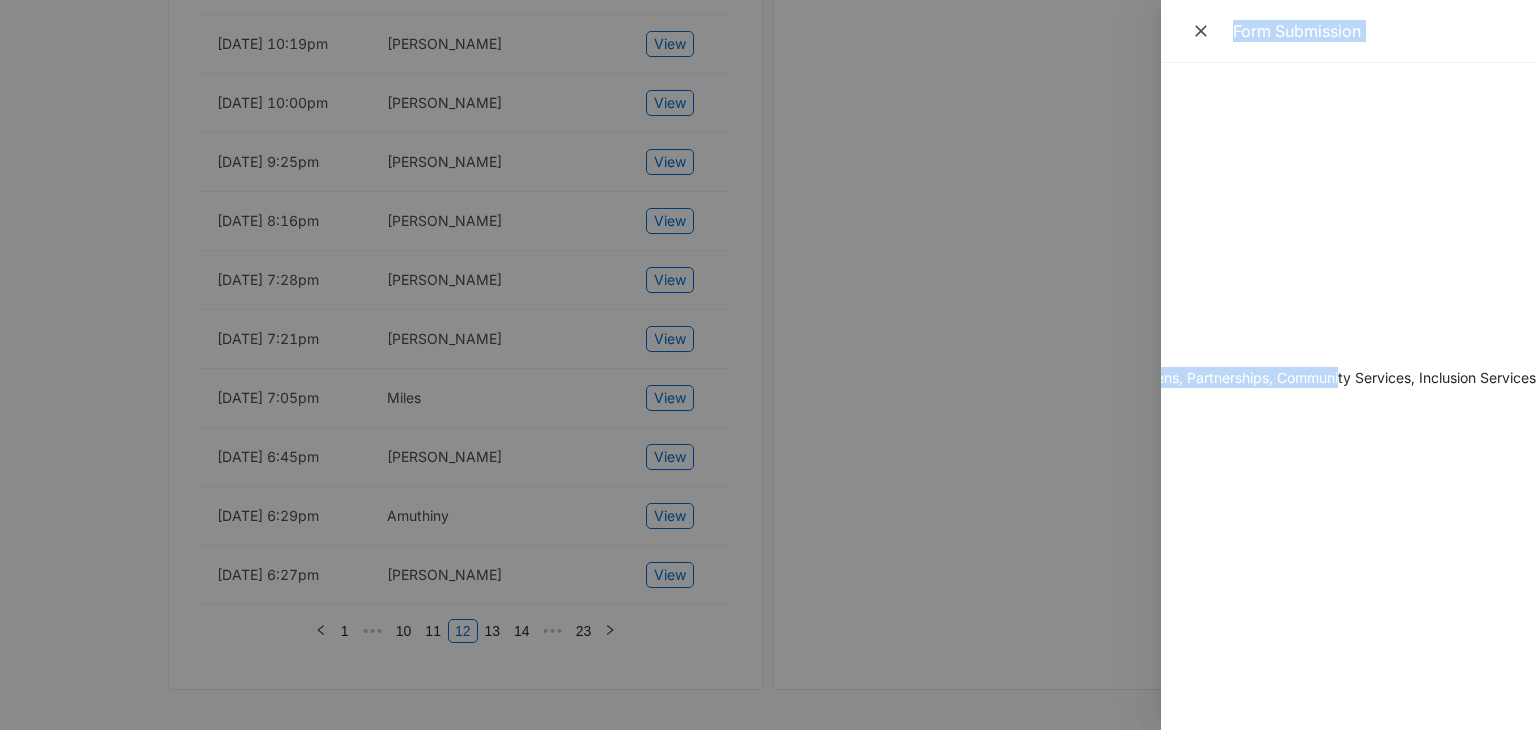 scroll, scrollTop: 0, scrollLeft: 0, axis: both 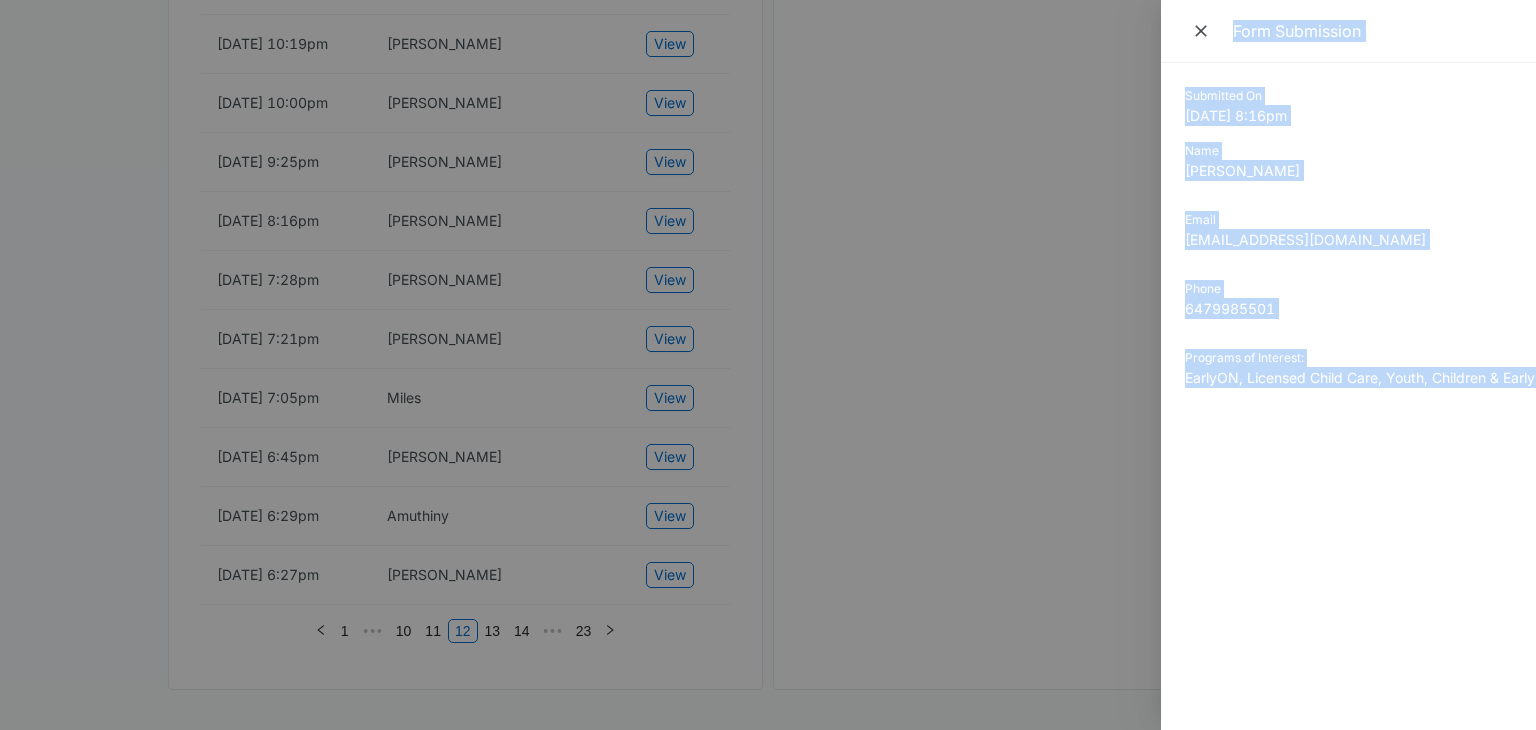 drag, startPoint x: 1334, startPoint y: 381, endPoint x: 917, endPoint y: 383, distance: 417.0048 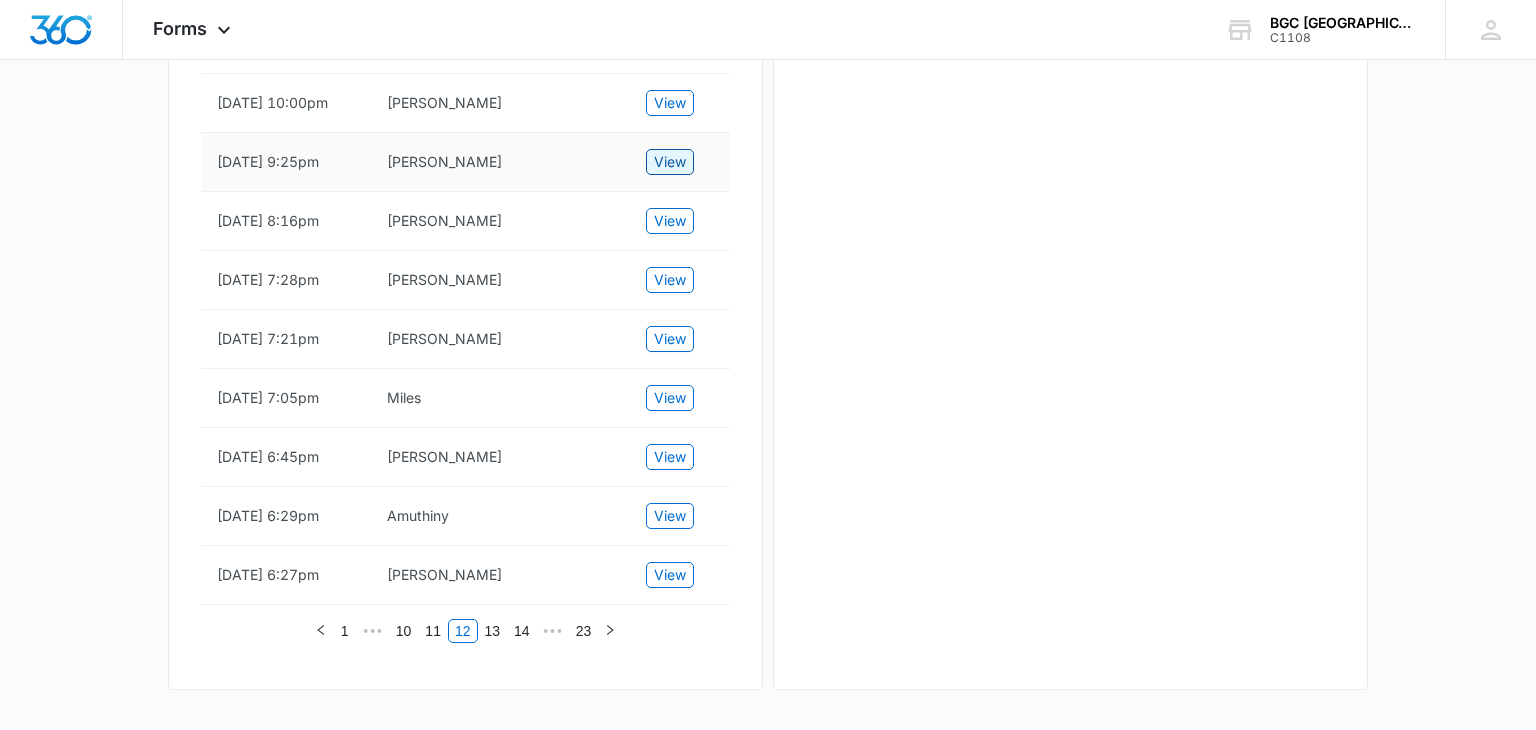 click on "View" at bounding box center [670, 162] 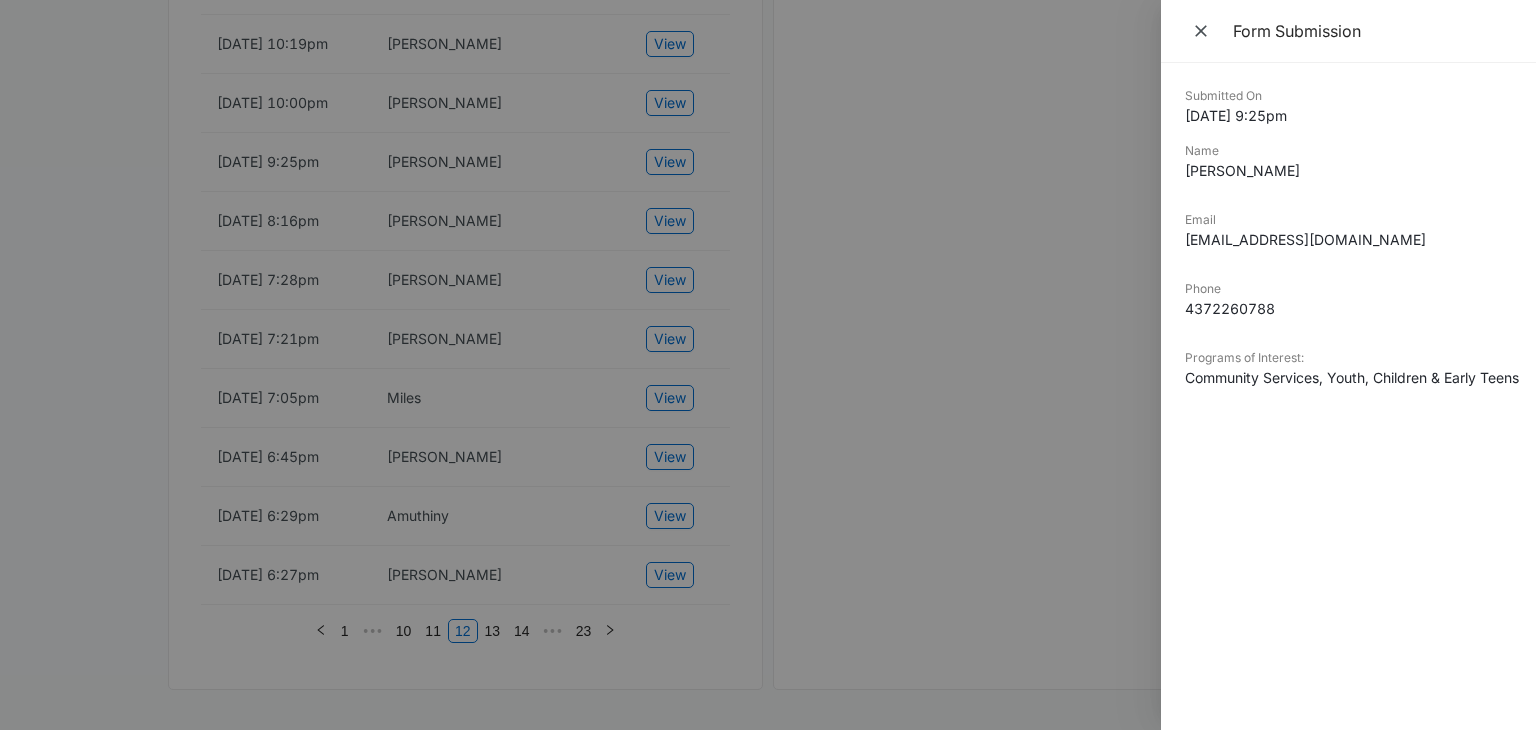 drag, startPoint x: 1189, startPoint y: 95, endPoint x: 1288, endPoint y: 270, distance: 201.06218 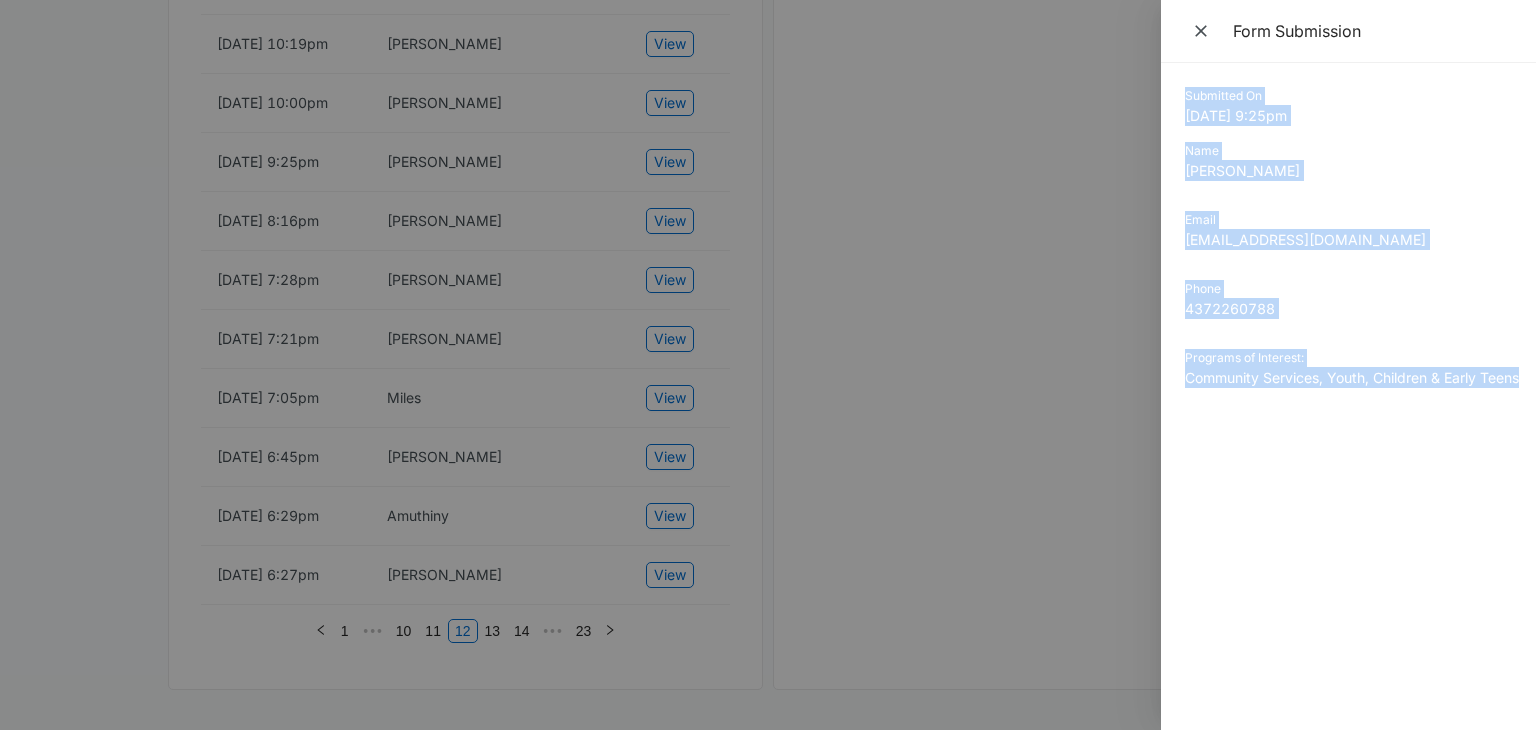 drag, startPoint x: 1187, startPoint y: 96, endPoint x: 1531, endPoint y: 385, distance: 449.28497 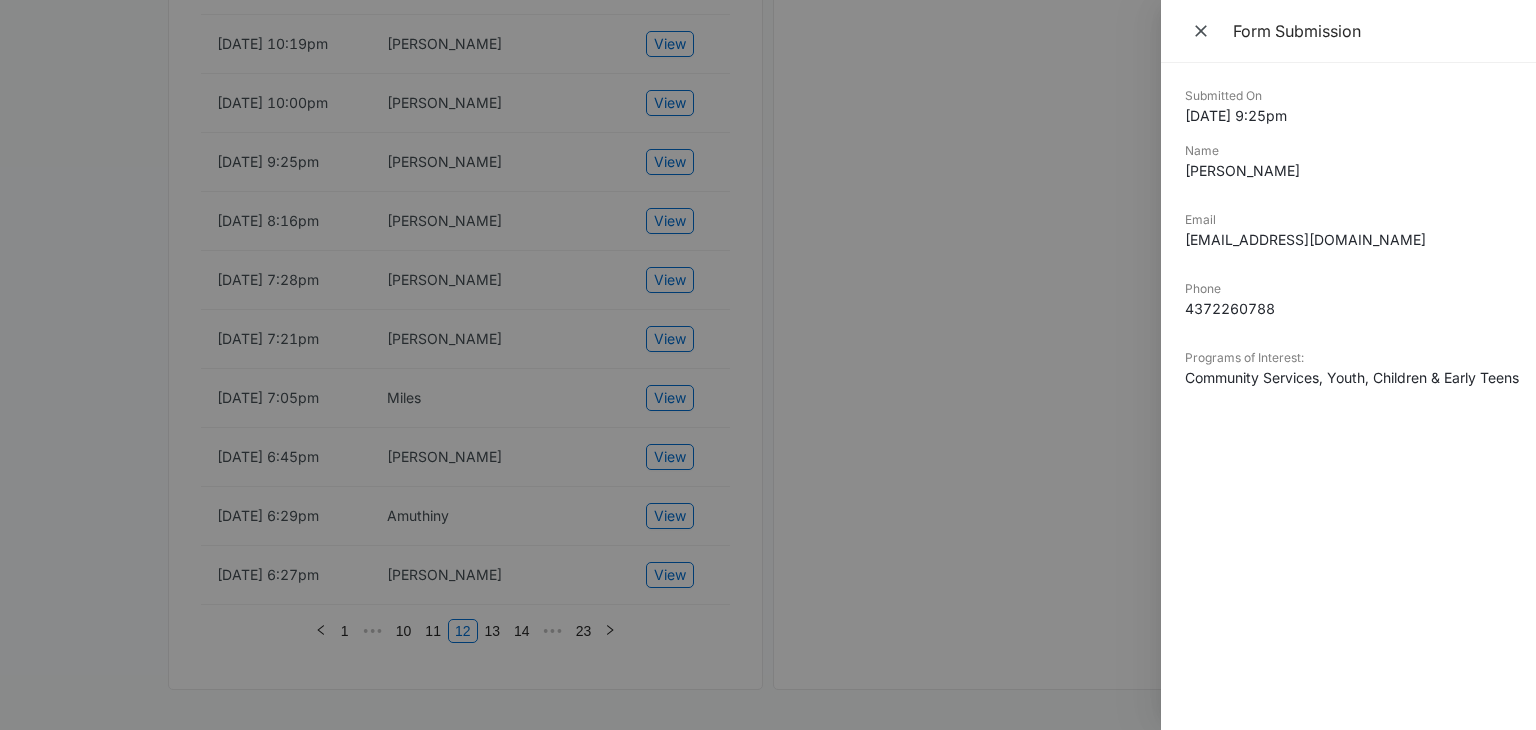 click at bounding box center (768, 365) 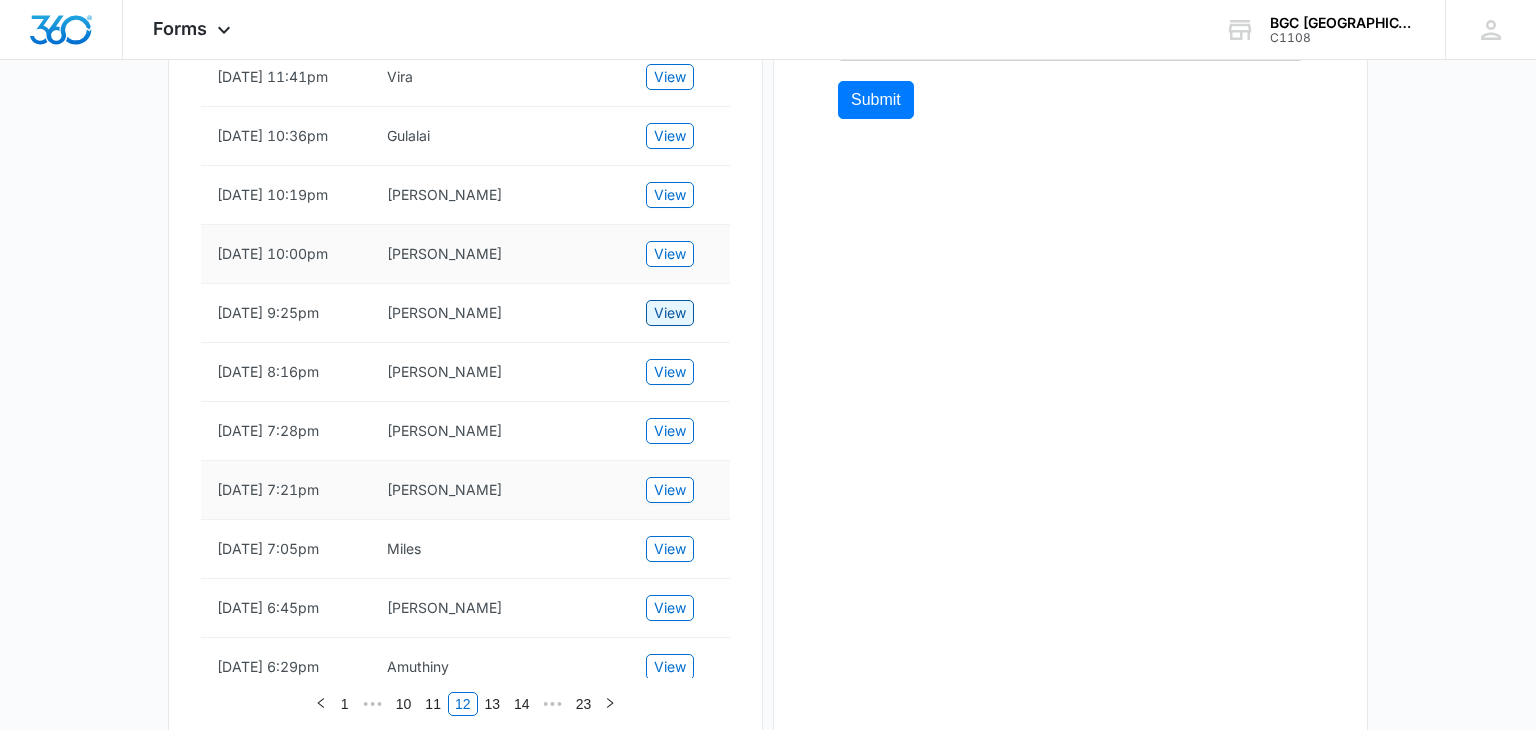 scroll, scrollTop: 1022, scrollLeft: 0, axis: vertical 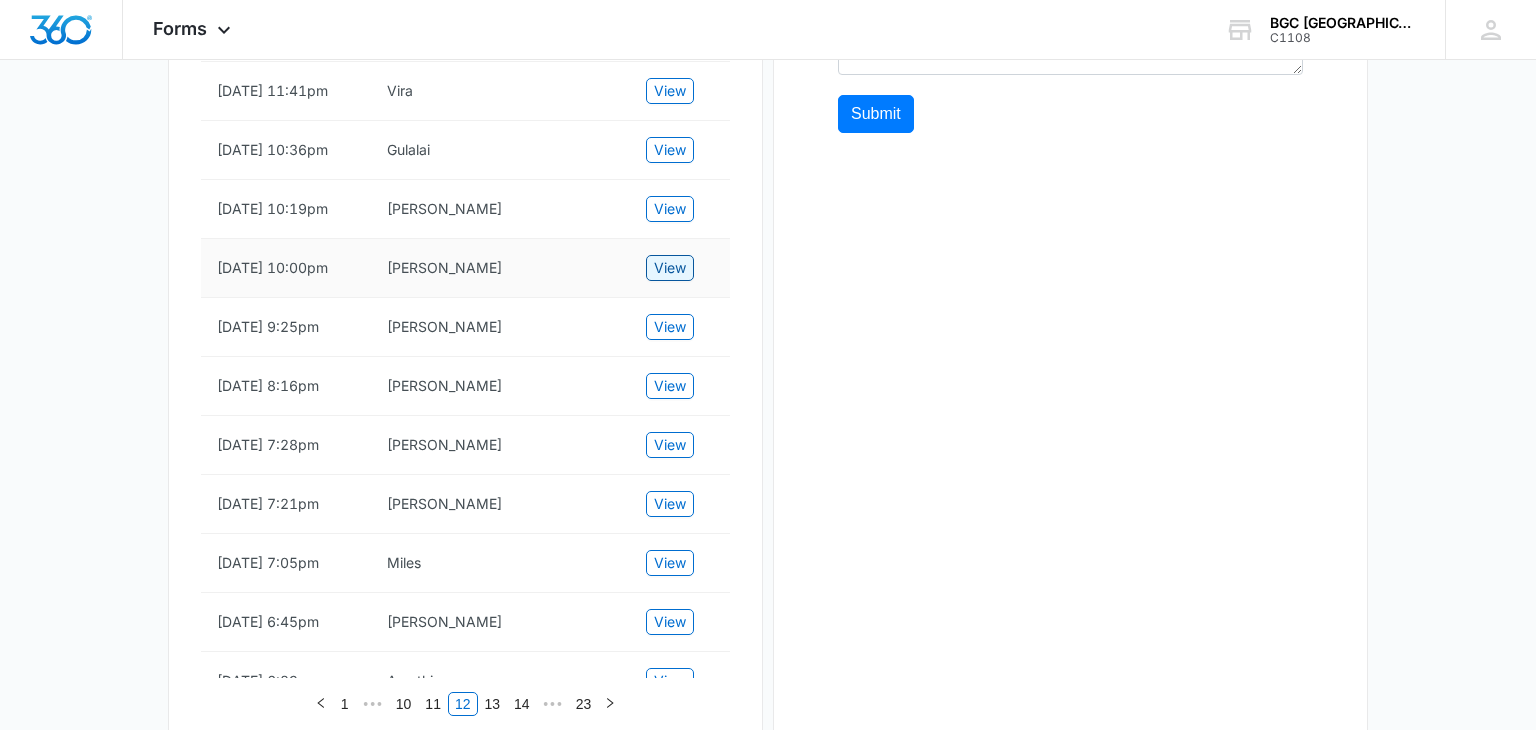 click on "View" at bounding box center (670, 268) 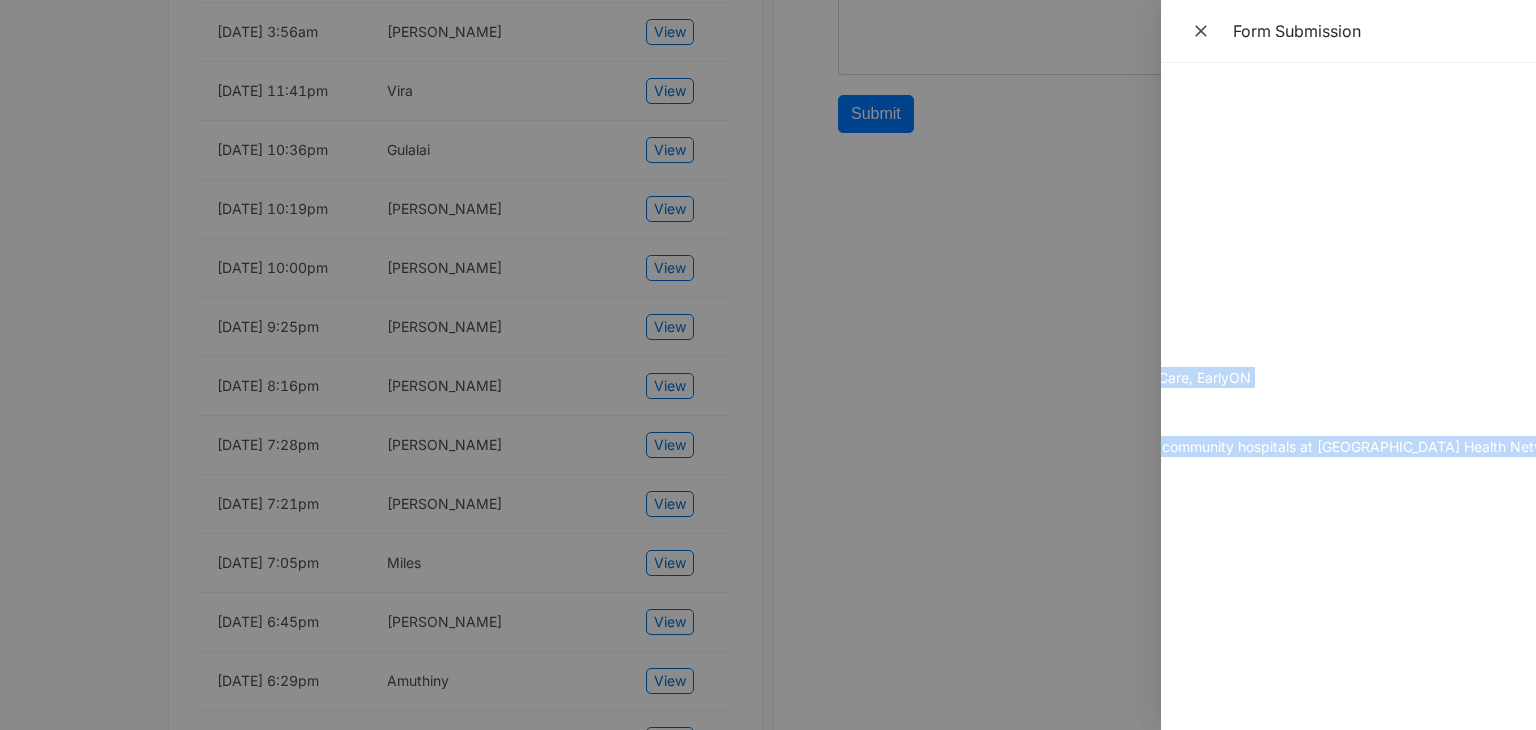 scroll, scrollTop: 0, scrollLeft: 748, axis: horizontal 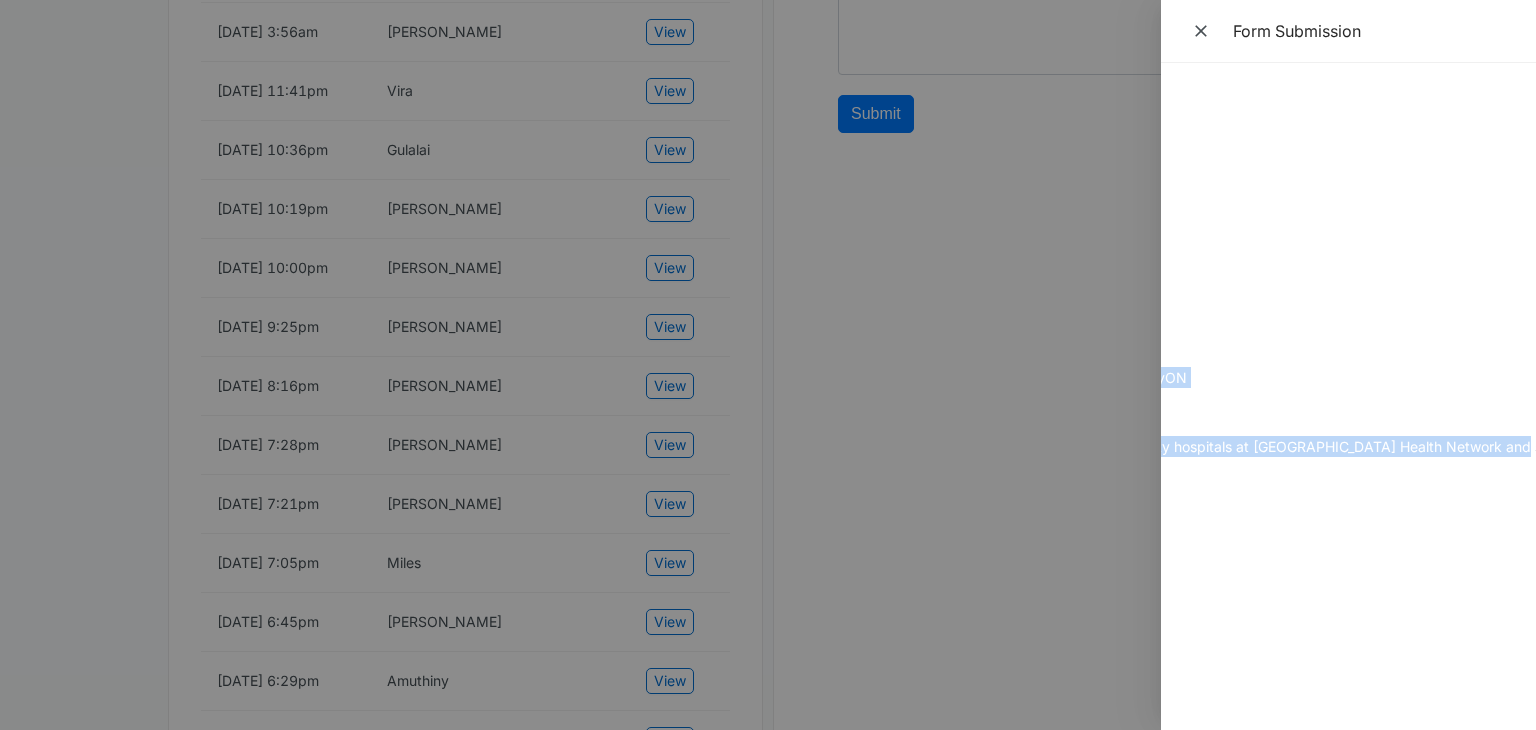 drag, startPoint x: 1185, startPoint y: 94, endPoint x: 1512, endPoint y: 458, distance: 489.31073 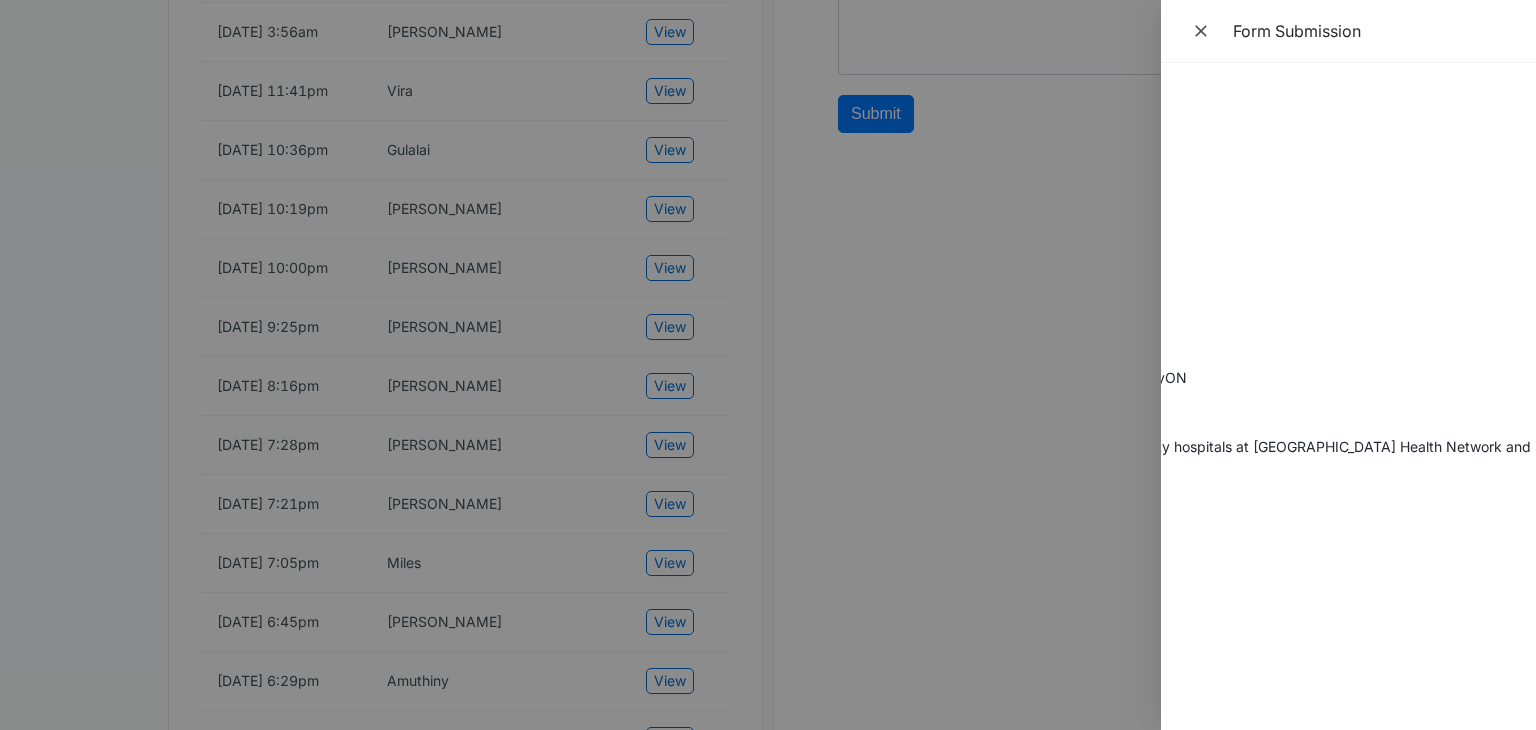 click at bounding box center (768, 365) 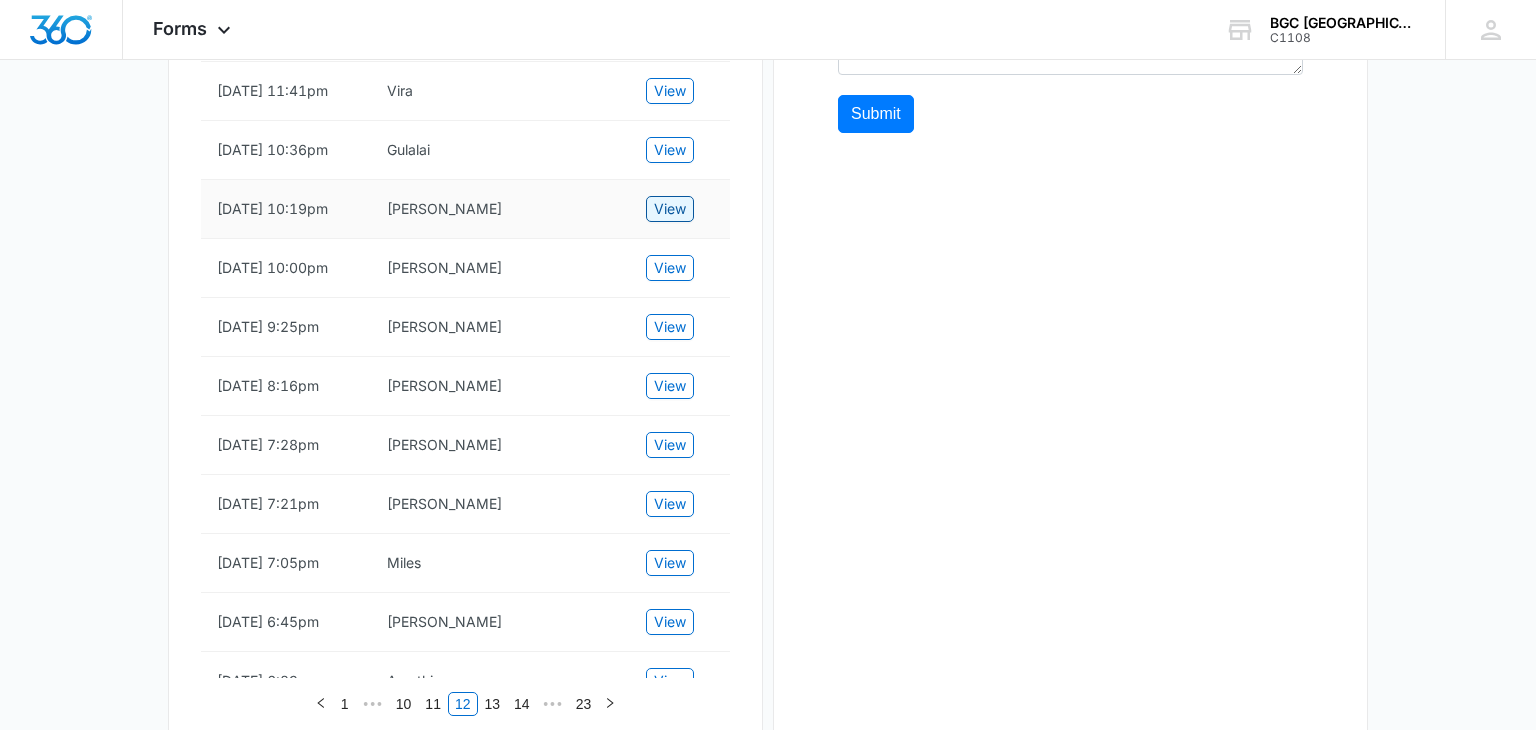 click on "View" at bounding box center [670, 209] 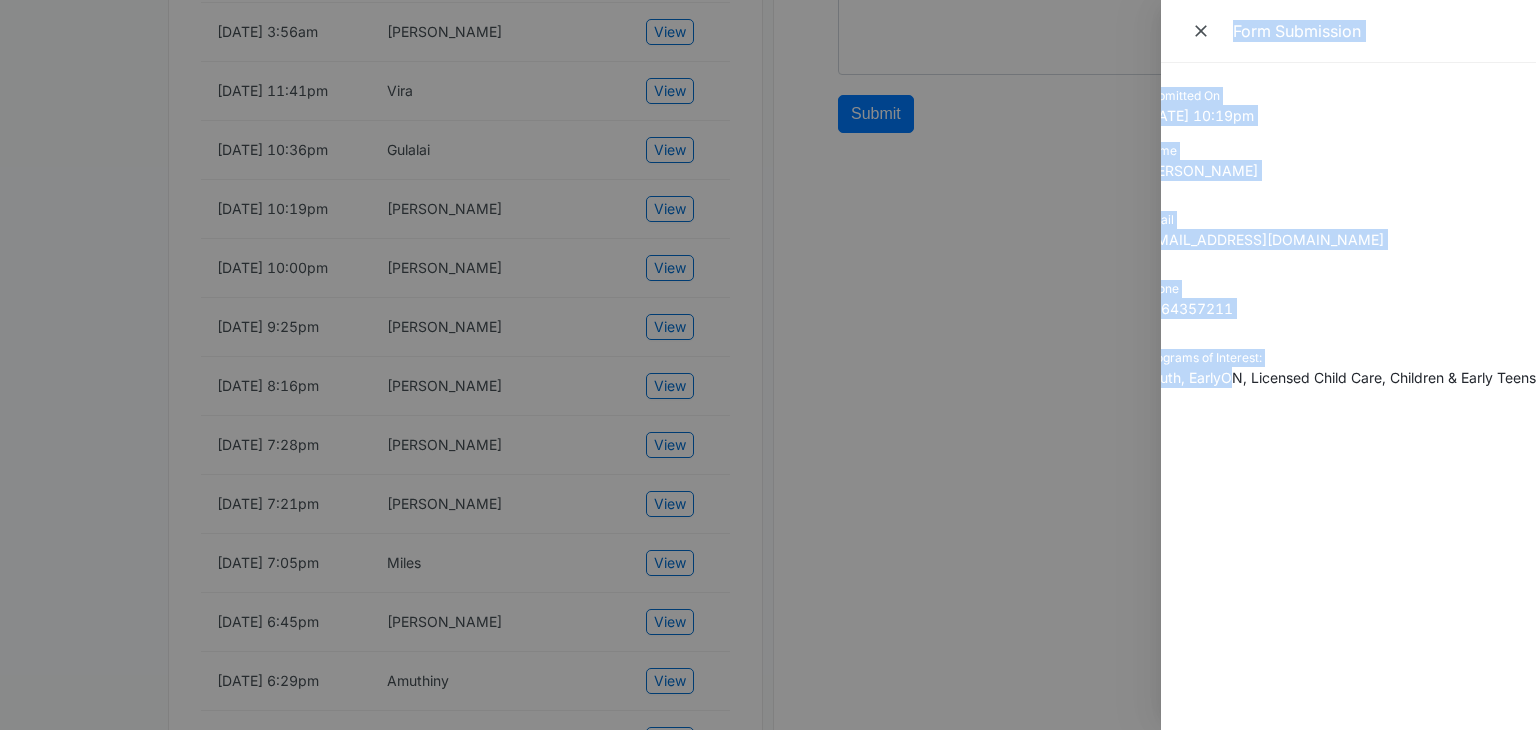 scroll, scrollTop: 0, scrollLeft: 0, axis: both 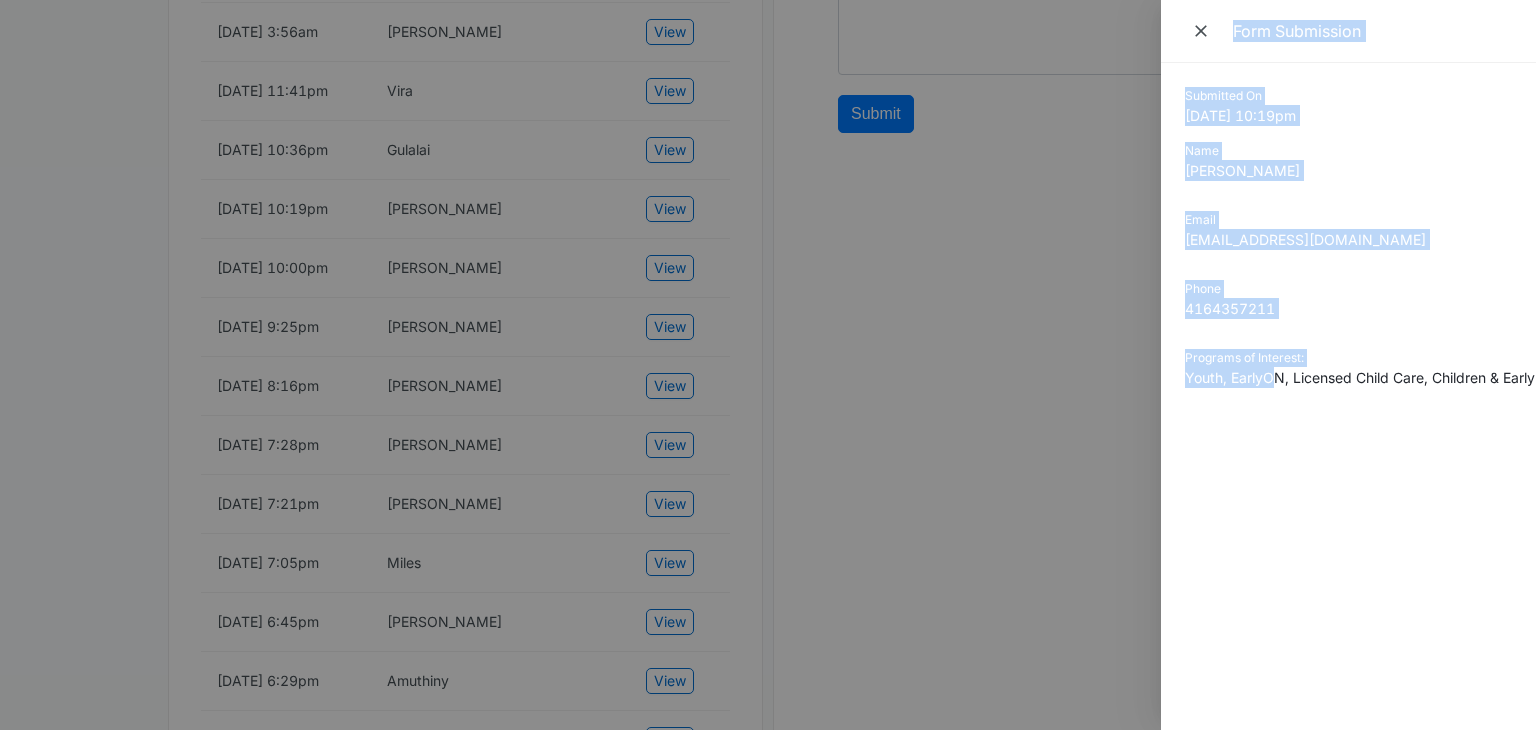 drag, startPoint x: 1227, startPoint y: 383, endPoint x: 1089, endPoint y: 366, distance: 139.04315 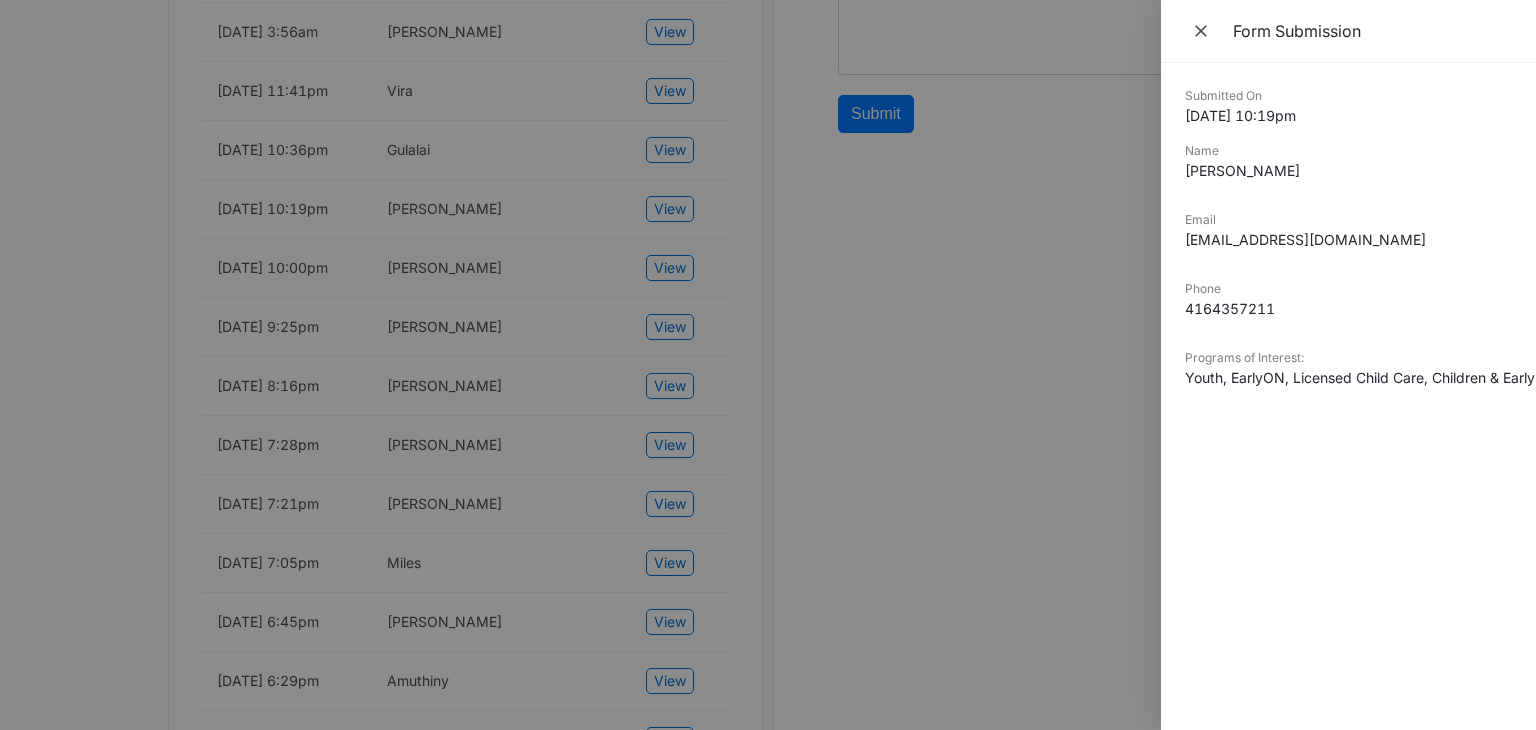 drag, startPoint x: 1189, startPoint y: 98, endPoint x: 1216, endPoint y: 145, distance: 54.20332 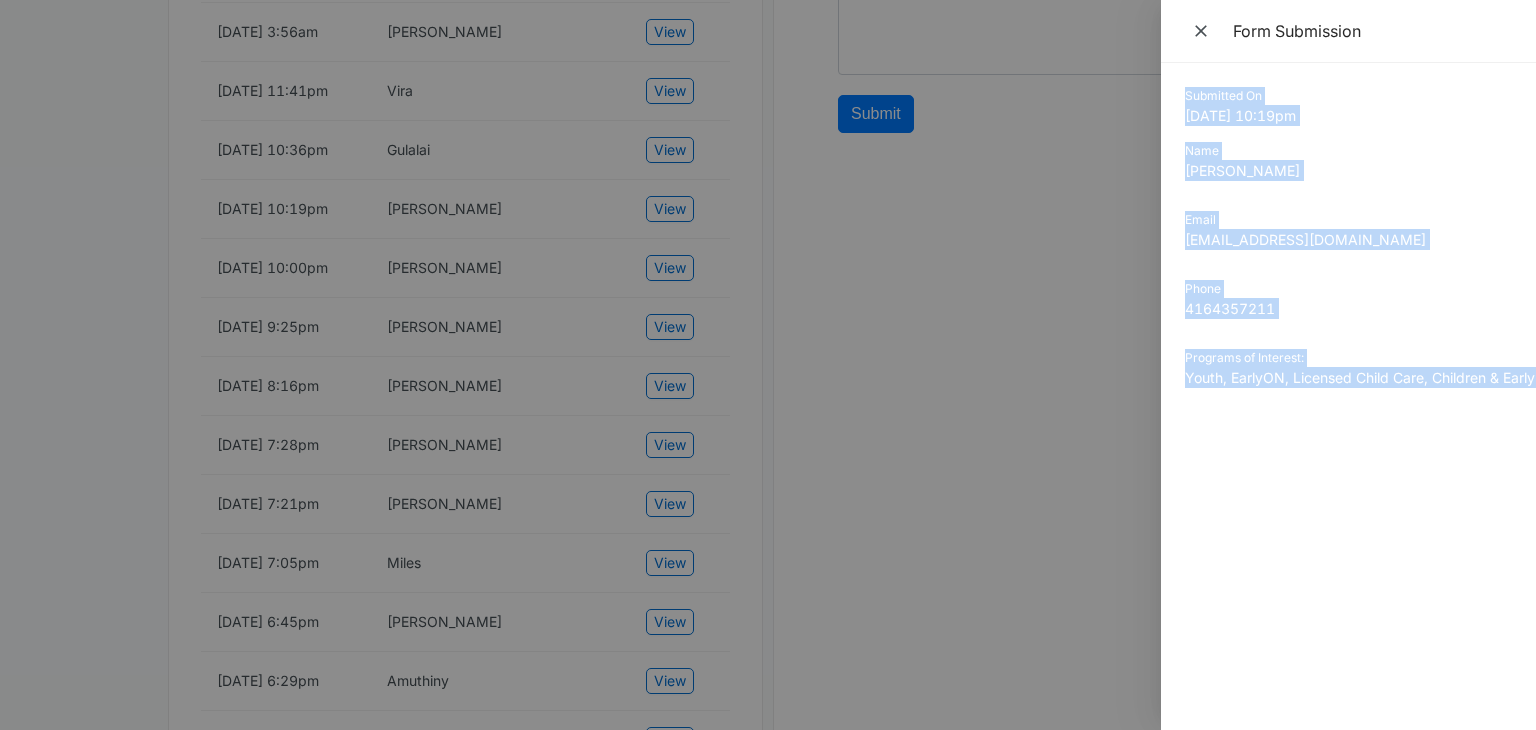 scroll, scrollTop: 0, scrollLeft: 44, axis: horizontal 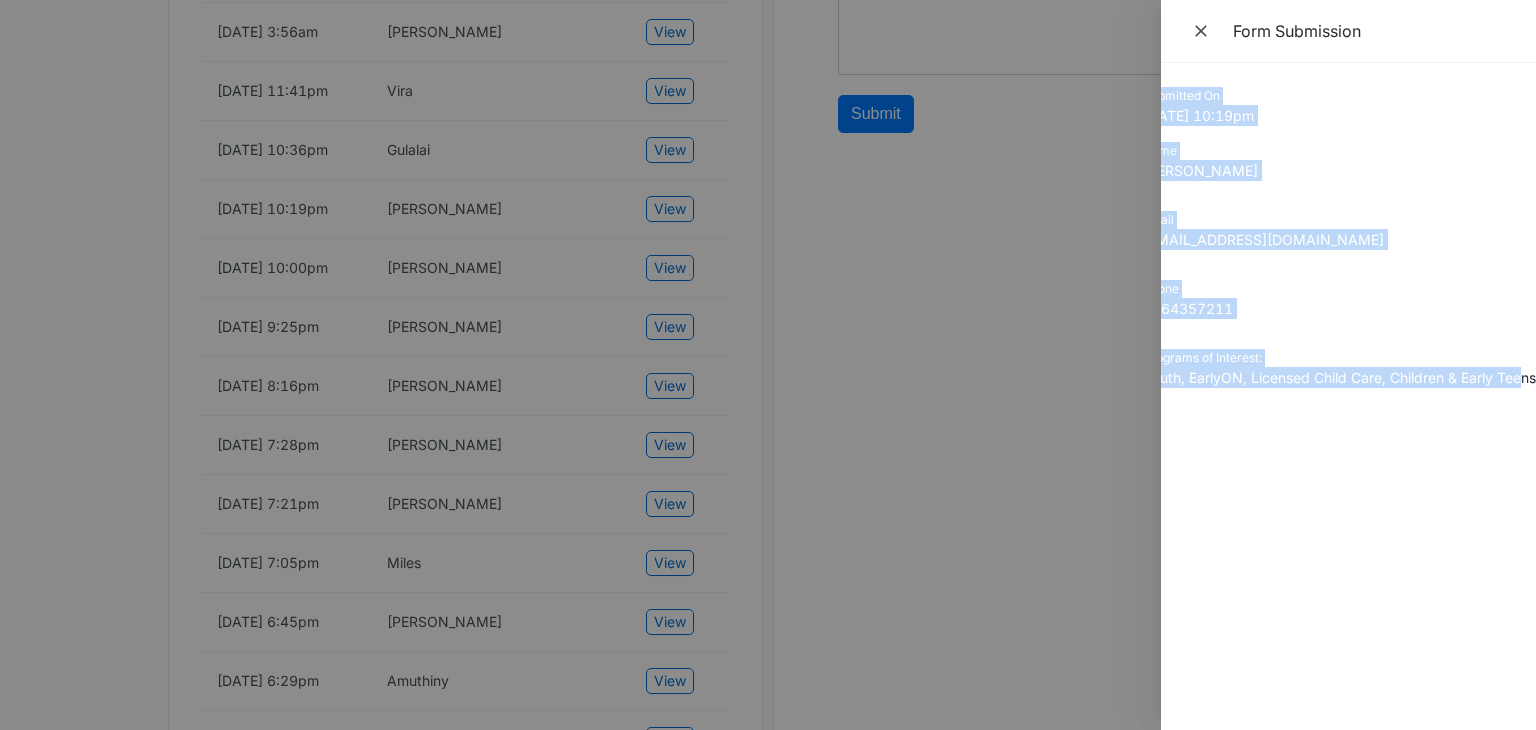 drag, startPoint x: 1186, startPoint y: 99, endPoint x: 1522, endPoint y: 383, distance: 439.94547 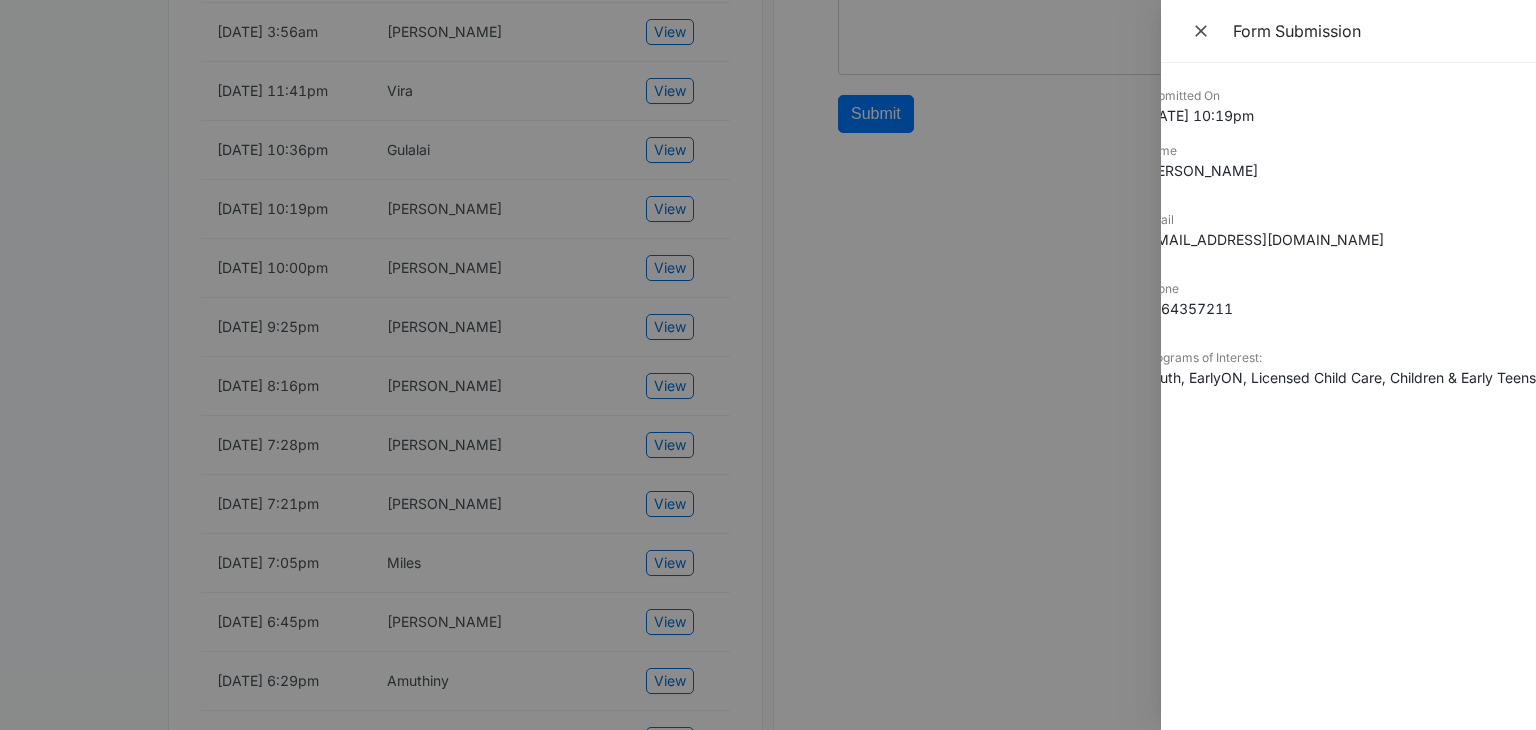 click at bounding box center [768, 365] 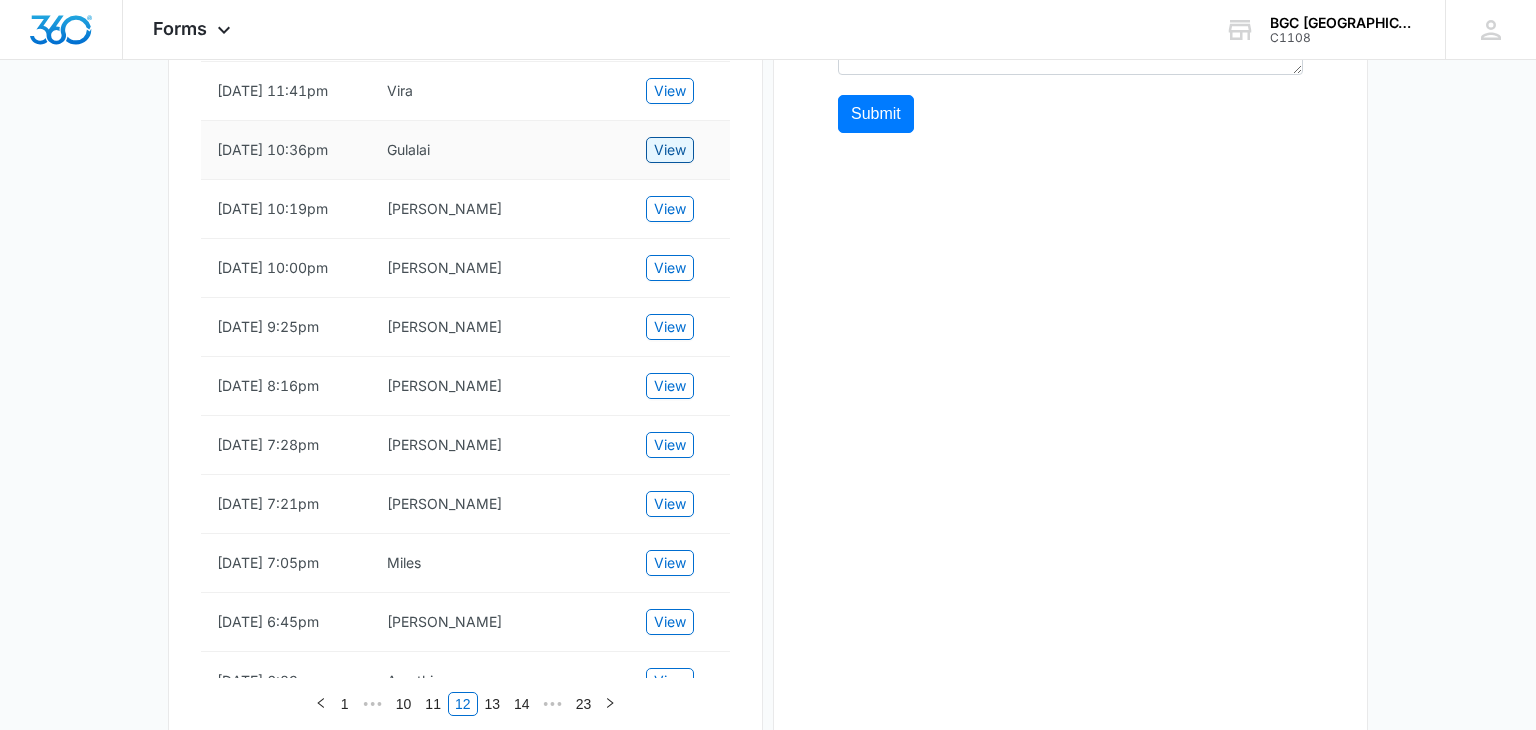 click on "View" at bounding box center [670, 150] 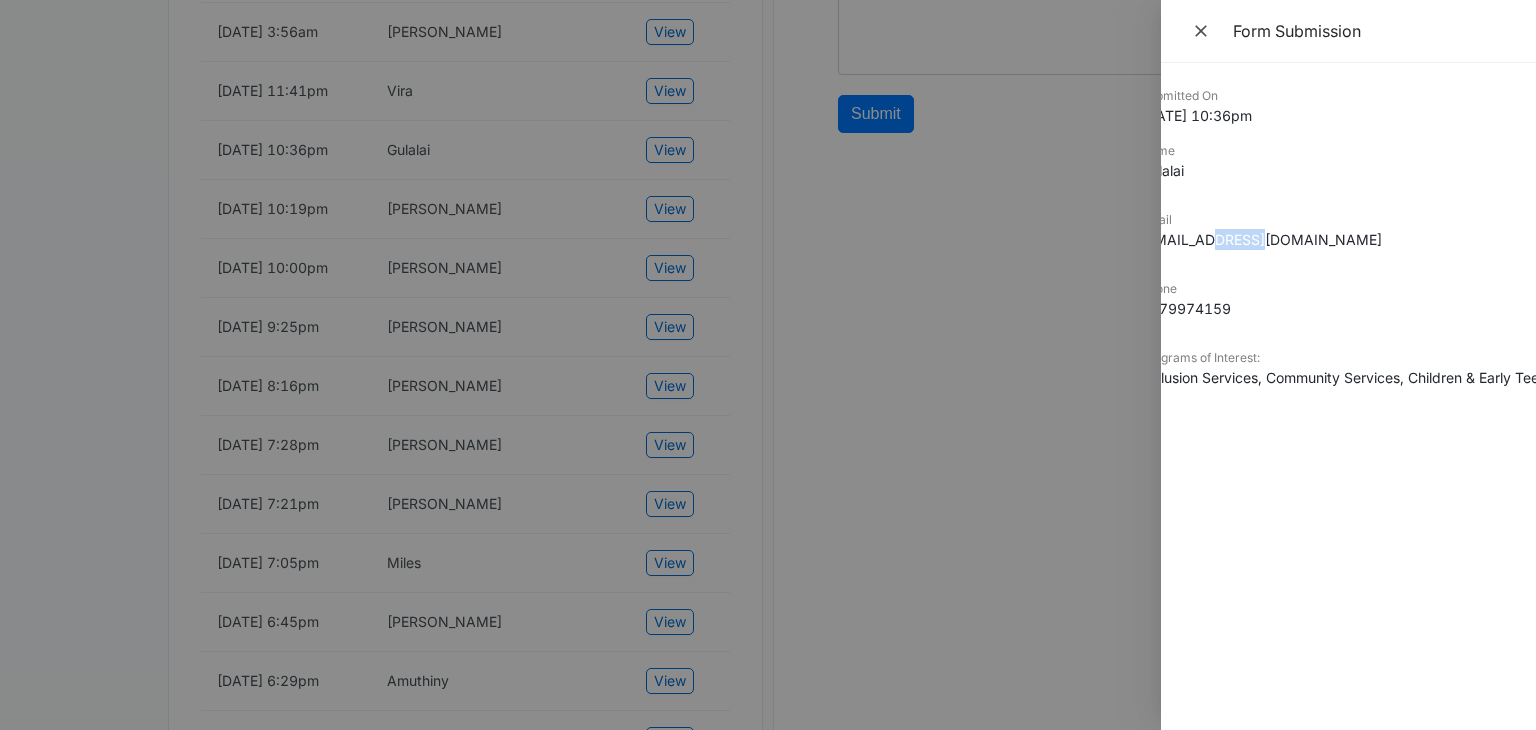 scroll, scrollTop: 0, scrollLeft: 0, axis: both 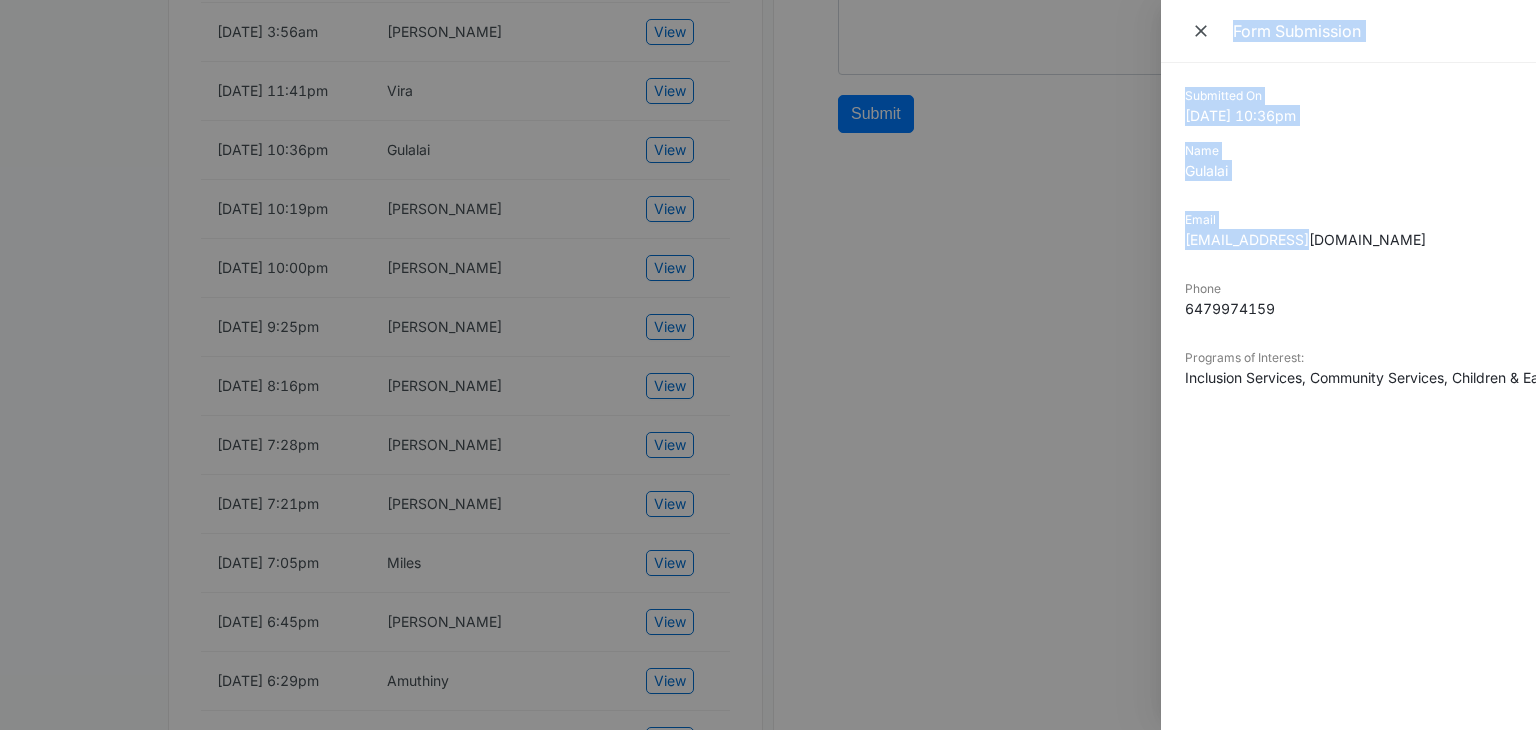 drag, startPoint x: 1255, startPoint y: 236, endPoint x: 1088, endPoint y: 217, distance: 168.07736 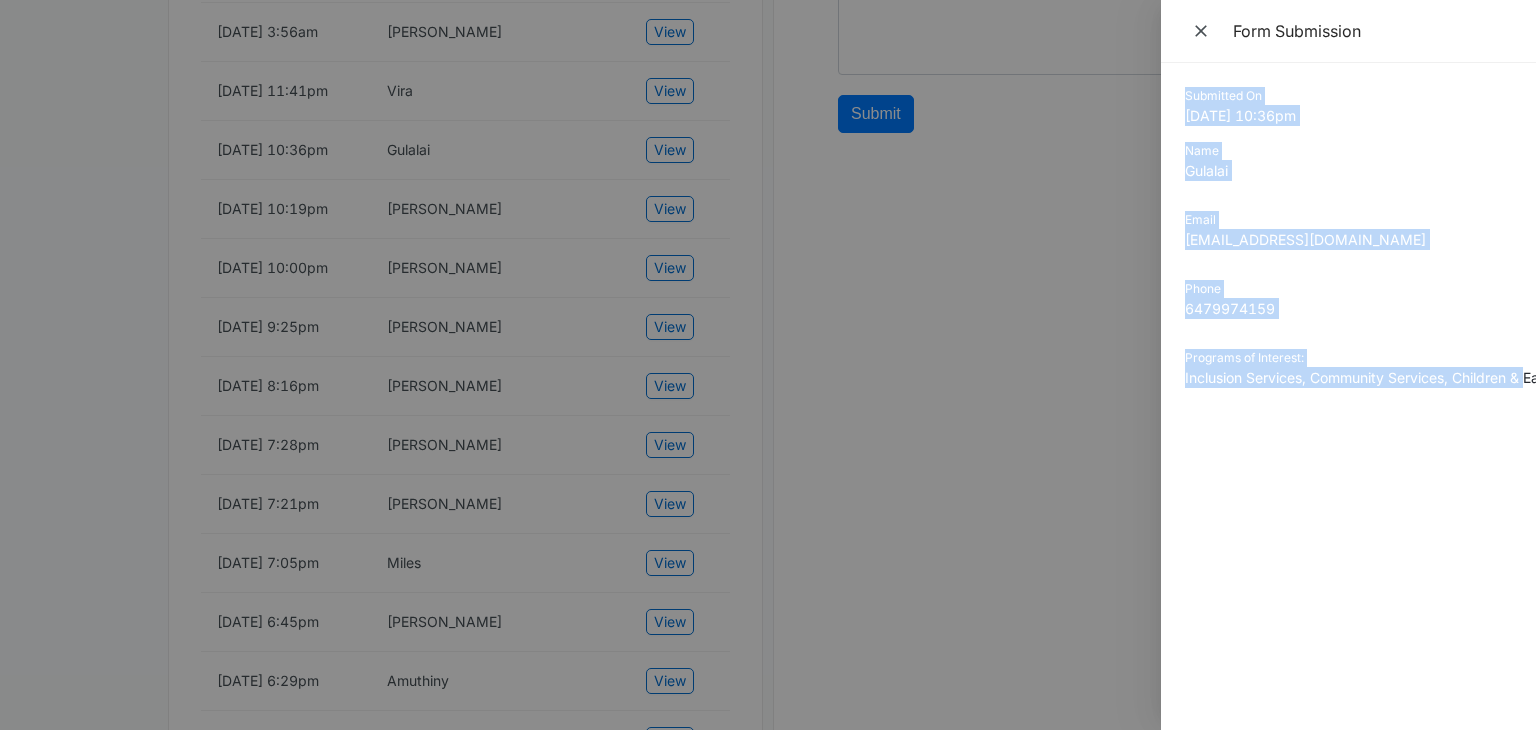 scroll, scrollTop: 0, scrollLeft: 69, axis: horizontal 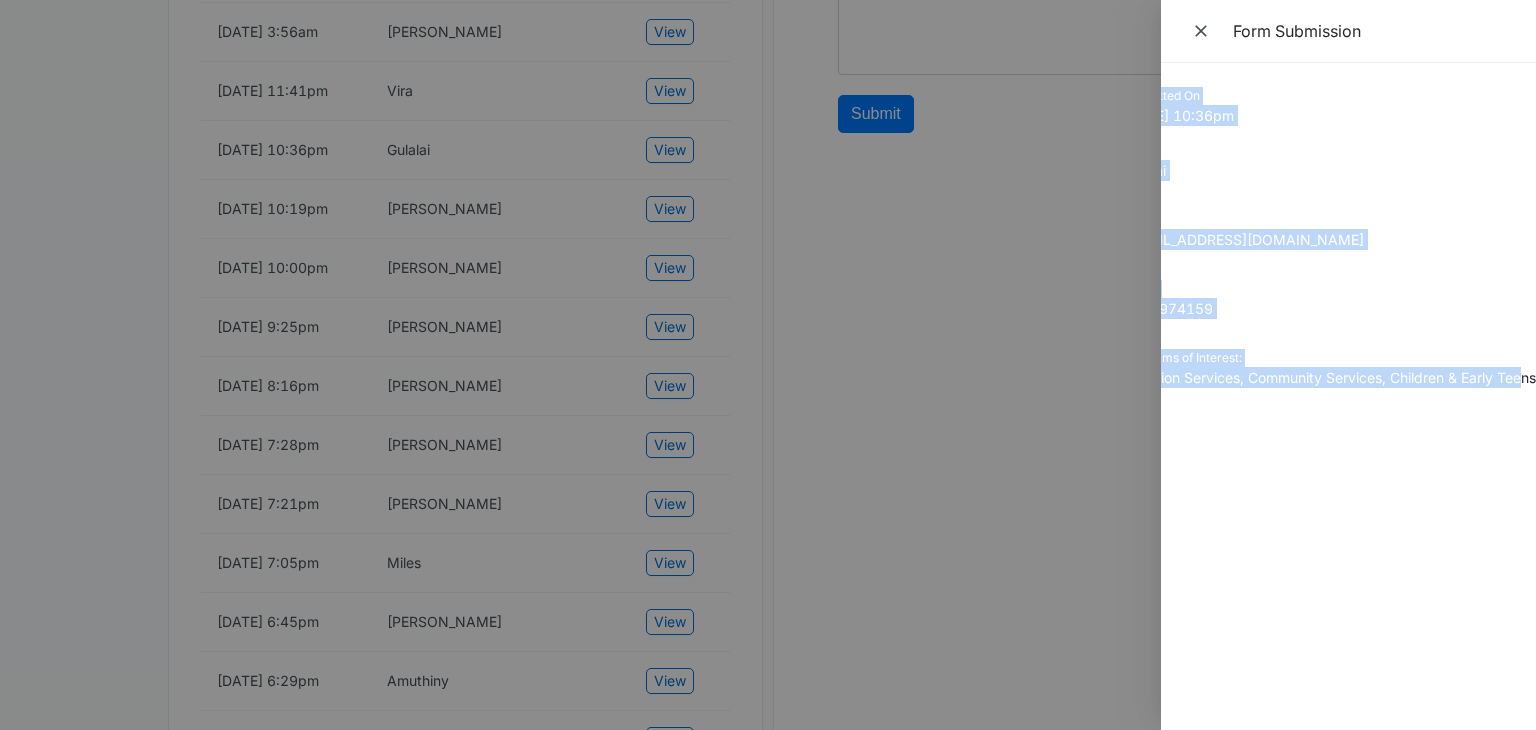 drag, startPoint x: 1187, startPoint y: 97, endPoint x: 1524, endPoint y: 382, distance: 441.35474 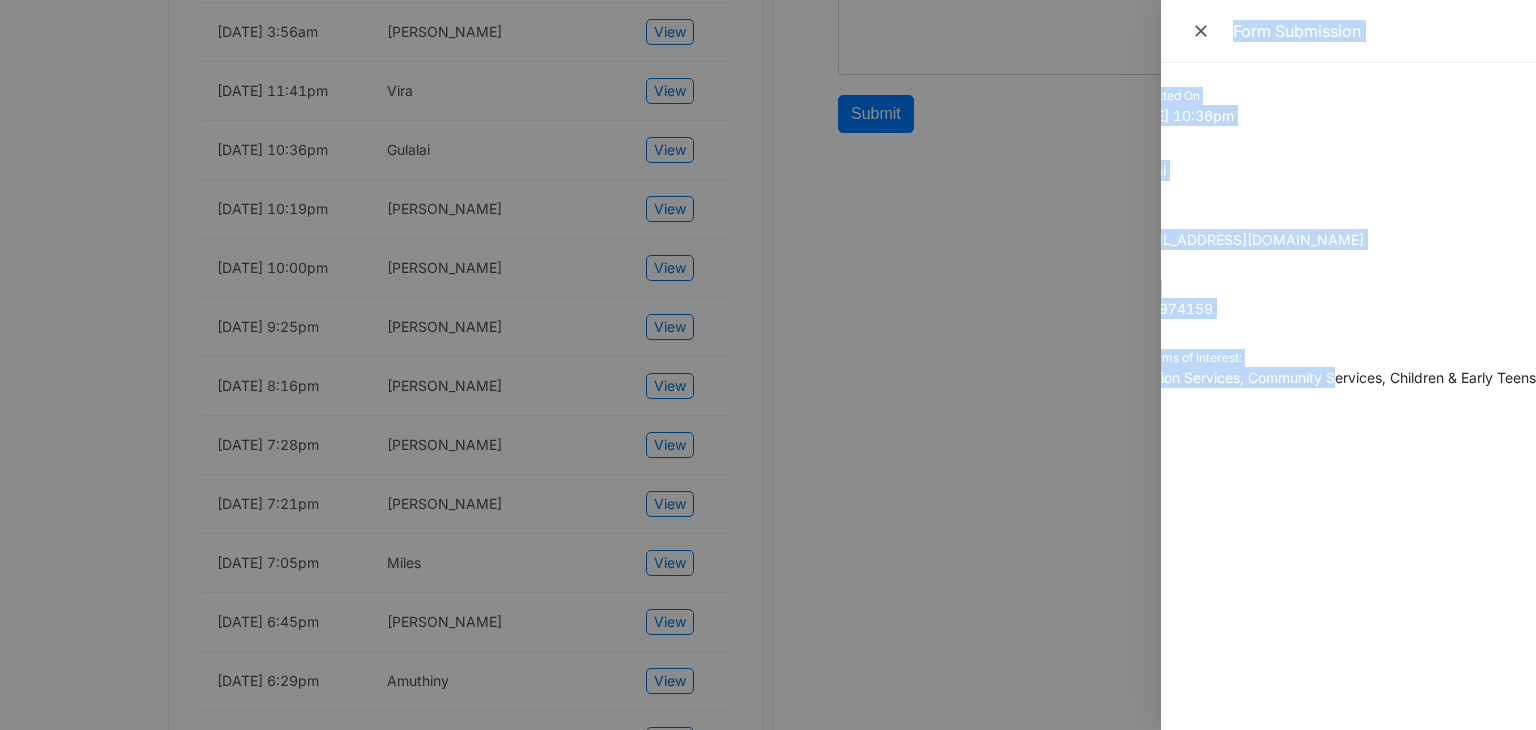 scroll, scrollTop: 0, scrollLeft: 0, axis: both 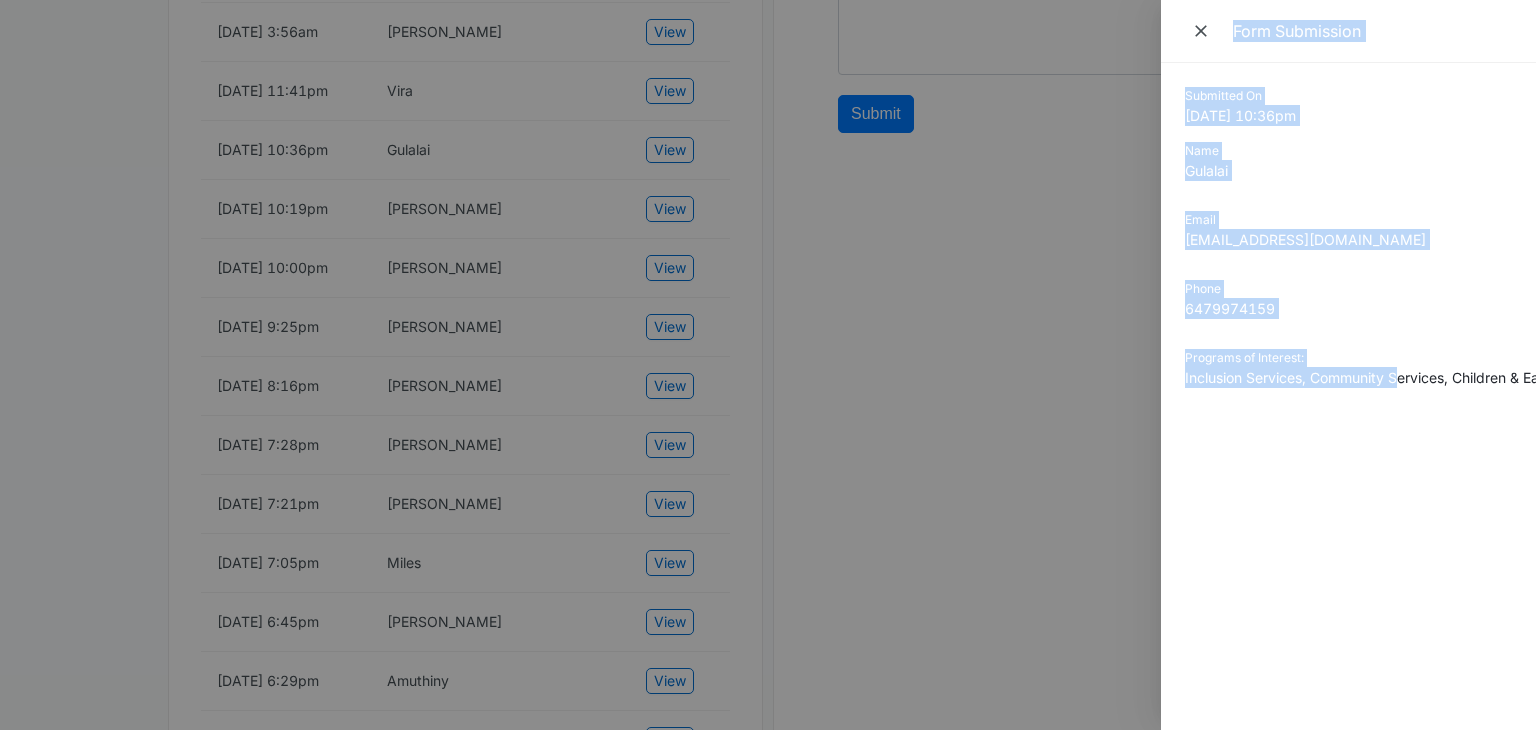 drag, startPoint x: 1329, startPoint y: 374, endPoint x: 1063, endPoint y: 376, distance: 266.0075 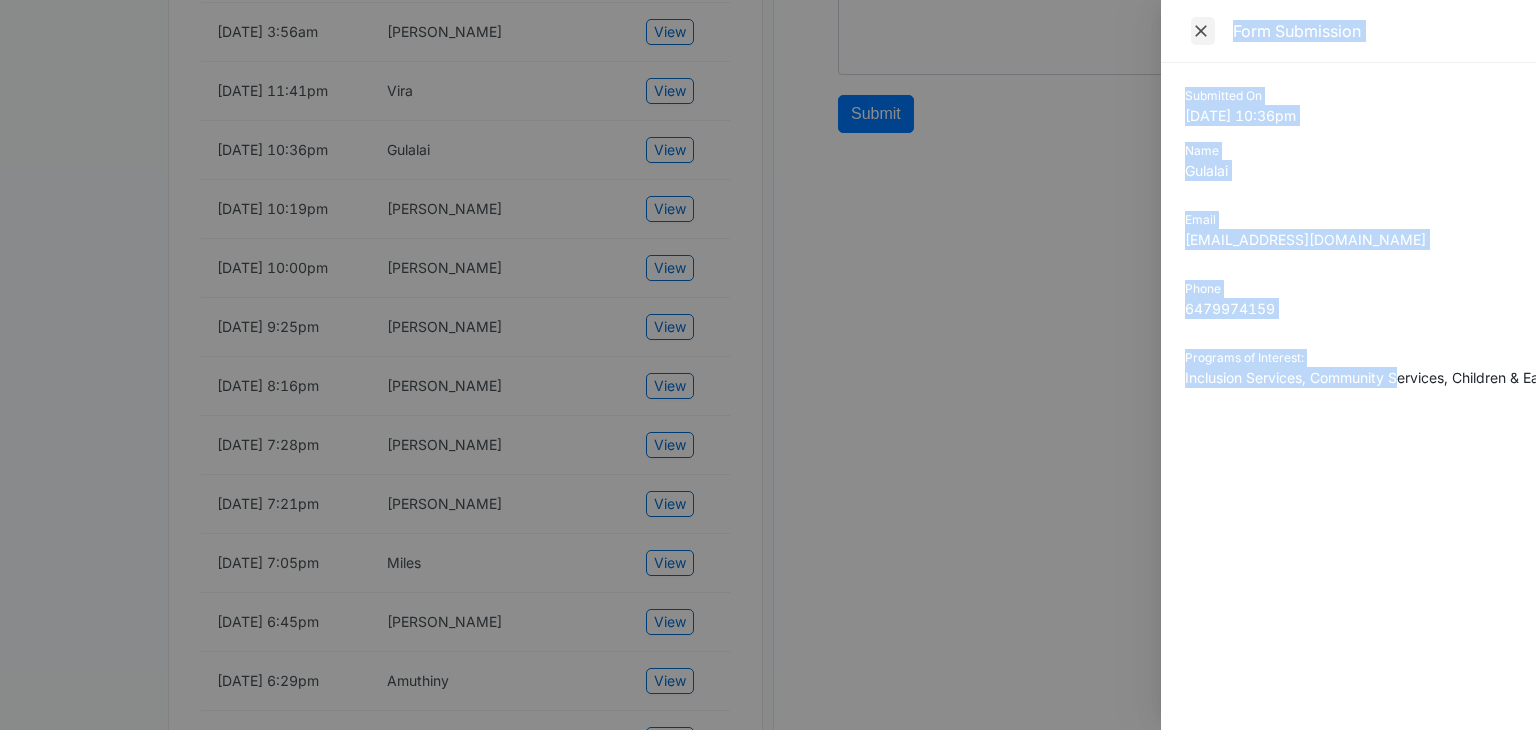 click 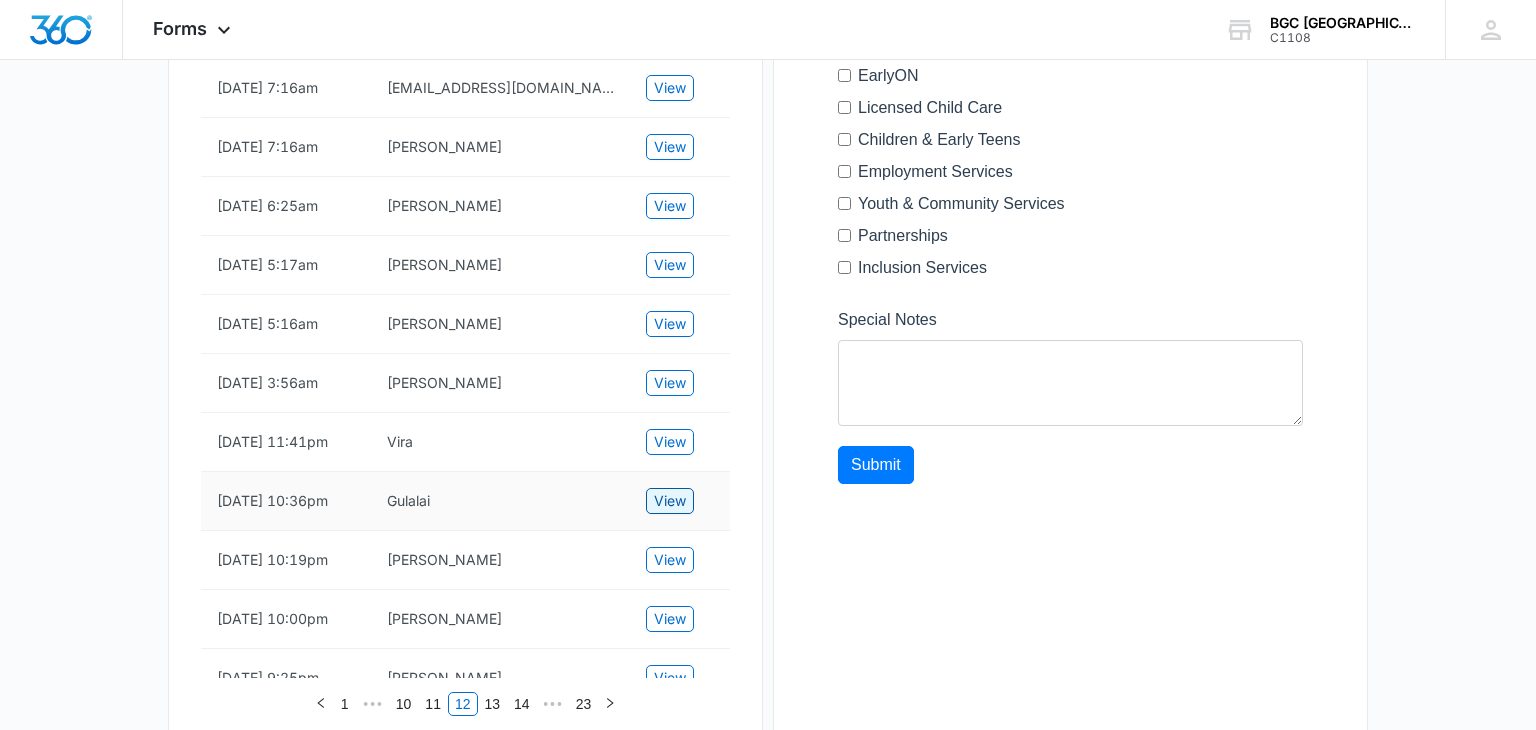 scroll, scrollTop: 628, scrollLeft: 0, axis: vertical 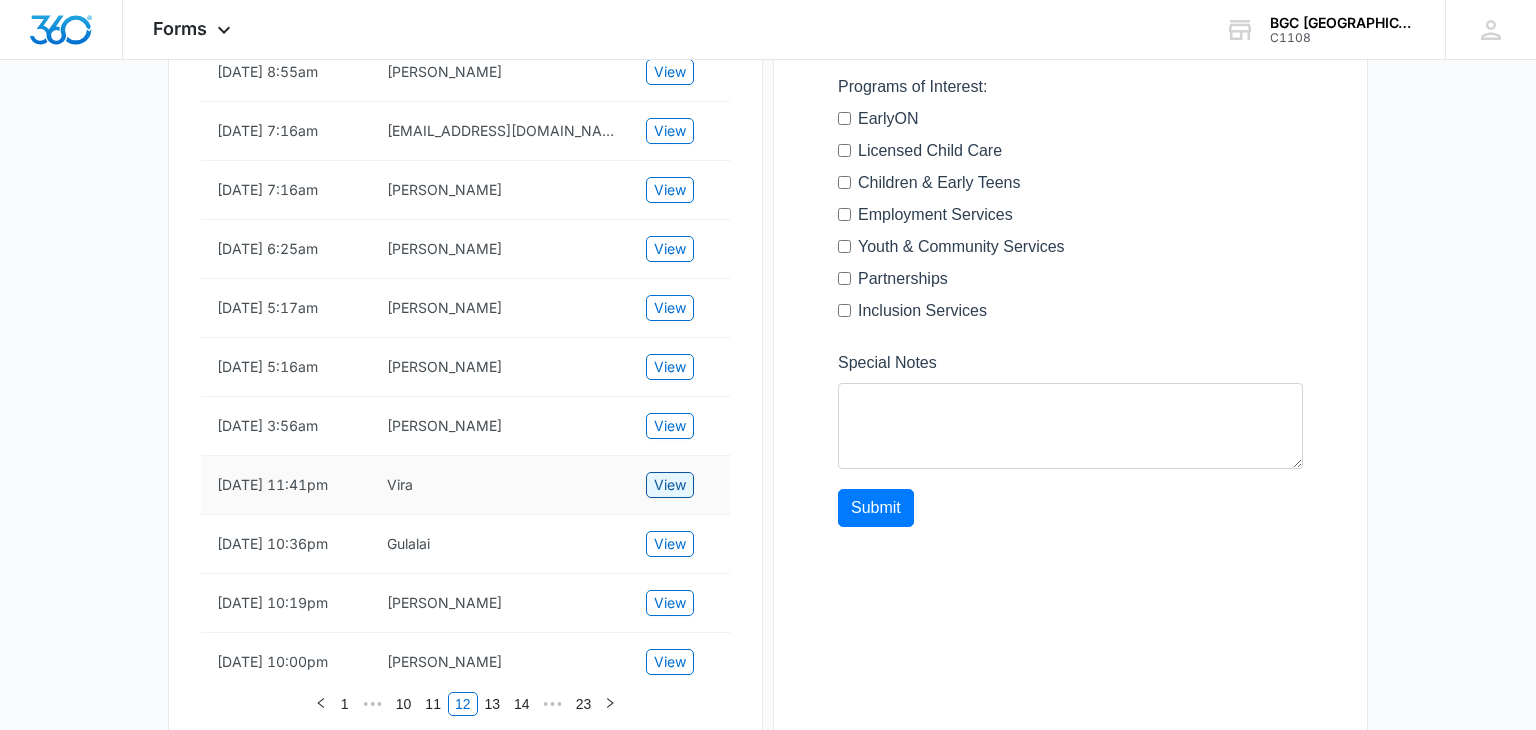 click on "View" at bounding box center (670, 485) 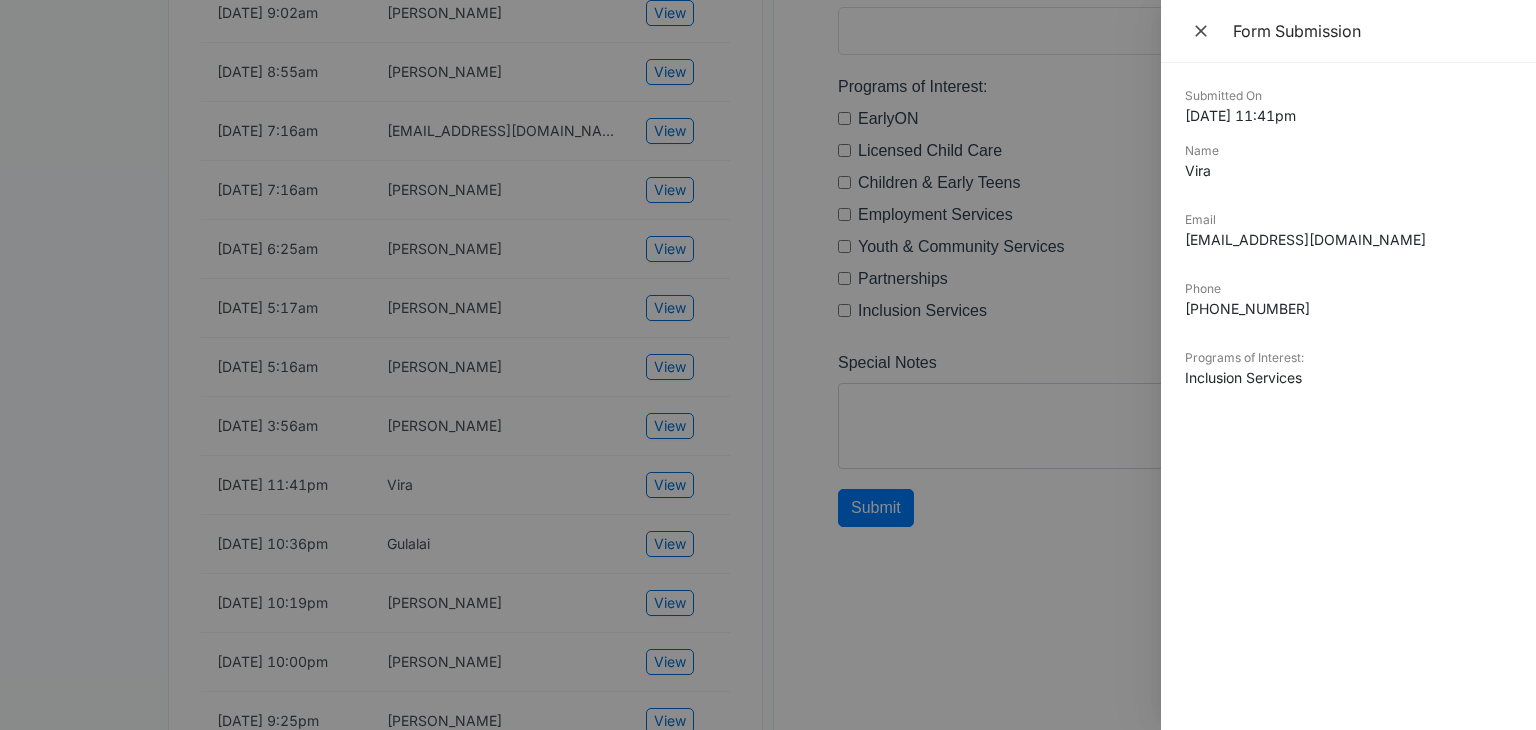 click on "Submitted On" at bounding box center (1348, 96) 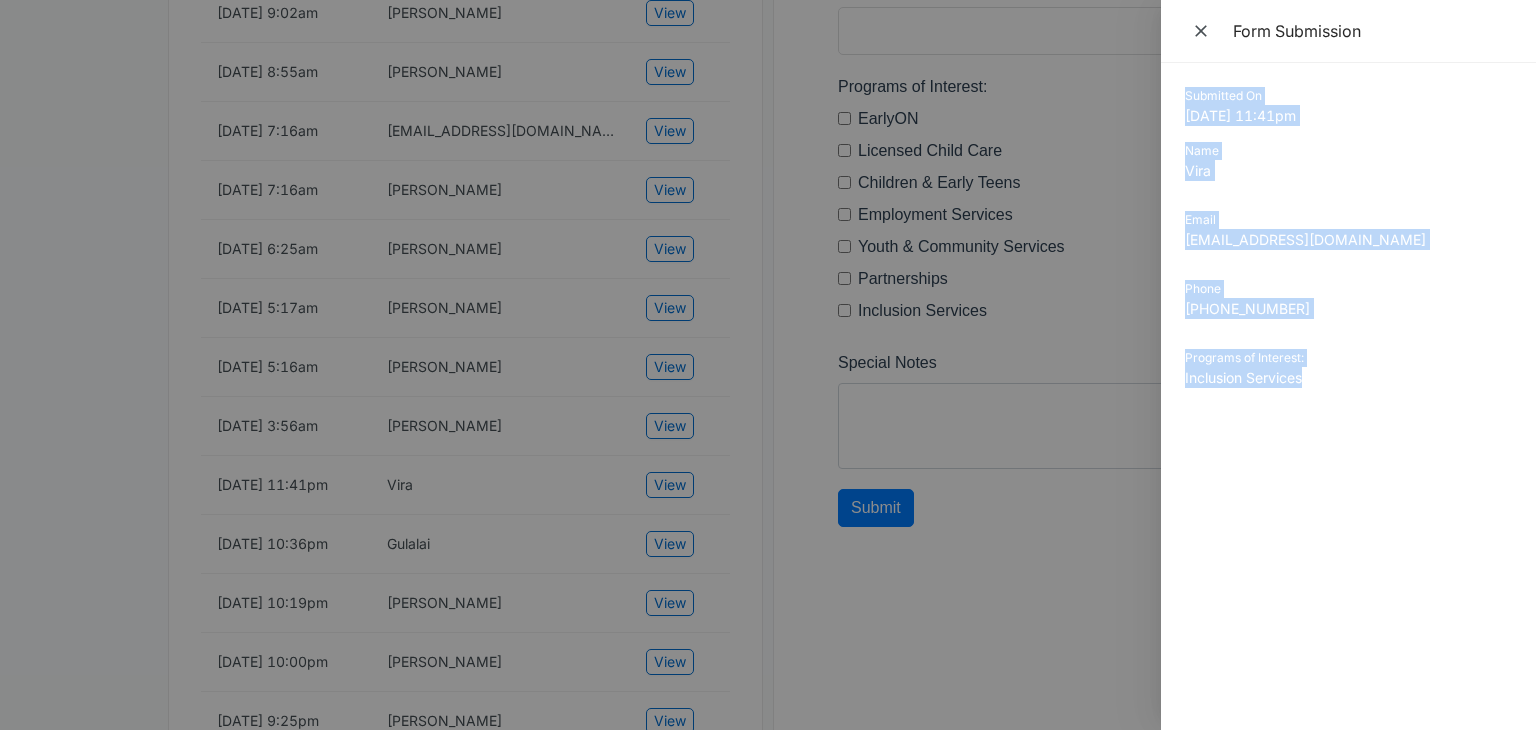 drag, startPoint x: 1186, startPoint y: 94, endPoint x: 1337, endPoint y: 395, distance: 336.75214 